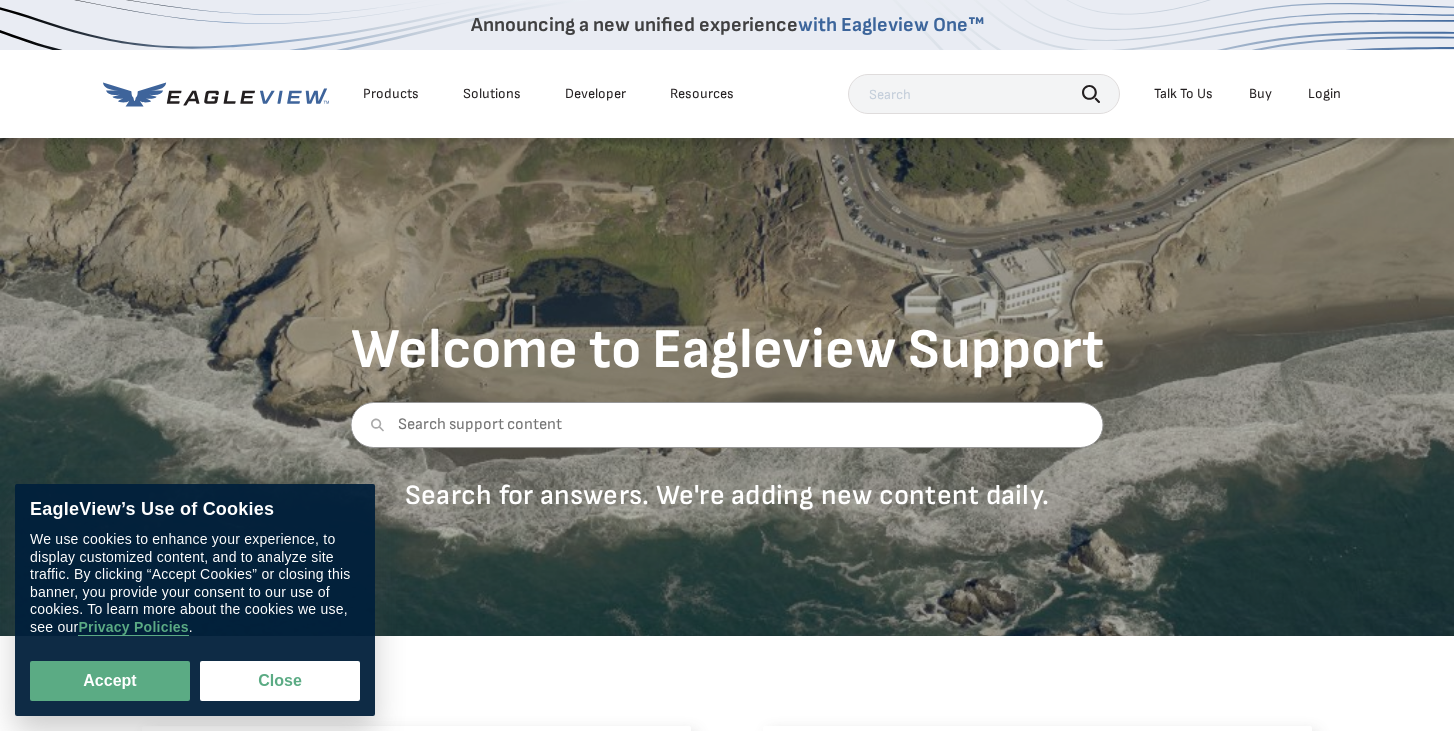 scroll, scrollTop: 0, scrollLeft: 0, axis: both 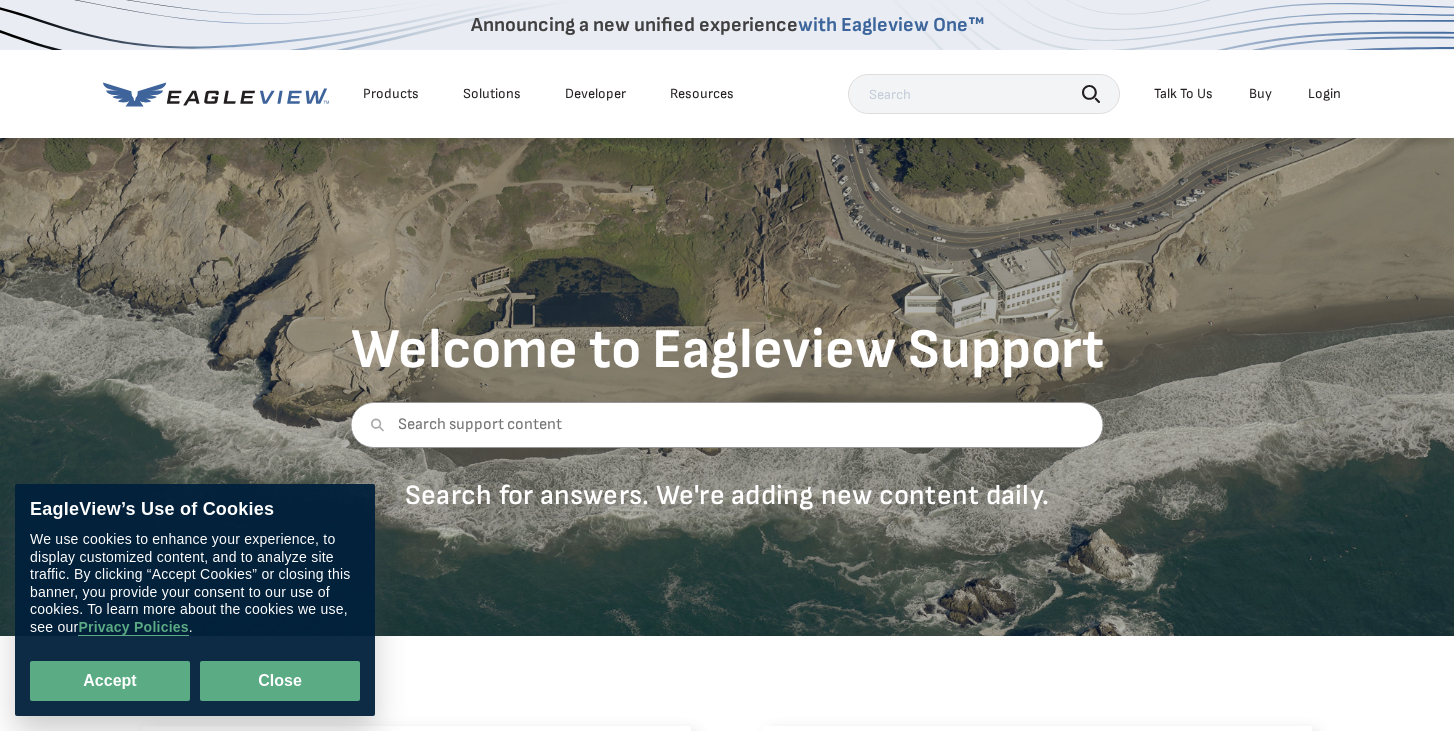 click on "Close" at bounding box center (280, 681) 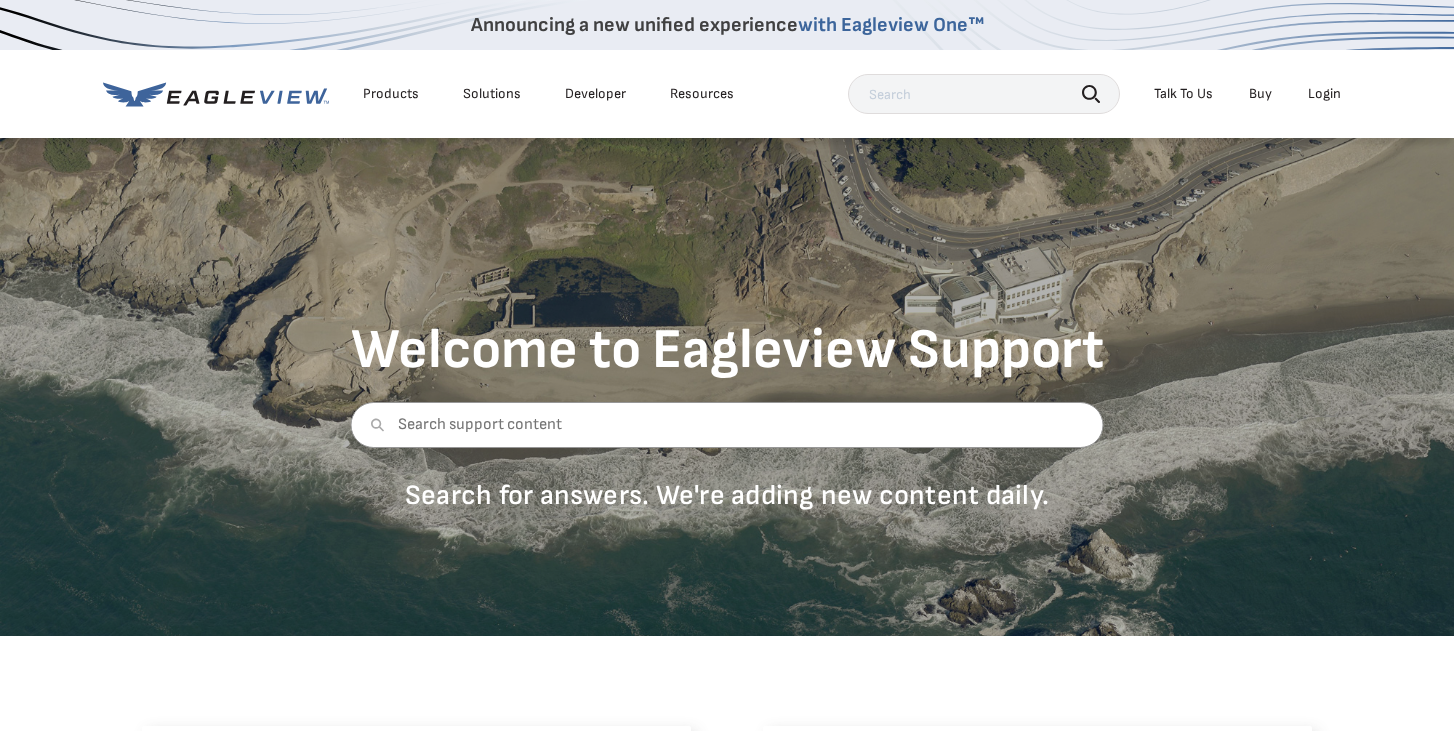 click on "Login" at bounding box center (1324, 94) 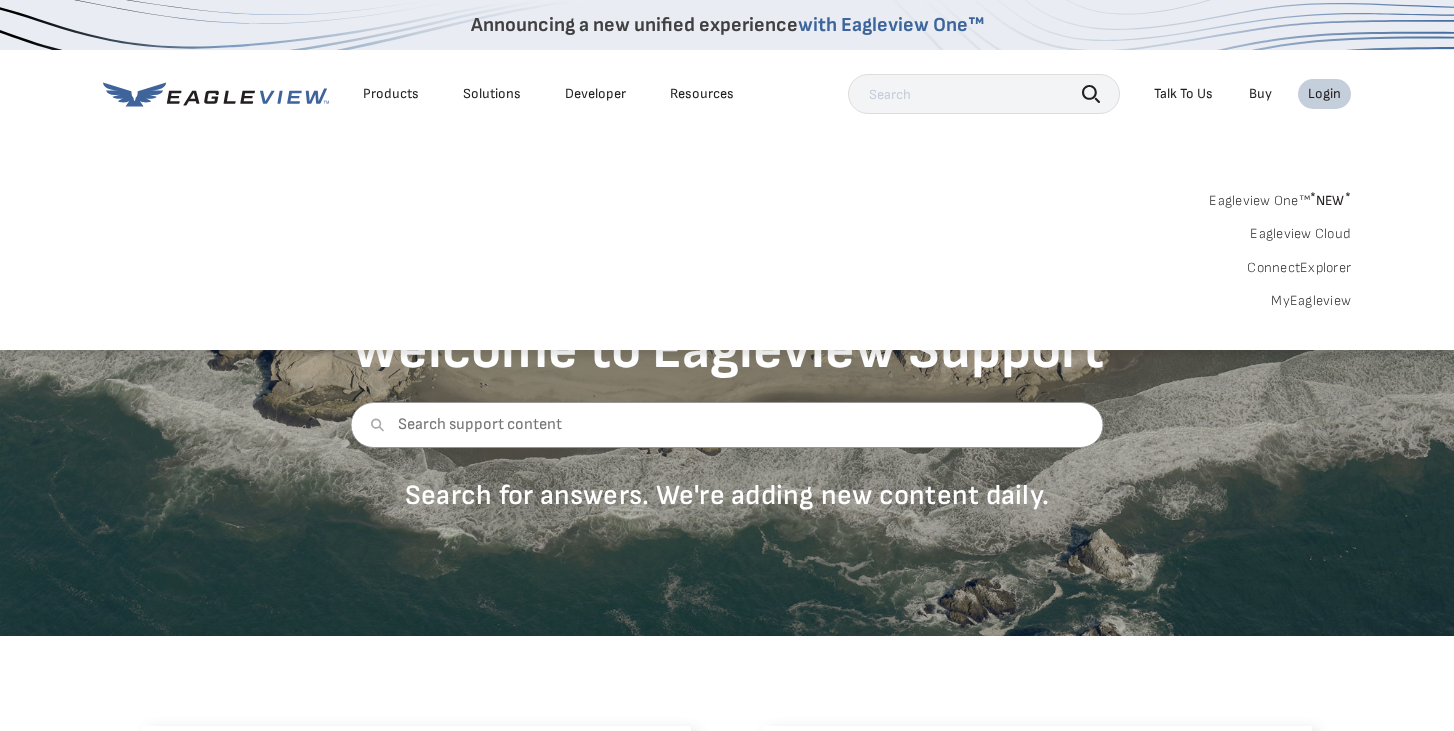 click on "Login" at bounding box center (1324, 94) 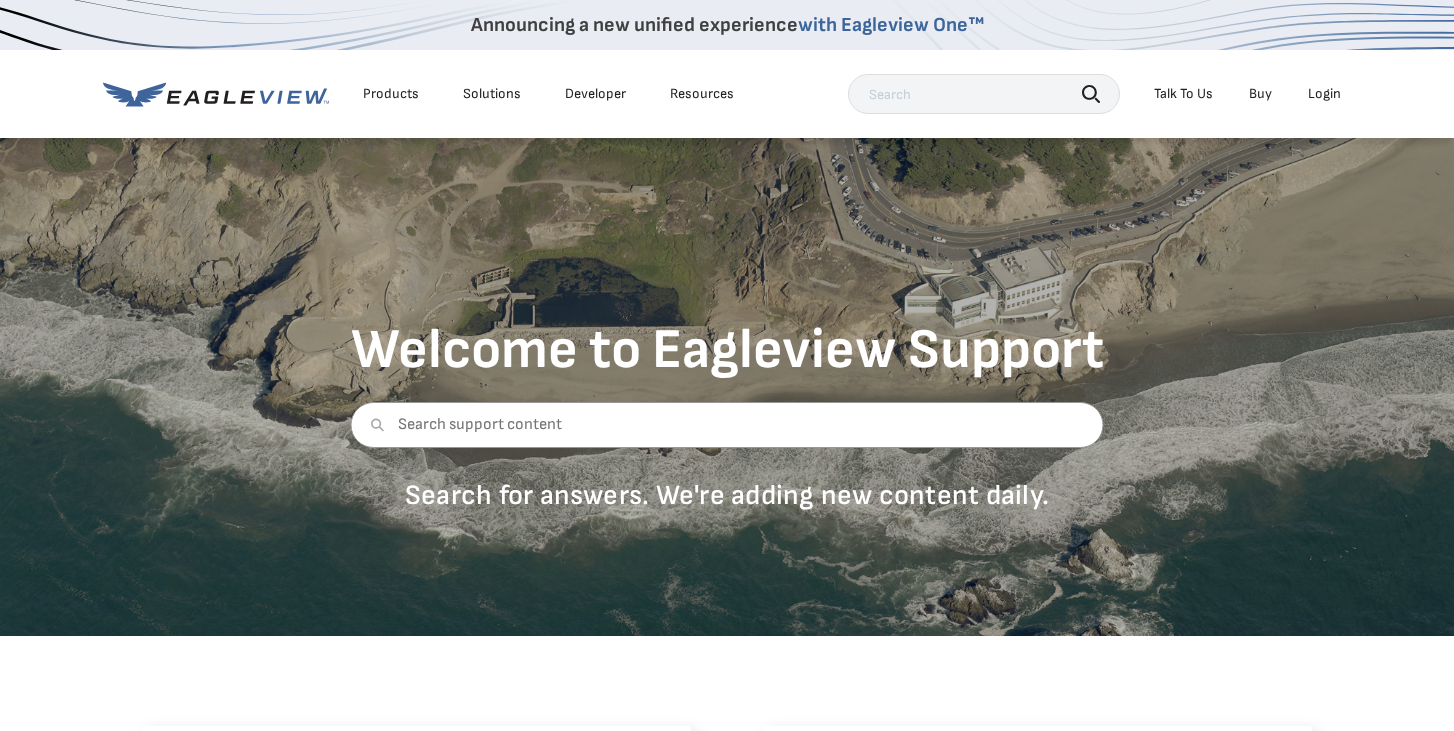 click on "Login" at bounding box center [1324, 94] 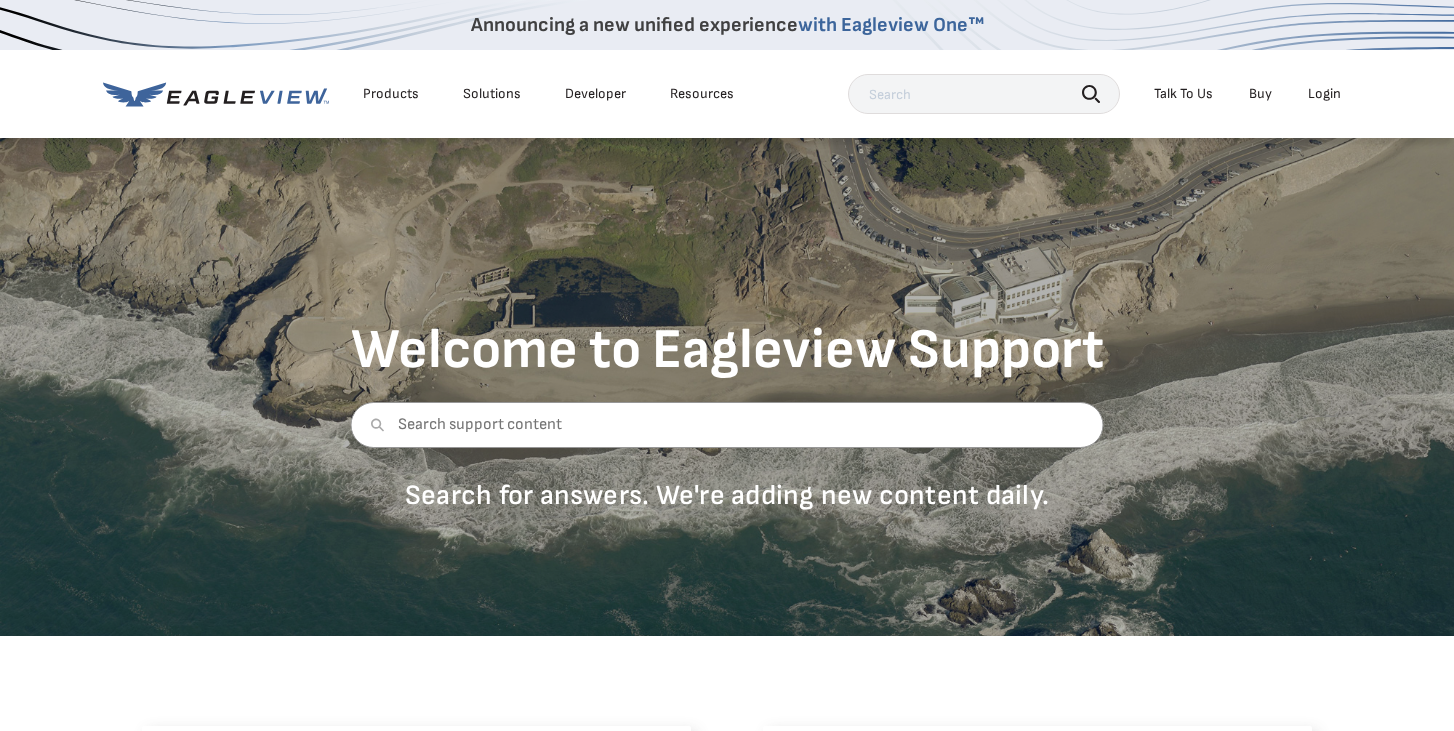 click on "Login" at bounding box center [1324, 94] 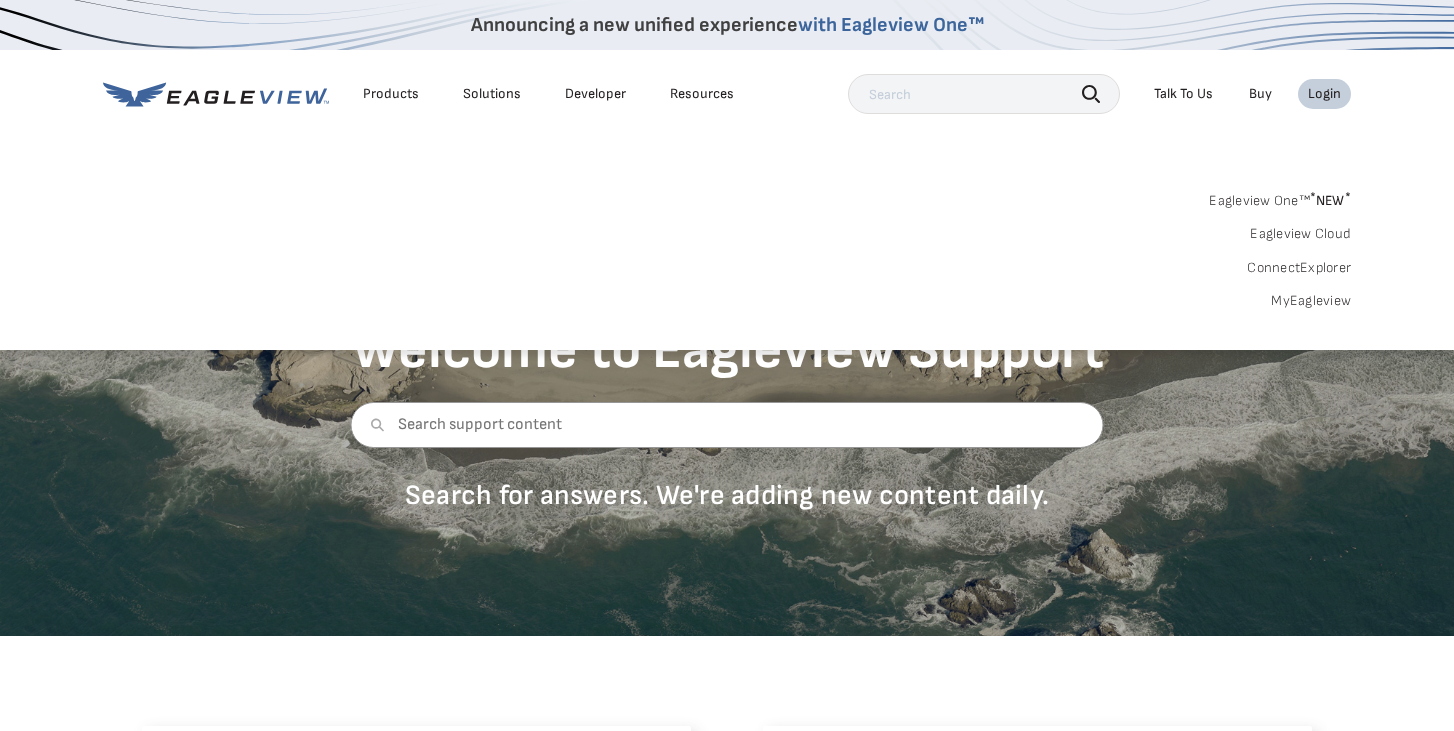 click on "Login" at bounding box center [1324, 94] 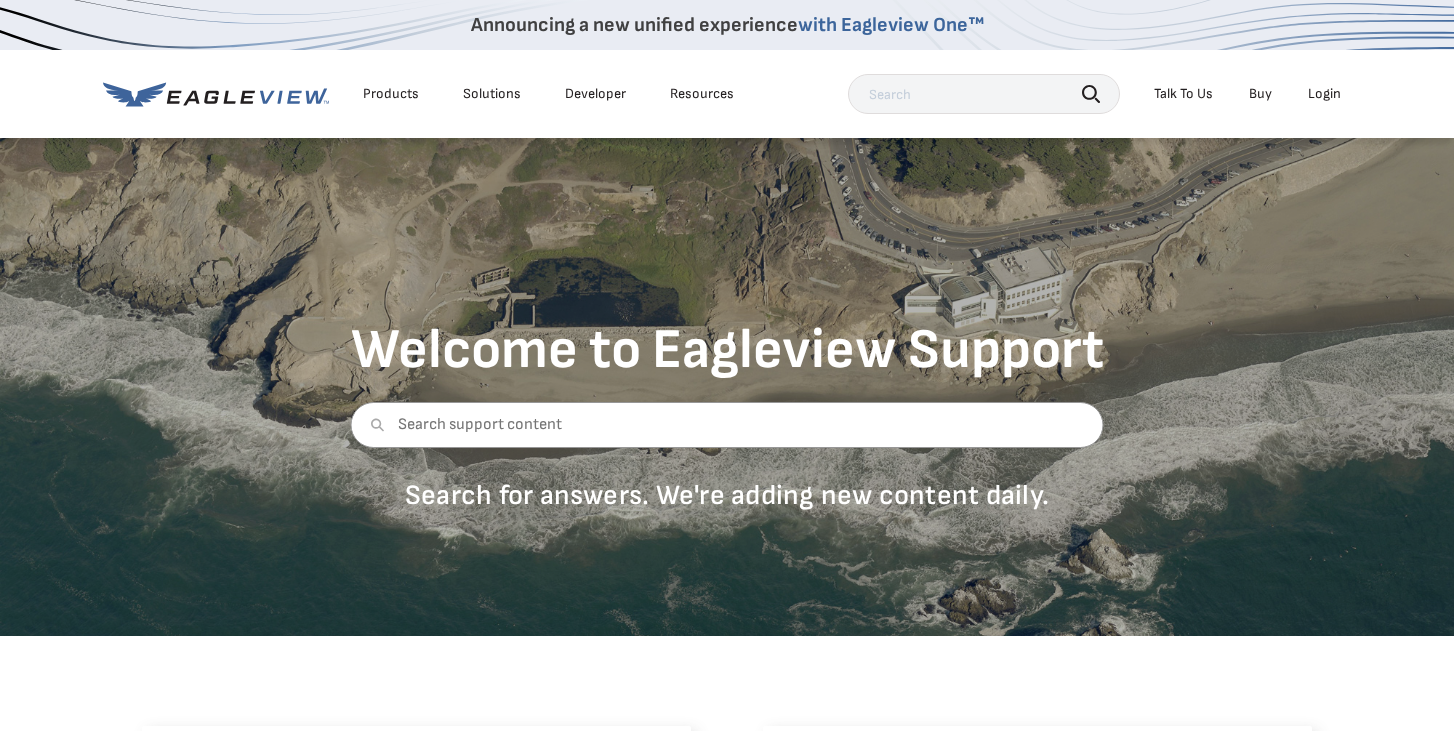 click on "Login" at bounding box center [1324, 94] 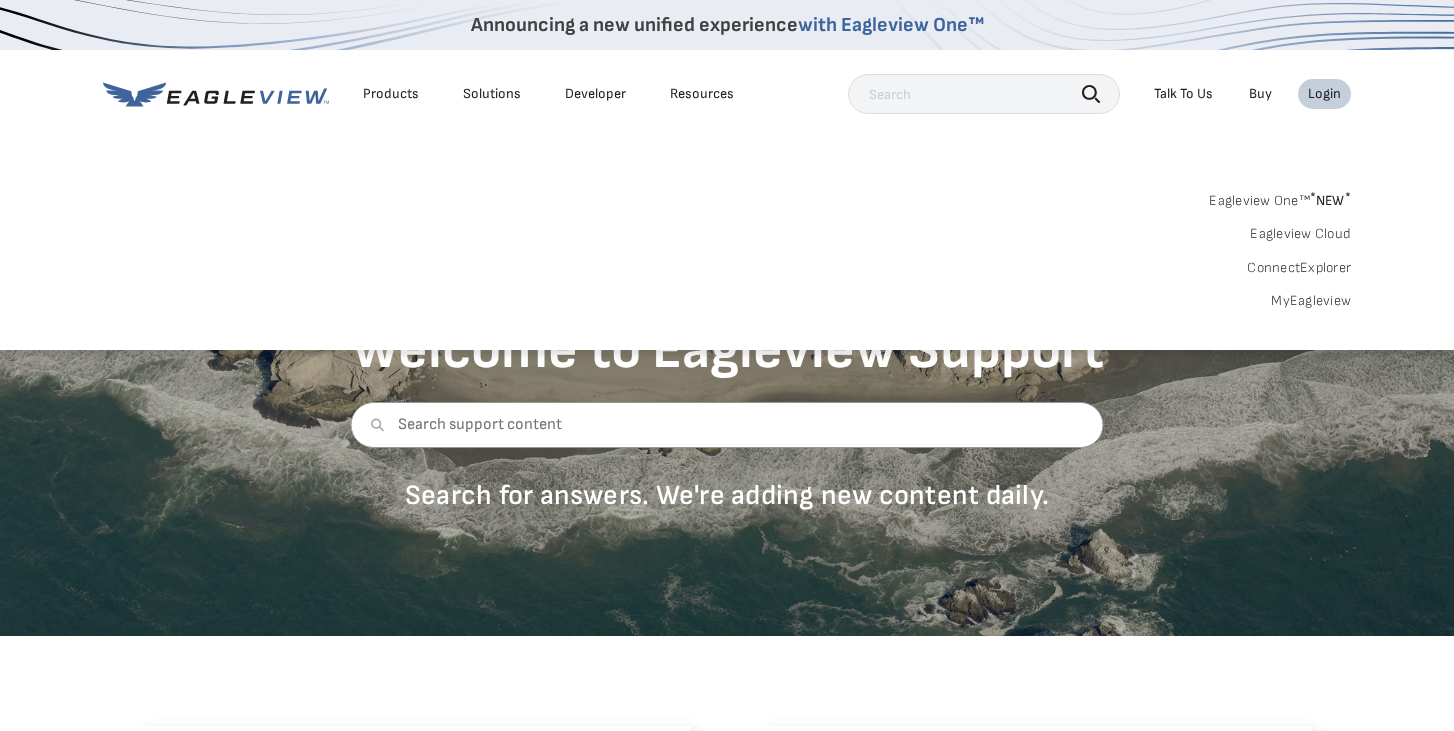 click on "MyEagleview" at bounding box center [1311, 301] 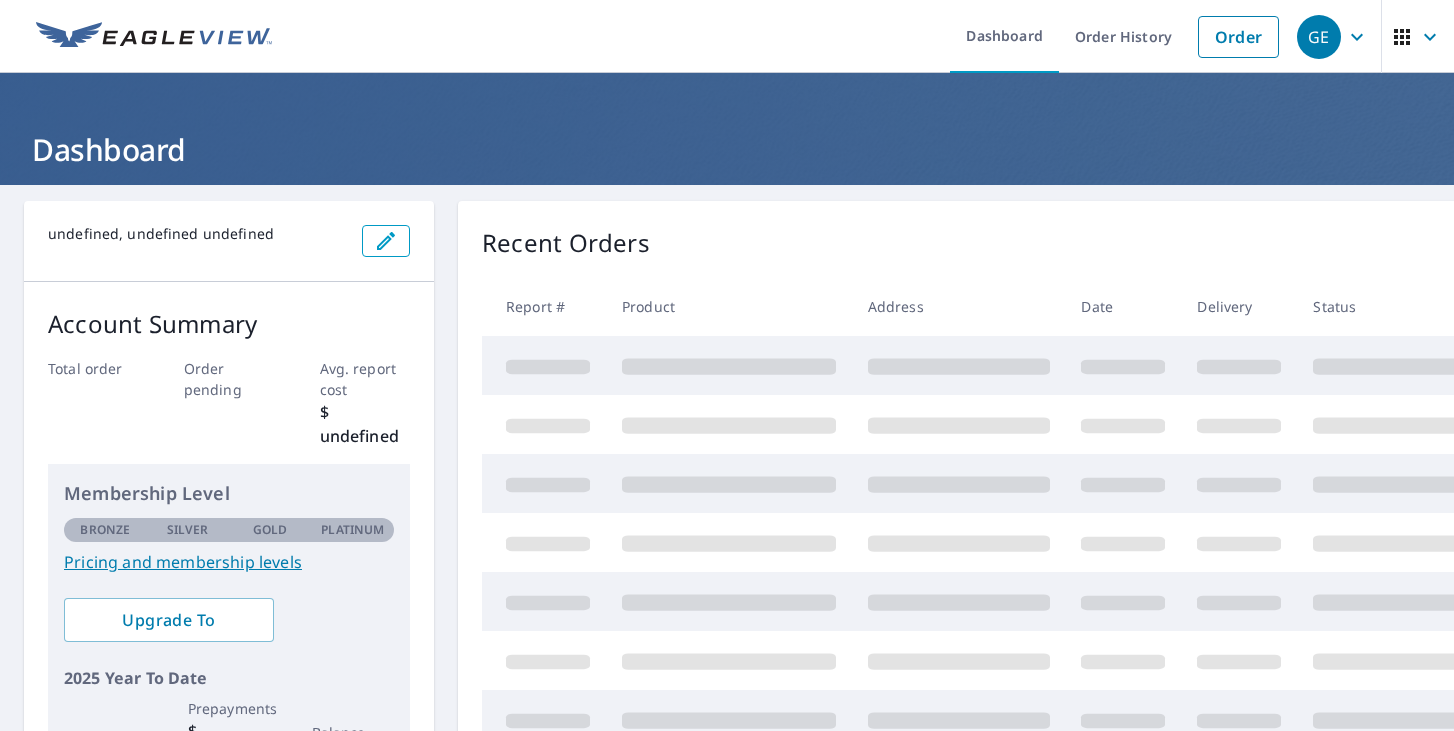 scroll, scrollTop: 0, scrollLeft: 0, axis: both 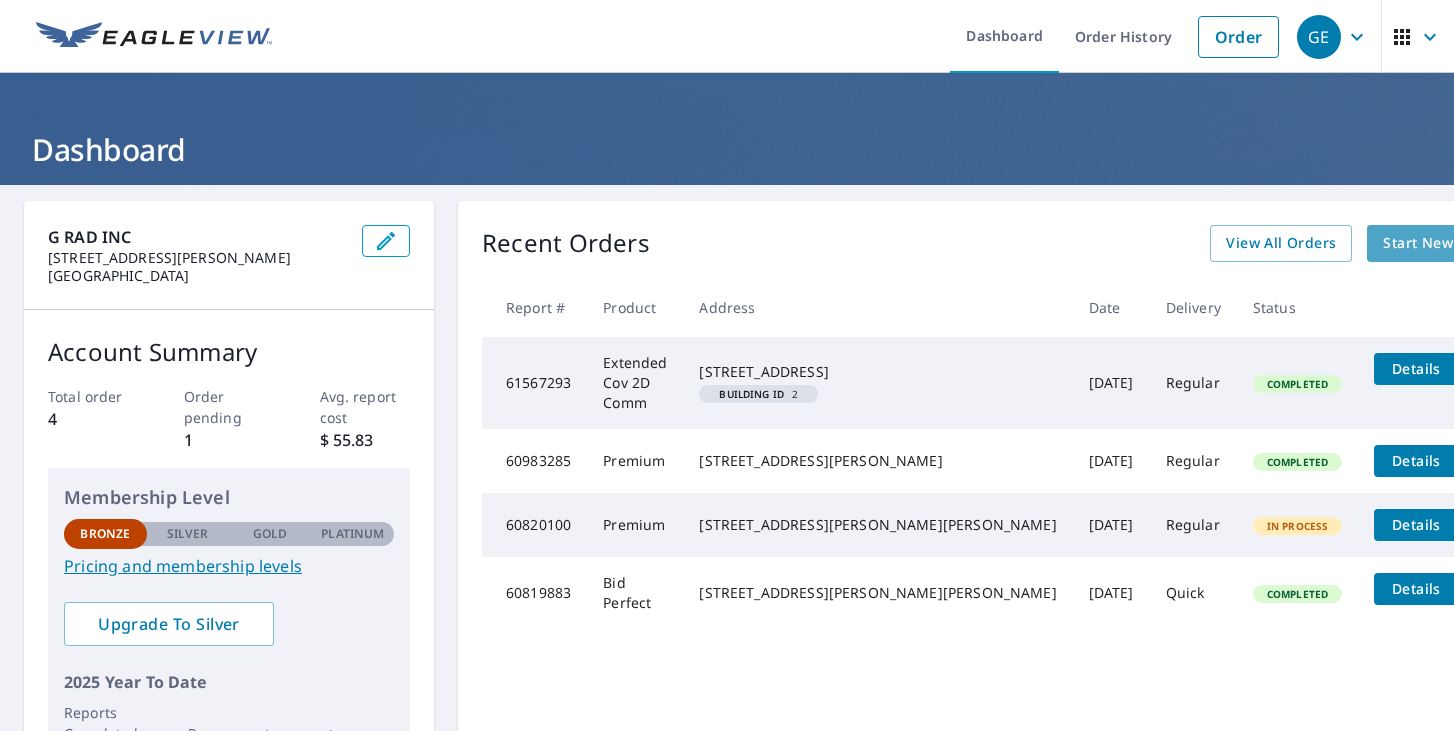 click on "Start New Order" at bounding box center (1441, 243) 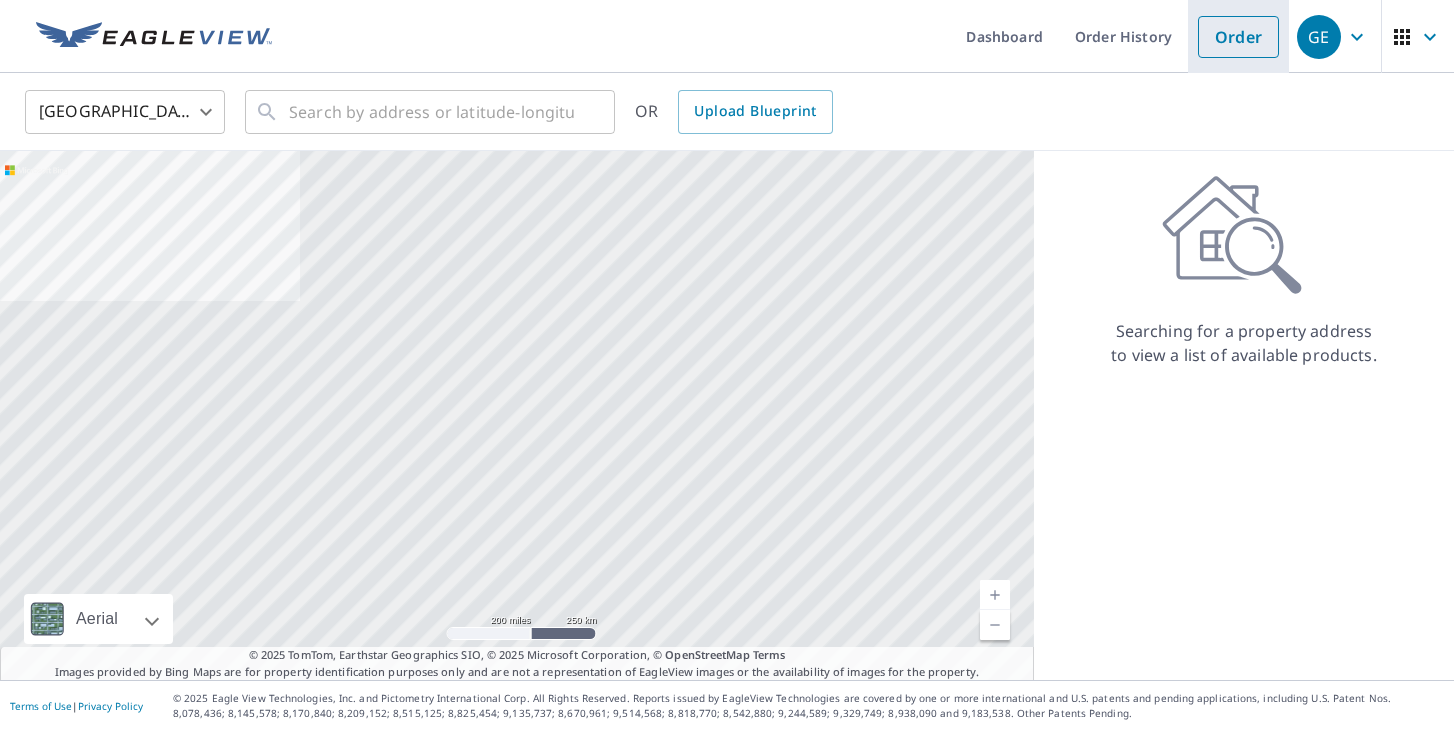 click on "Order" at bounding box center (1238, 37) 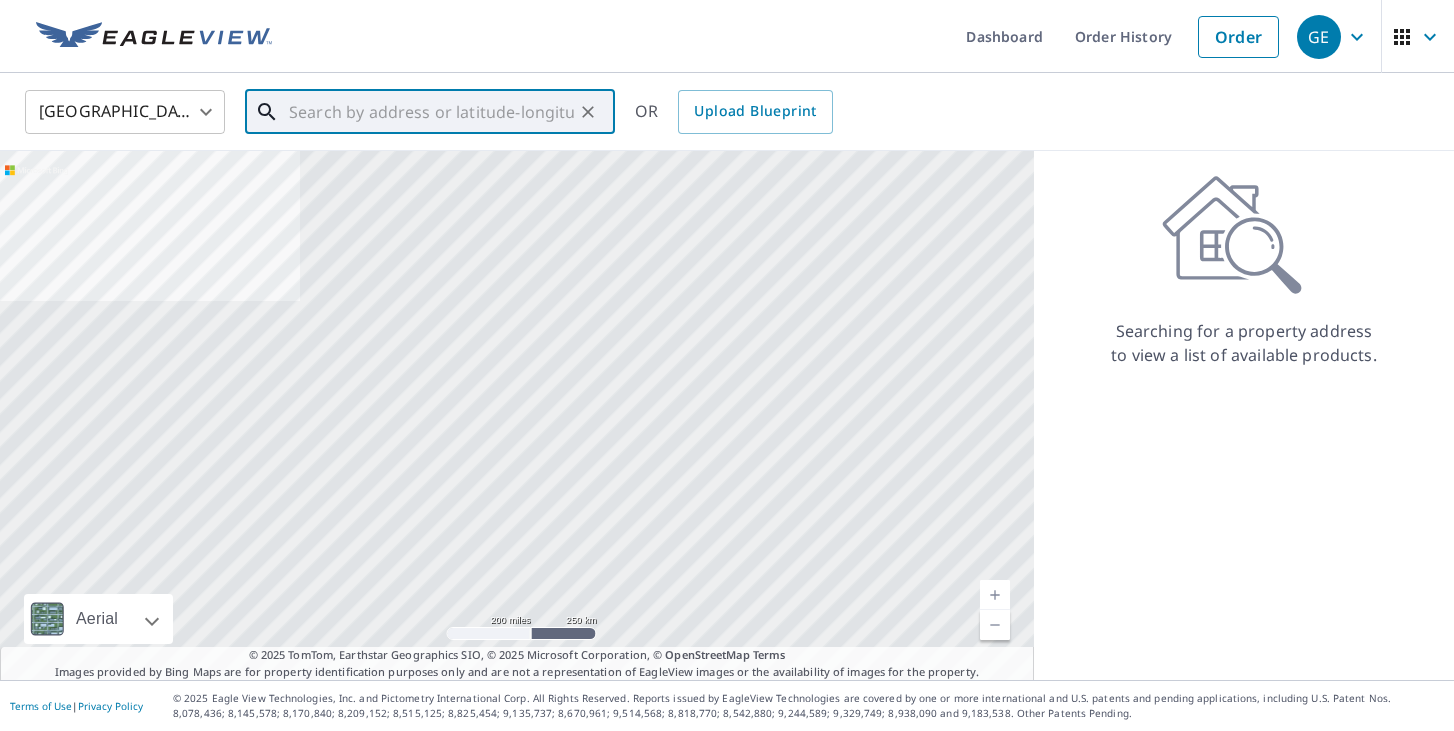 click at bounding box center [431, 112] 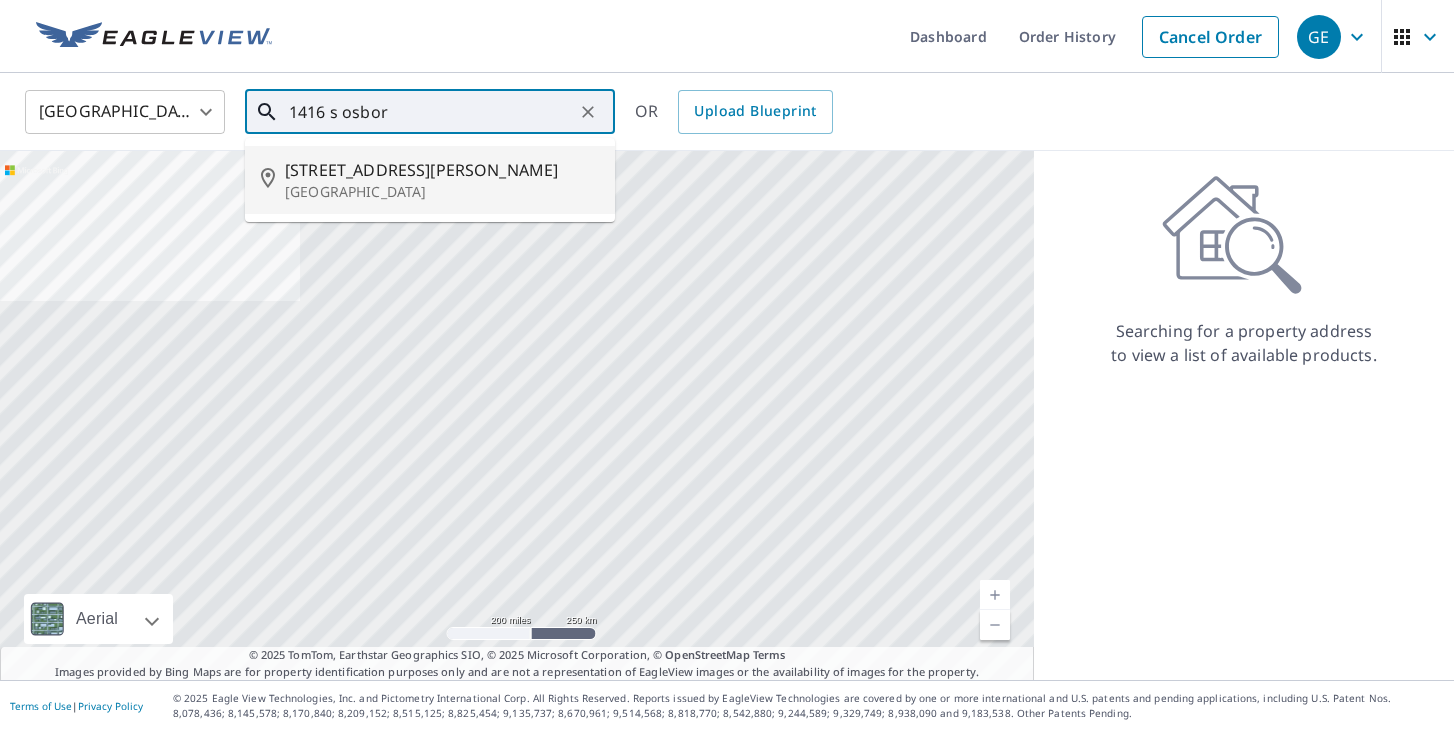 click on "[STREET_ADDRESS][PERSON_NAME]" at bounding box center [442, 170] 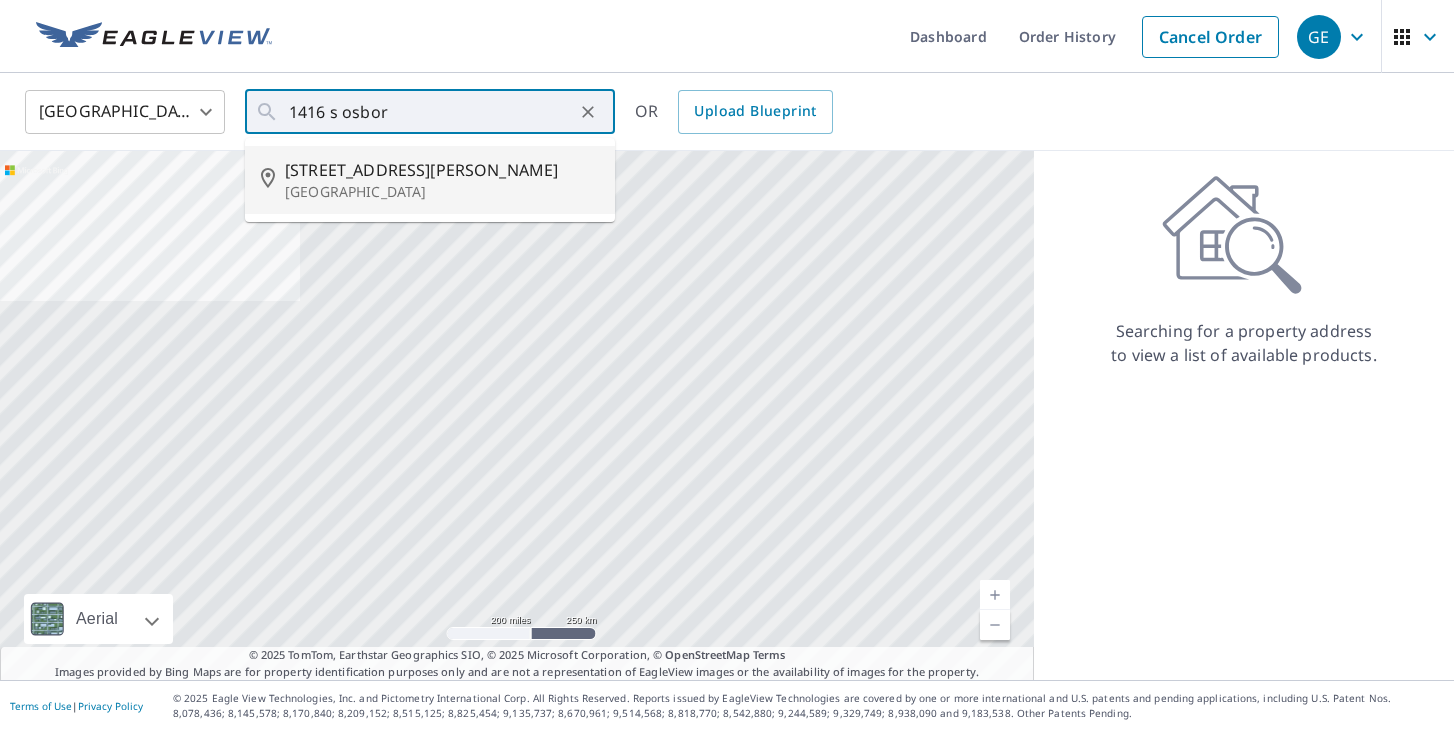 type on "[STREET_ADDRESS][PERSON_NAME]" 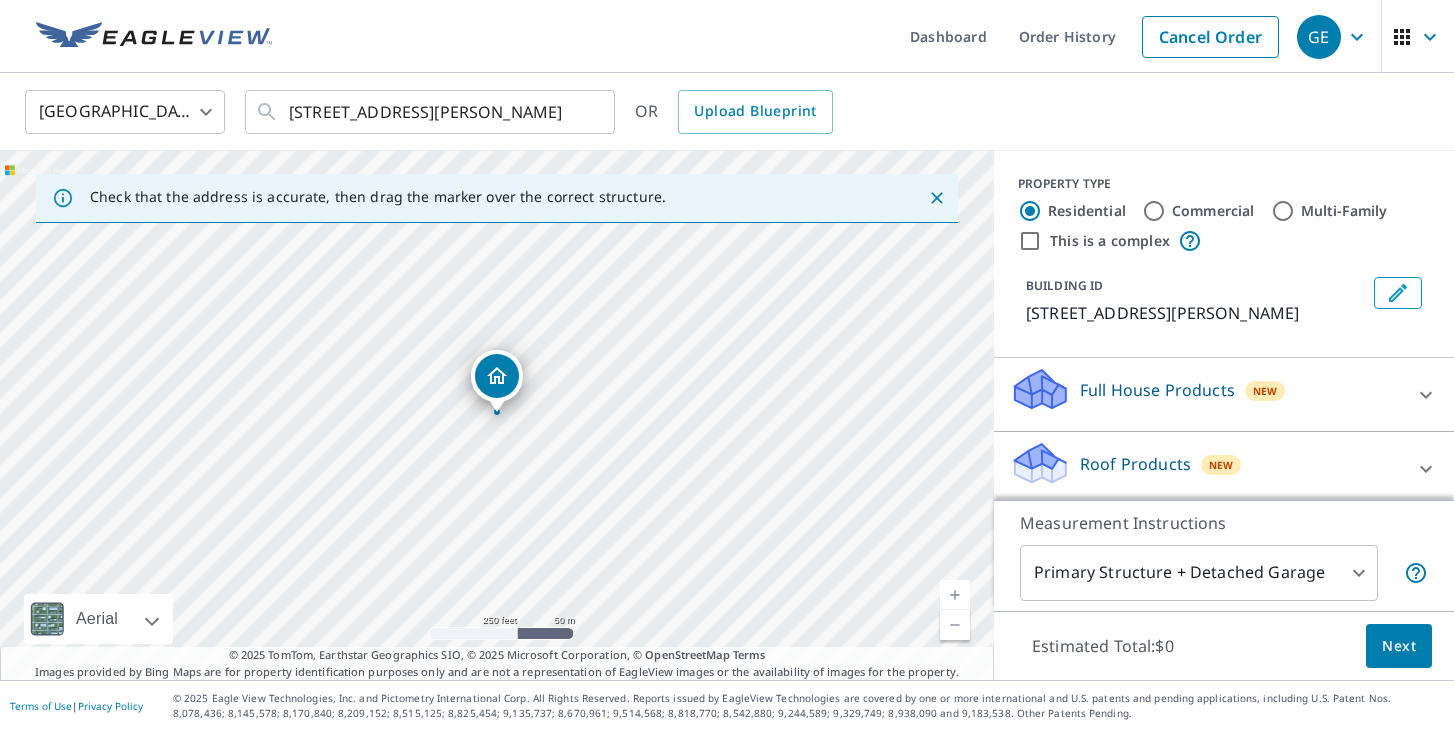 click 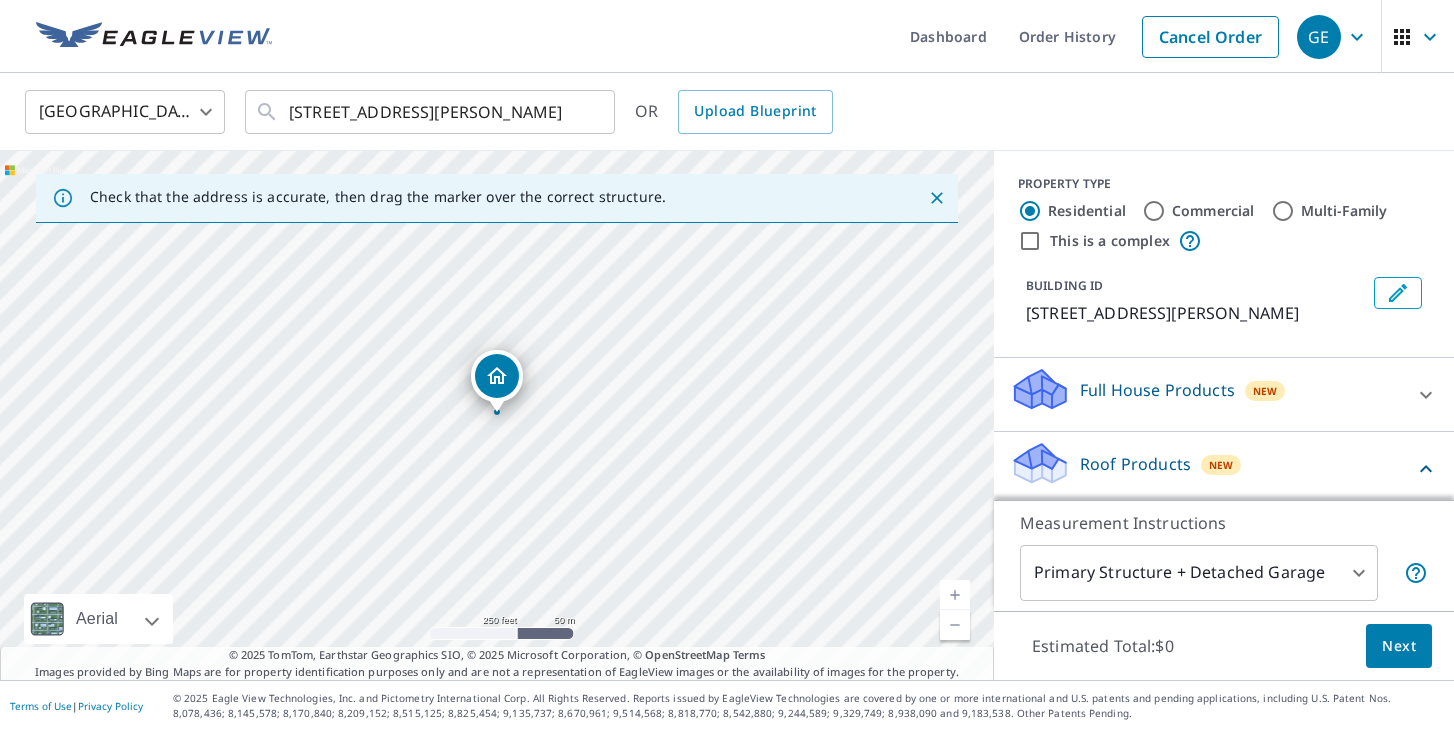 click 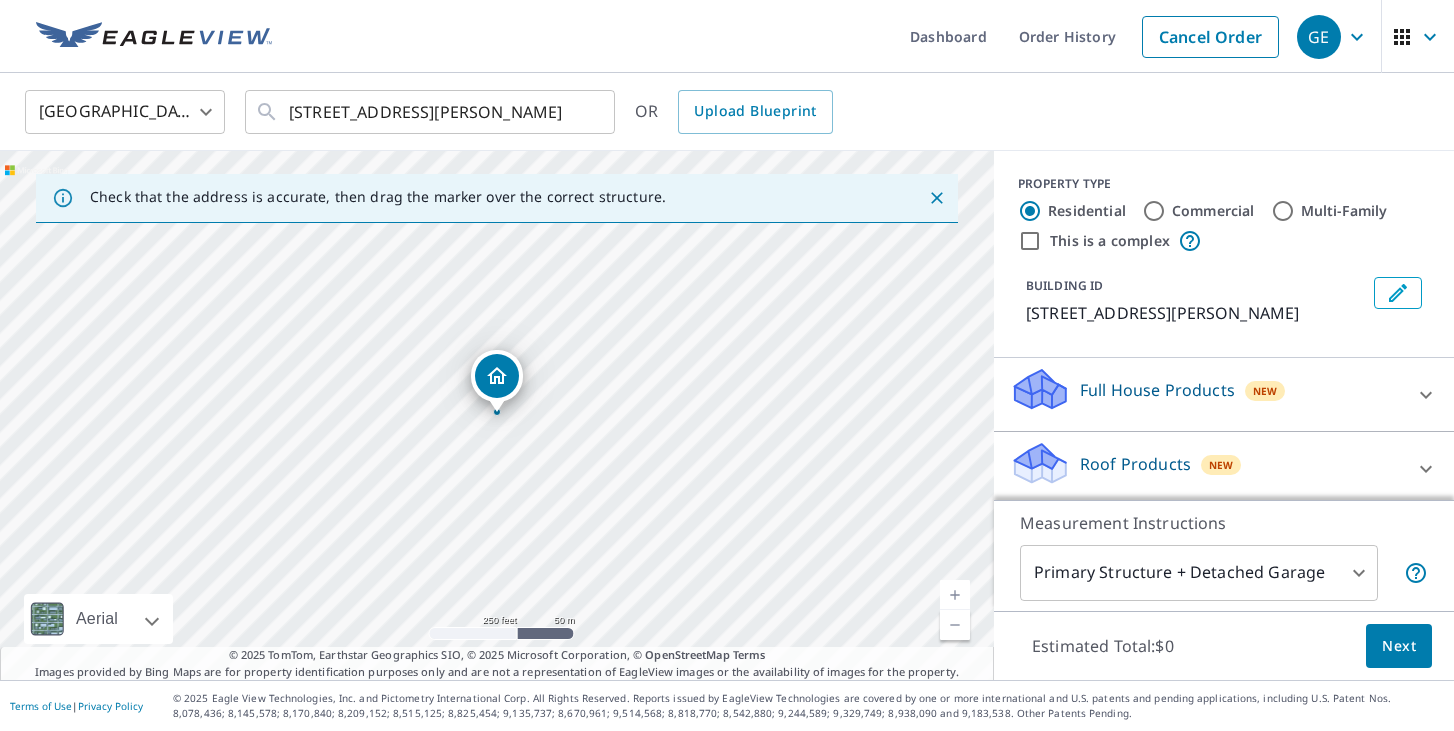 click 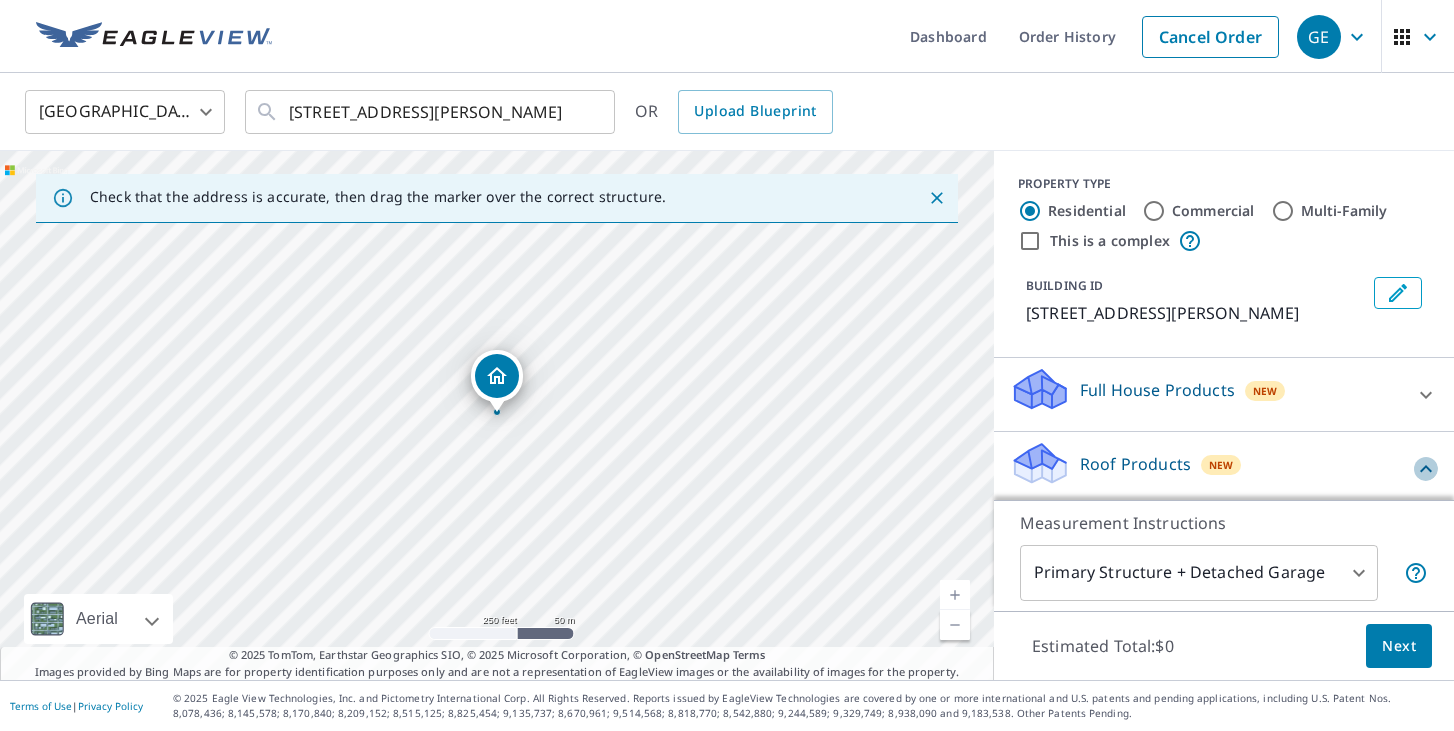 click 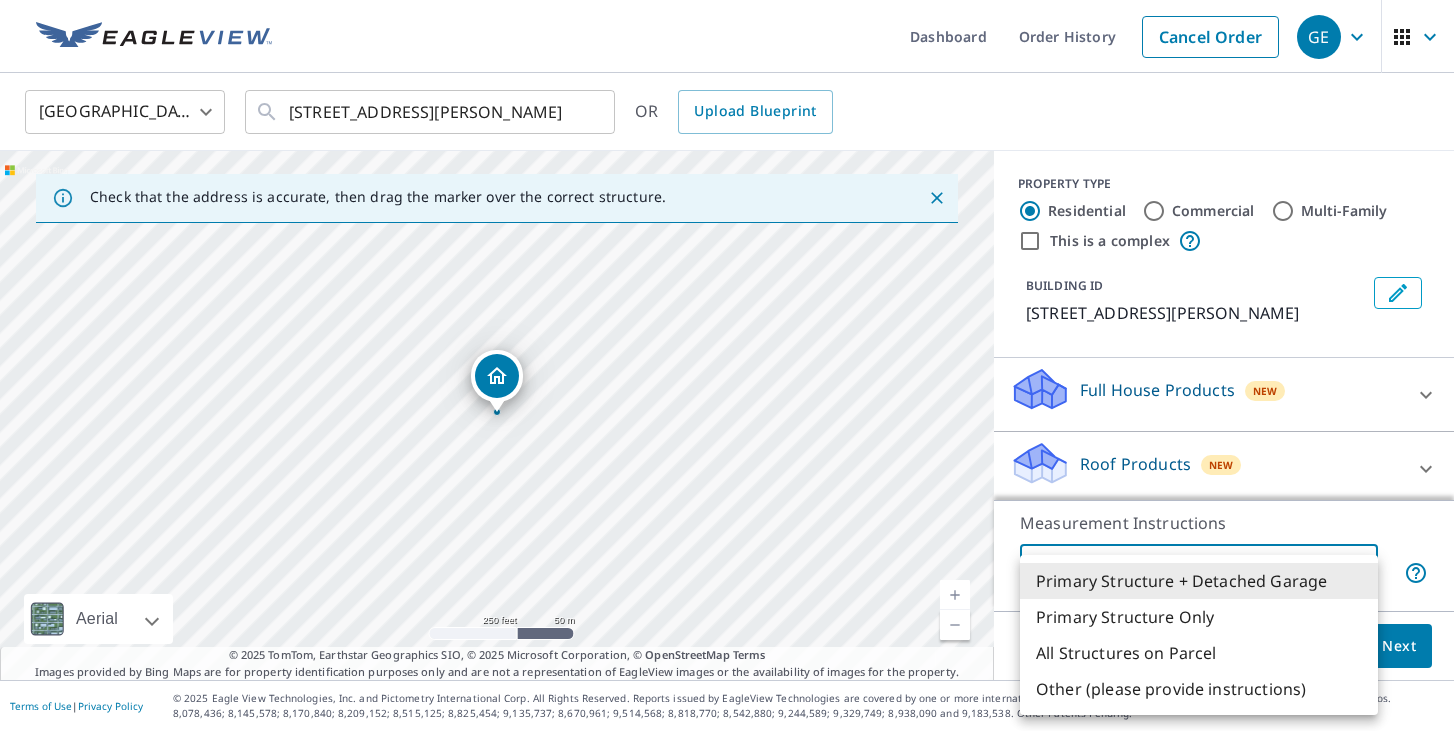 click on "GE GE
Dashboard Order History Cancel Order GE United States US ​ 1416 S Osborne Ave Janesville, WI 53546 ​ OR Upload Blueprint Check that the address is accurate, then drag the marker over the correct structure. 1416 S Osborne Ave Janesville, WI 53546 Aerial Road A standard road map Aerial A detailed look from above Labels Labels 250 feet 50 m © 2025 TomTom, © Vexcel Imaging, © 2025 Microsoft Corporation,  © OpenStreetMap Terms © 2025 TomTom, Earthstar Geographics SIO, © 2025 Microsoft Corporation, ©   OpenStreetMap   Terms Images provided by Bing Maps are for property identification purposes only and are not a representation of EagleView images or the availability of images for the property. PROPERTY TYPE Residential Commercial Multi-Family This is a complex BUILDING ID 1416 S Osborne Ave, Janesville, WI, 53546 Full House Products New Full House™ $105 Roof Products New Premium $32.75 - $87 Gutter $13.75 Bid Perfect™ $18 Solar Products New Inform Essentials+ $63.25 Inform Advanced $79 $30" at bounding box center (727, 365) 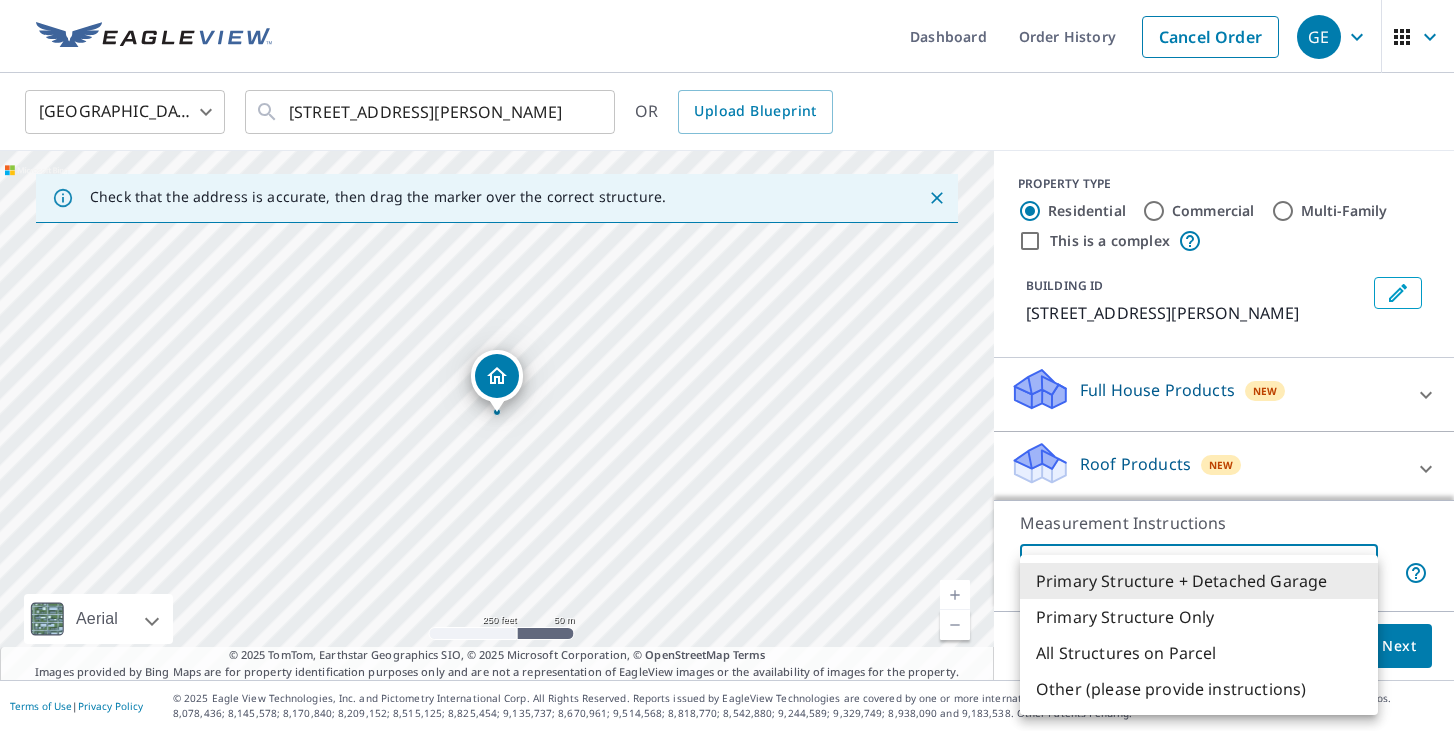 click on "Primary Structure Only" at bounding box center (1199, 617) 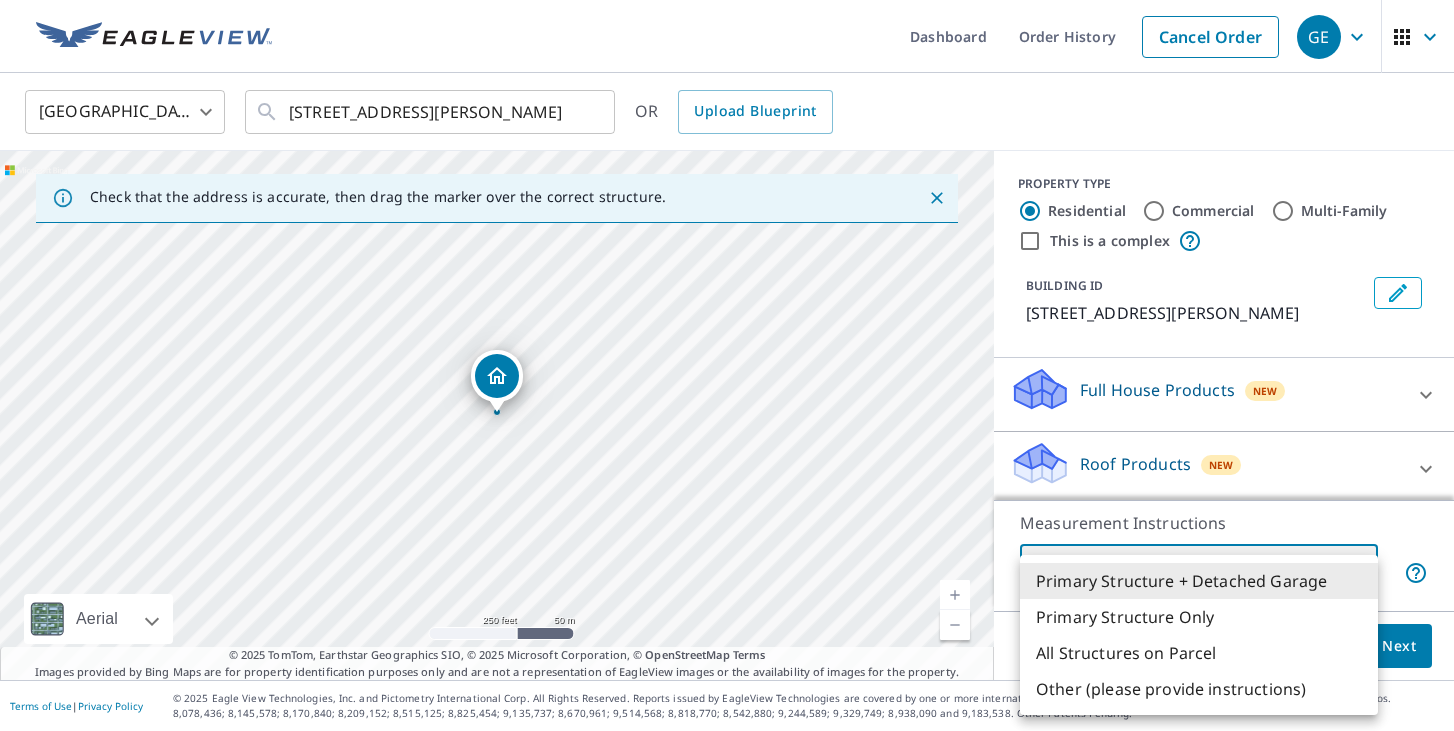 type on "2" 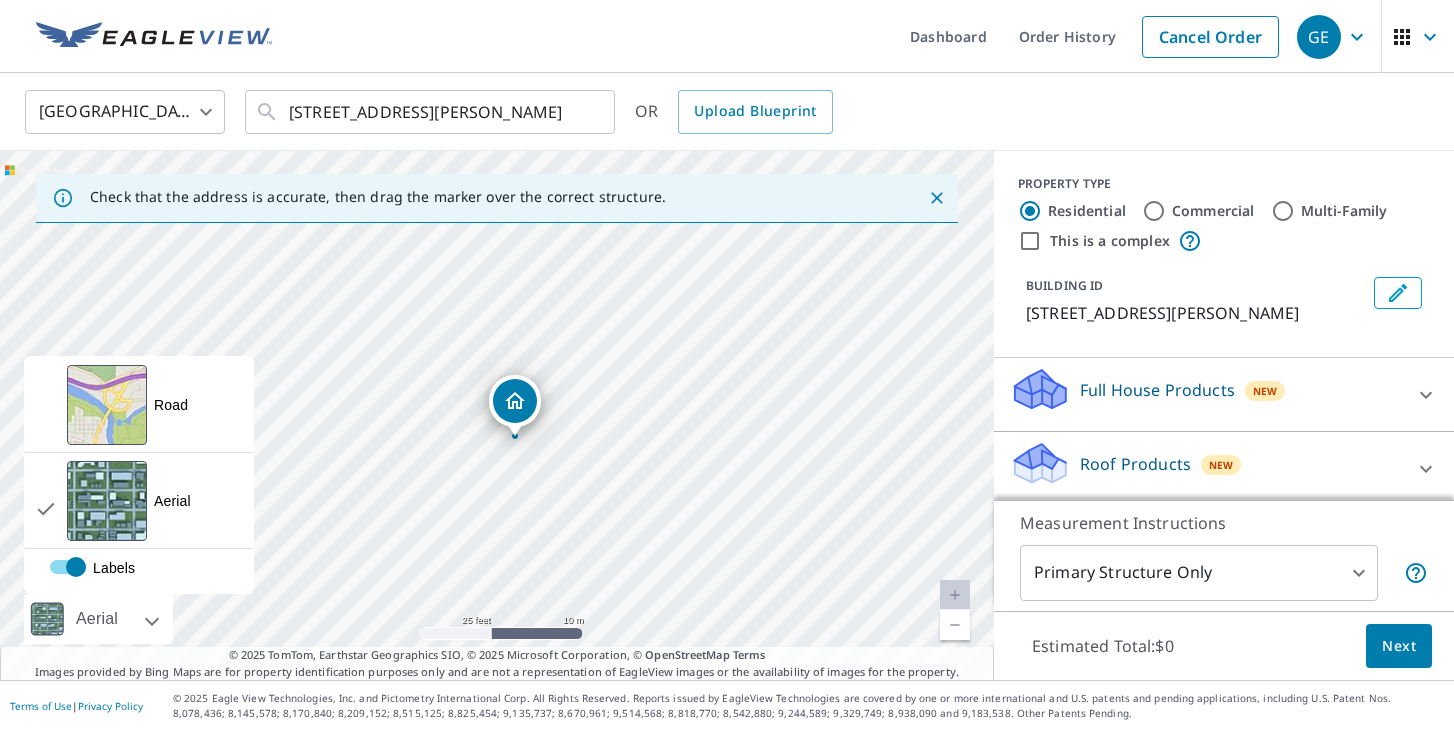 click on "Aerial" at bounding box center (97, 619) 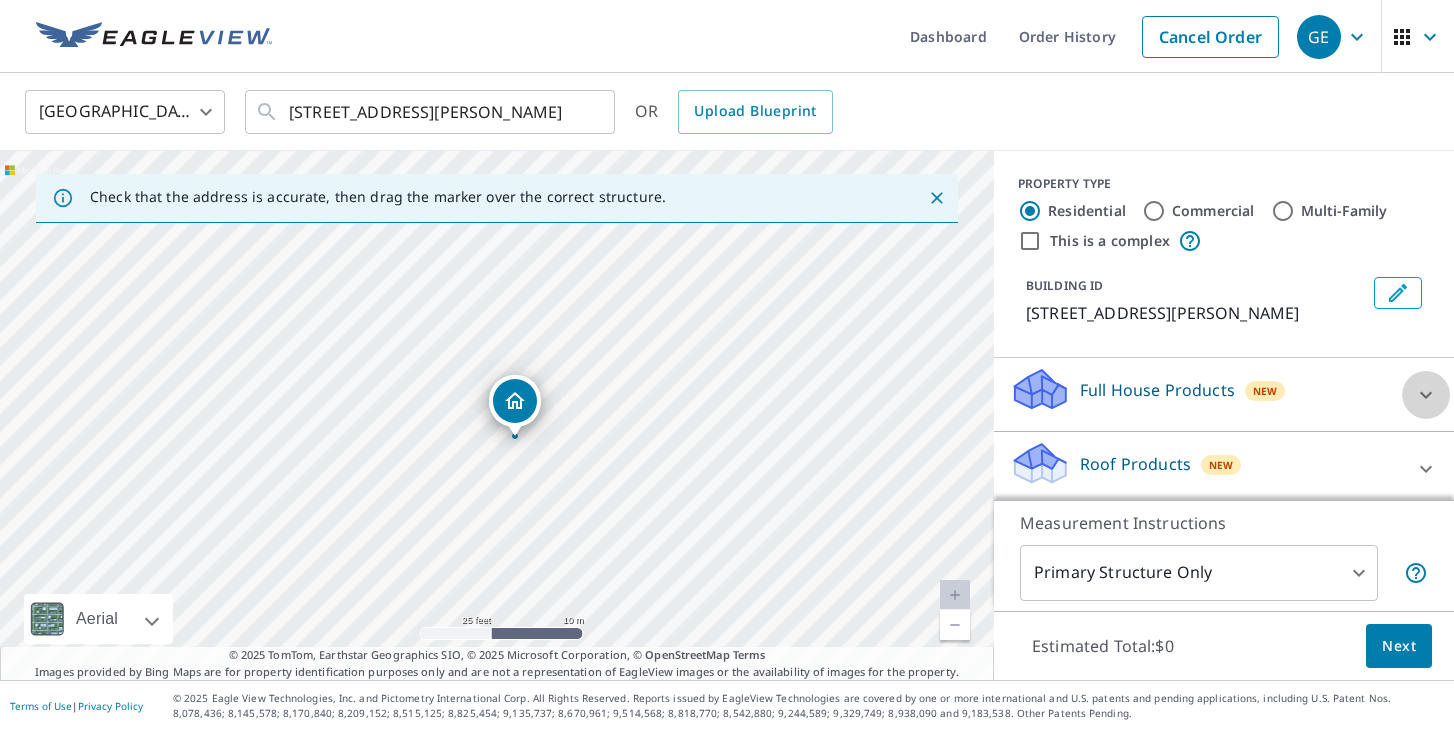 click 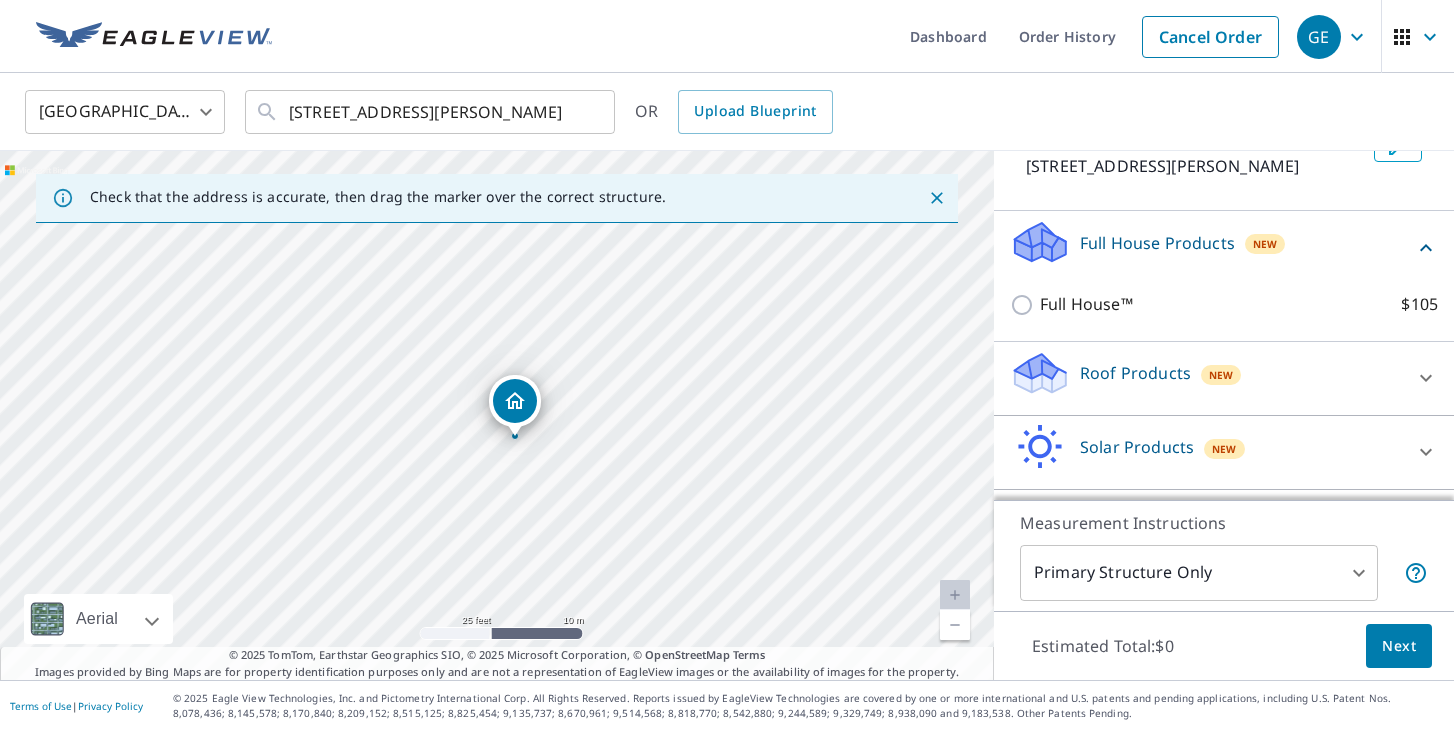 scroll, scrollTop: 152, scrollLeft: 0, axis: vertical 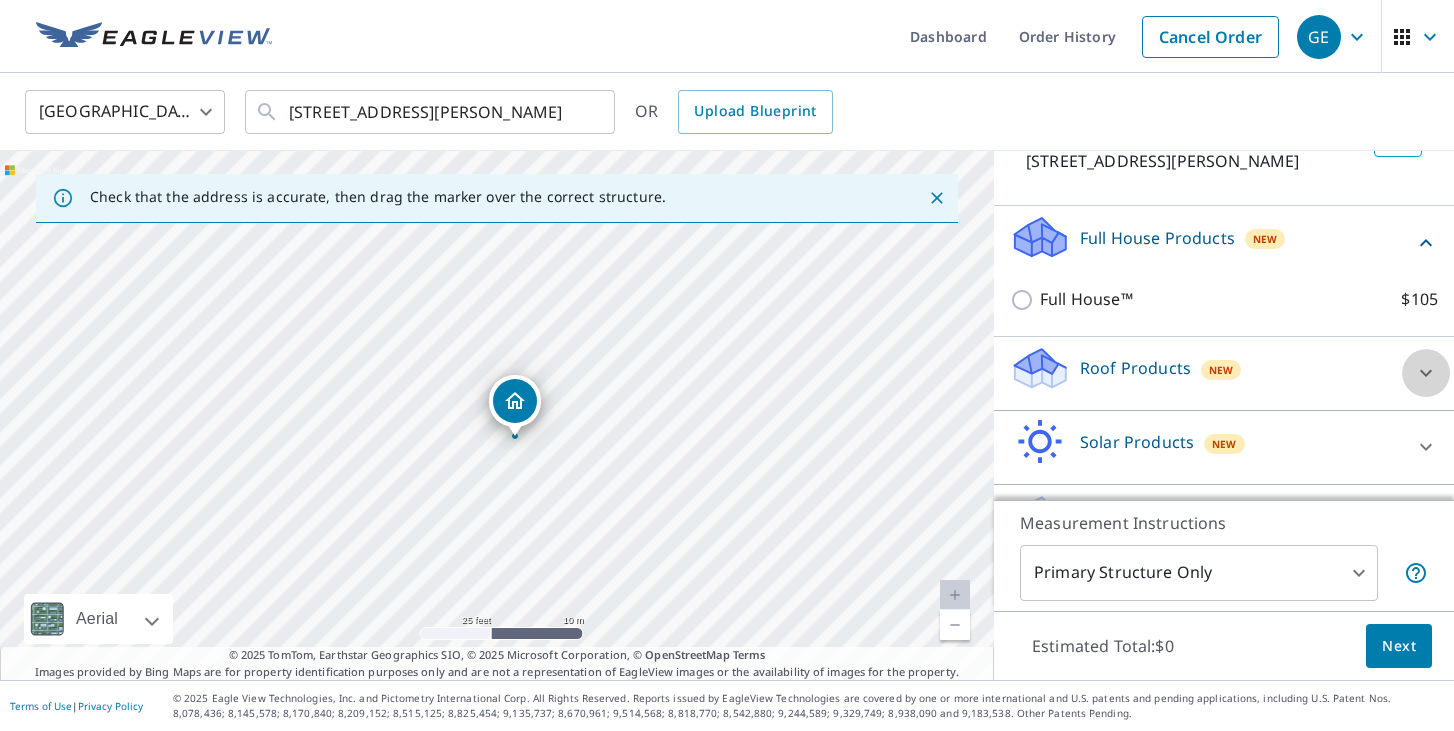 click 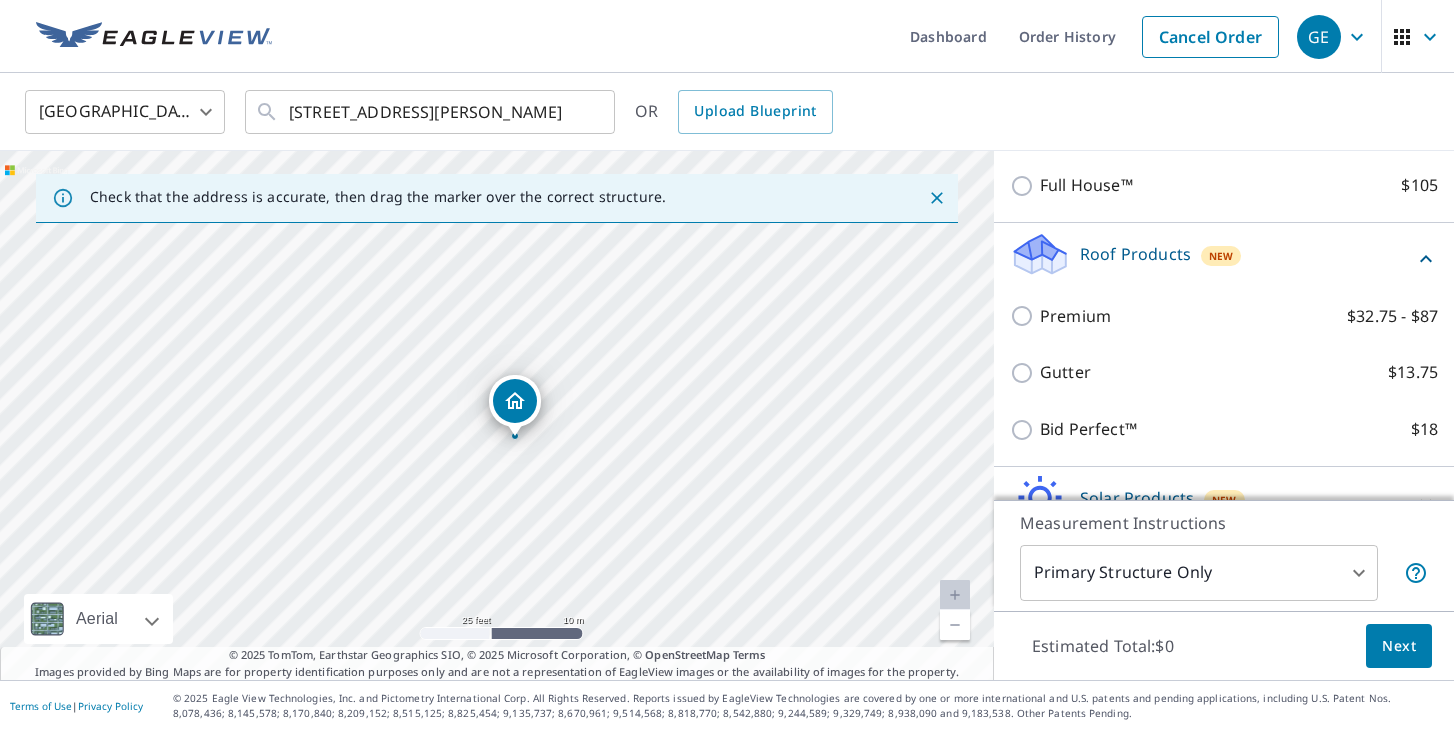 scroll, scrollTop: 267, scrollLeft: 0, axis: vertical 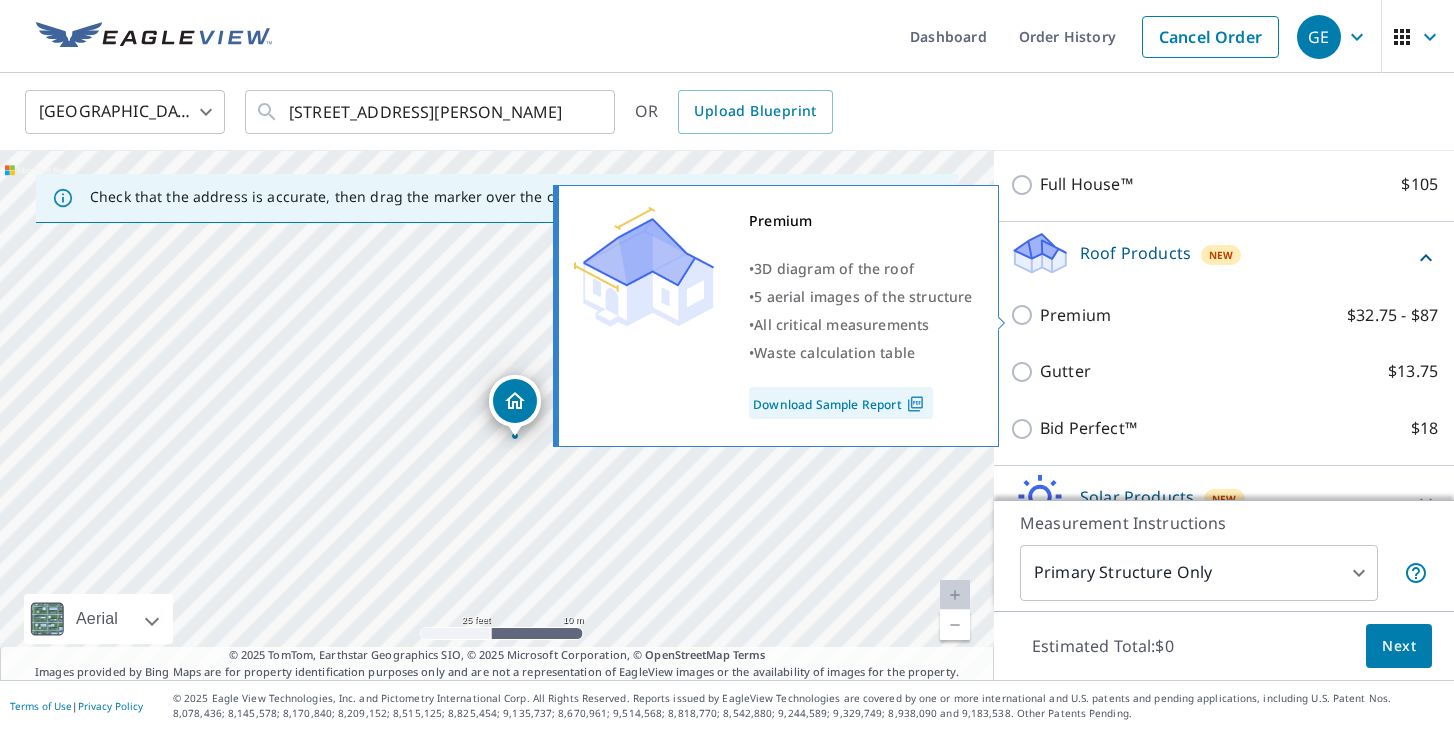 click on "Premium $32.75 - $87" at bounding box center (1025, 315) 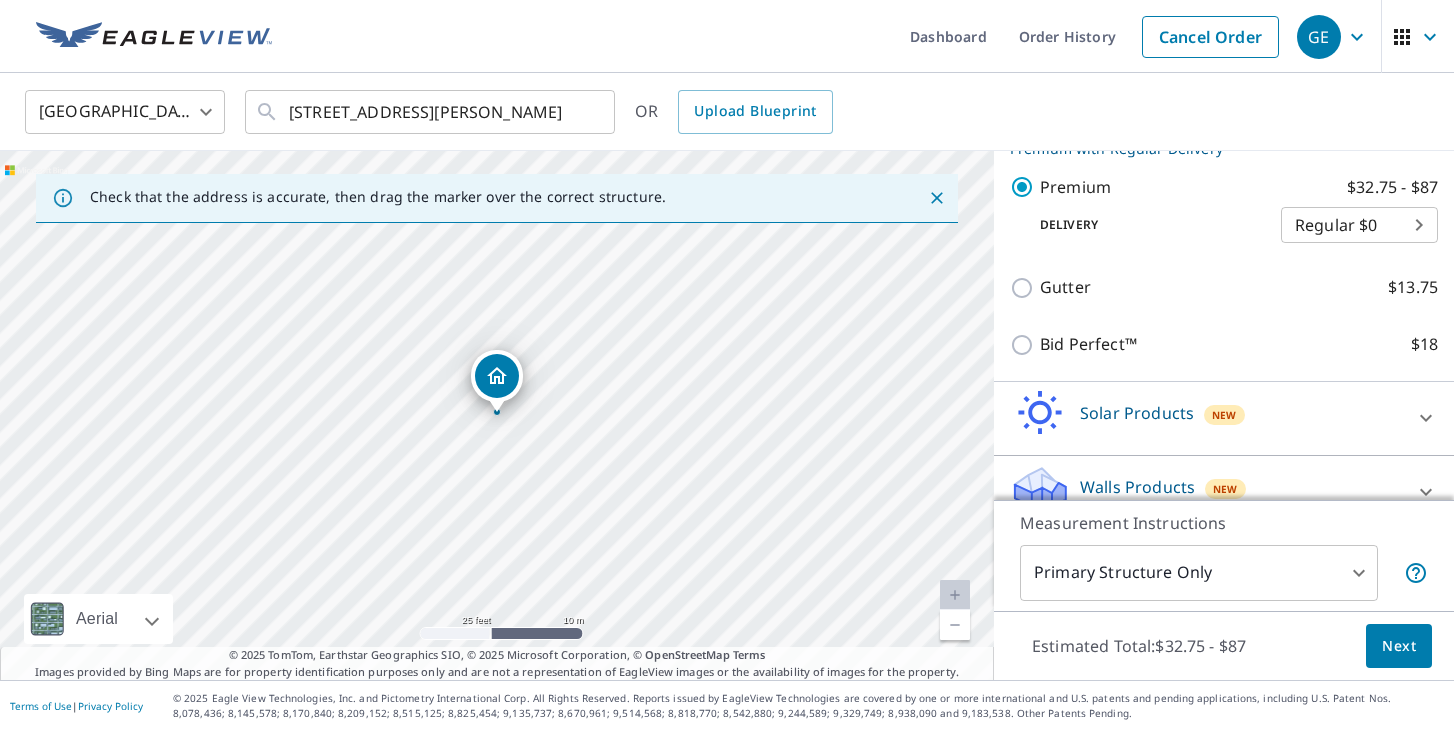 scroll, scrollTop: 448, scrollLeft: 0, axis: vertical 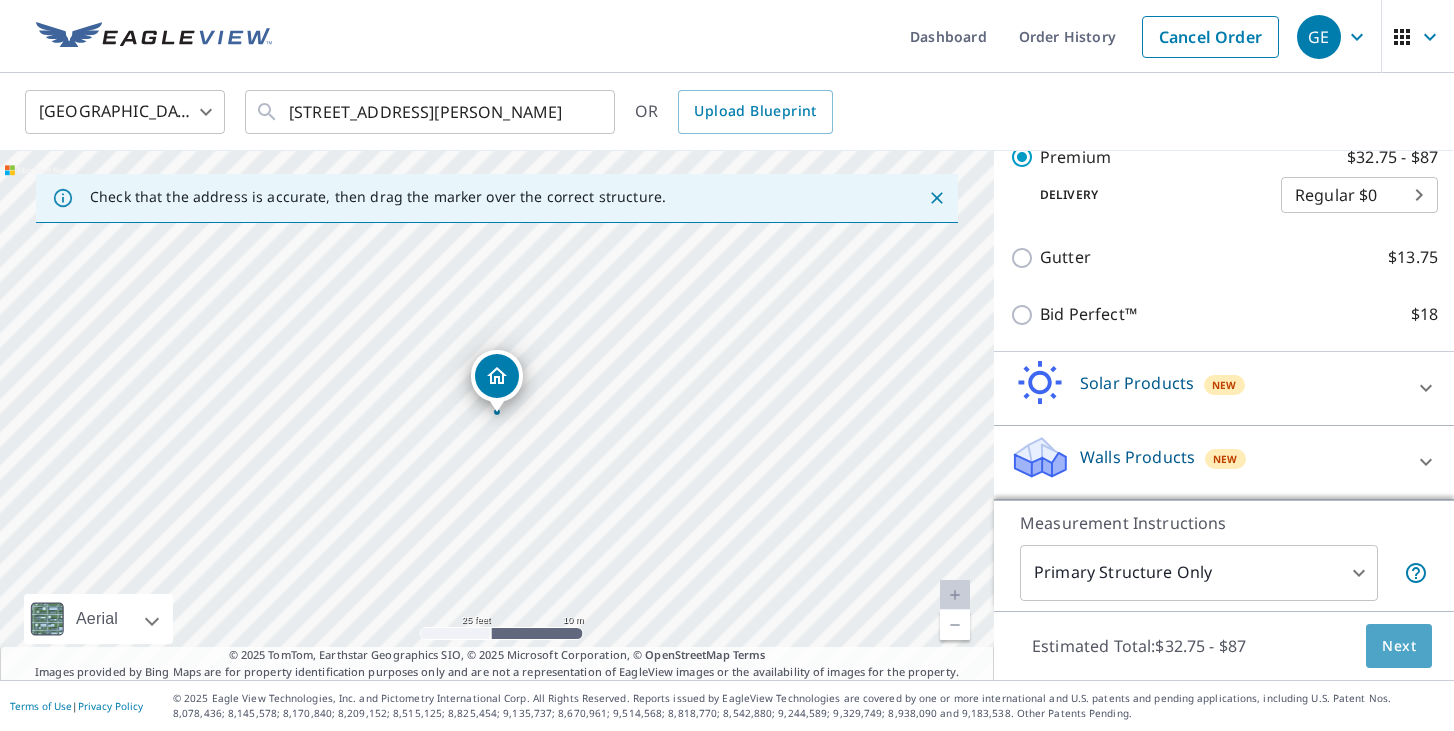 click on "Next" at bounding box center [1399, 646] 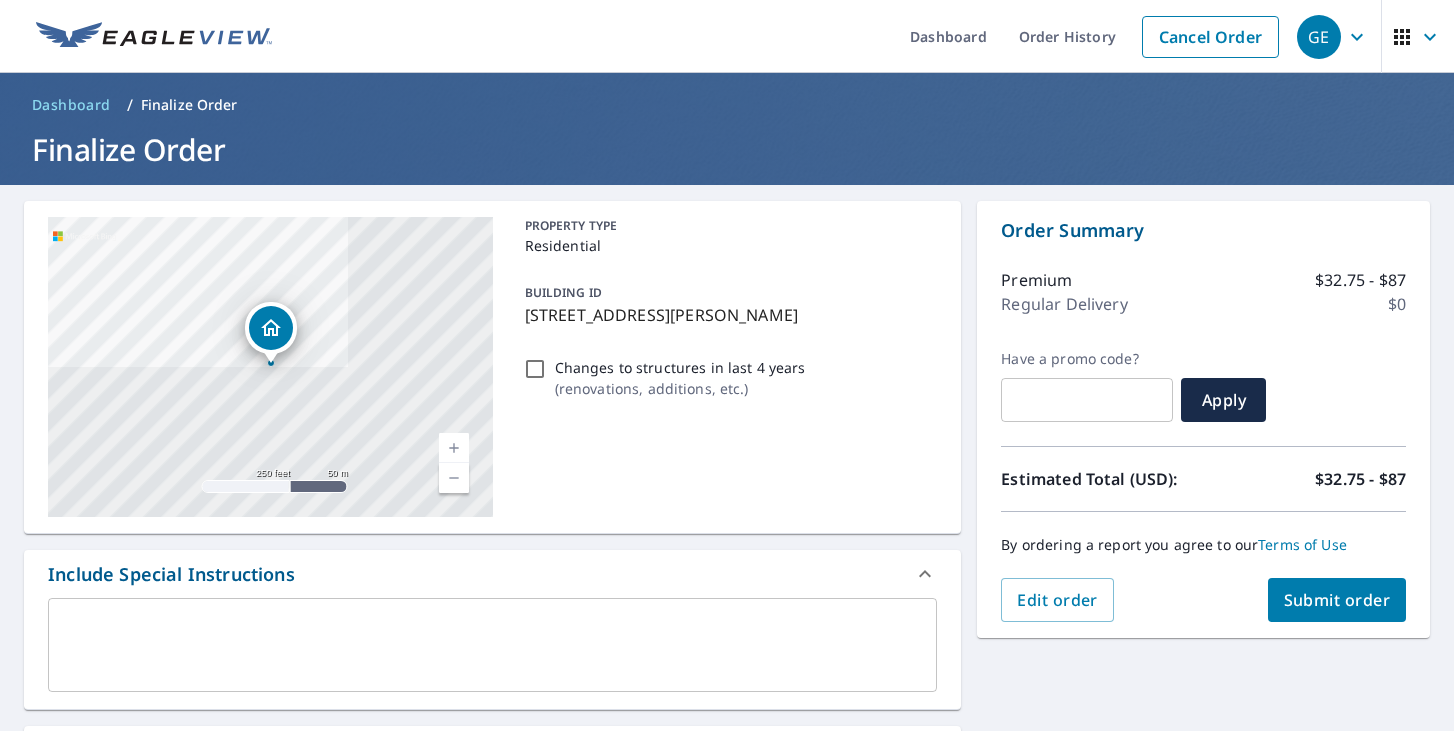 click on "Submit order" at bounding box center [1337, 600] 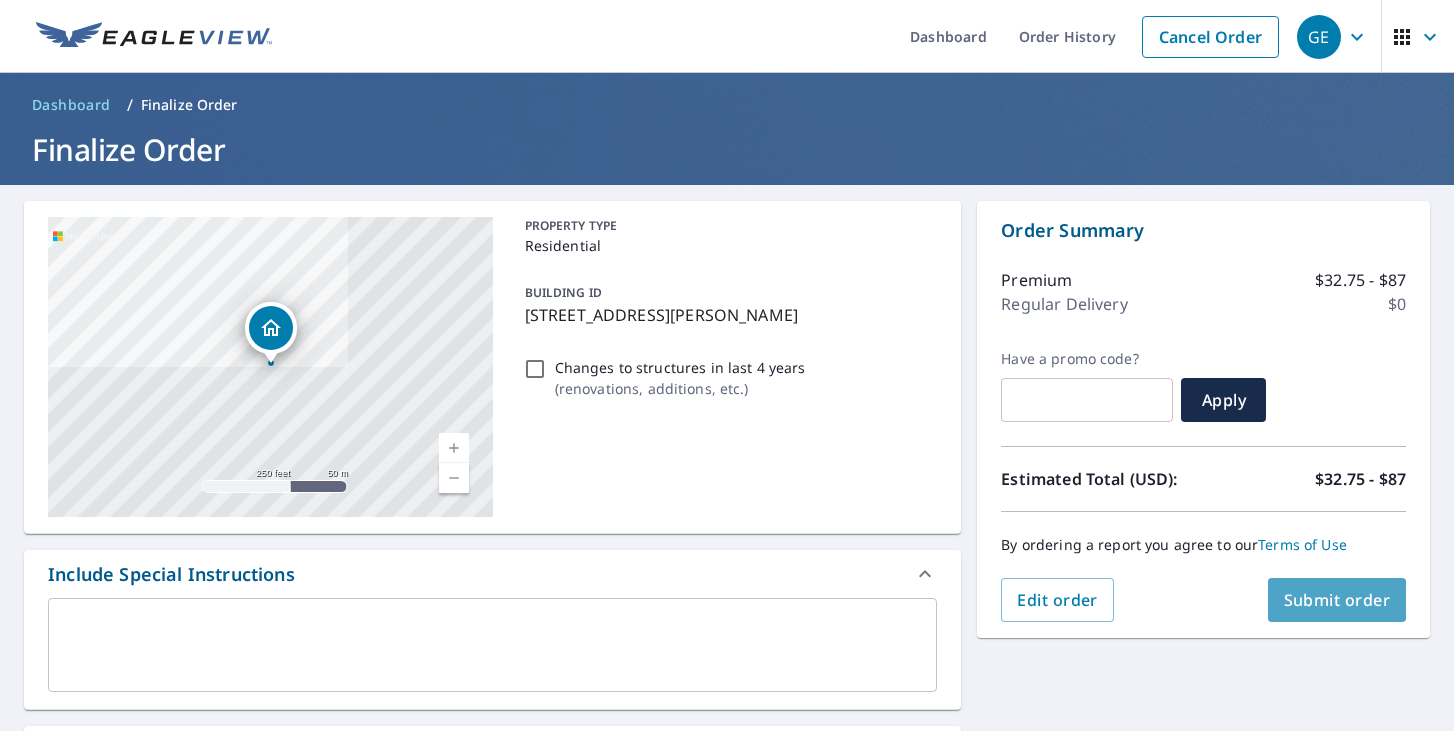 click on "Submit order" at bounding box center [1337, 600] 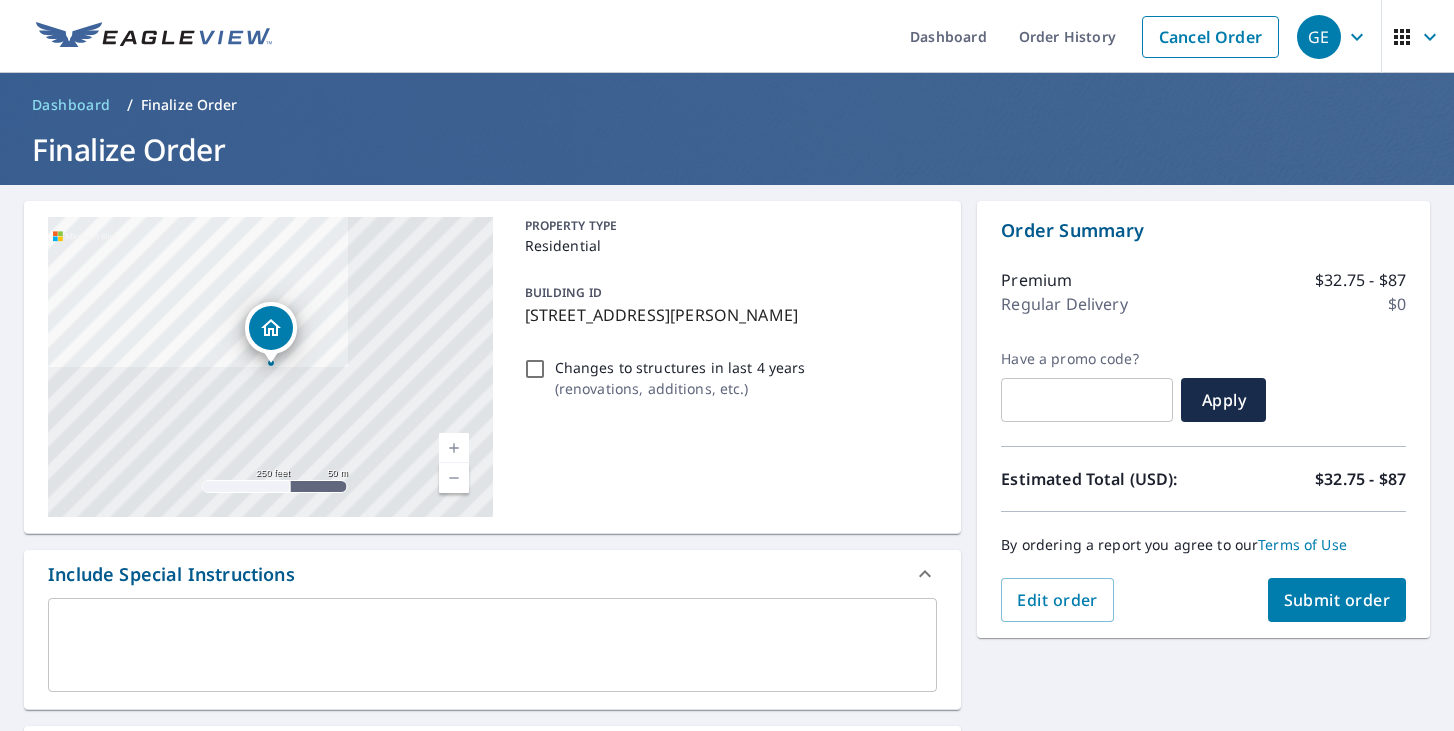 click on "Submit order" at bounding box center [1337, 600] 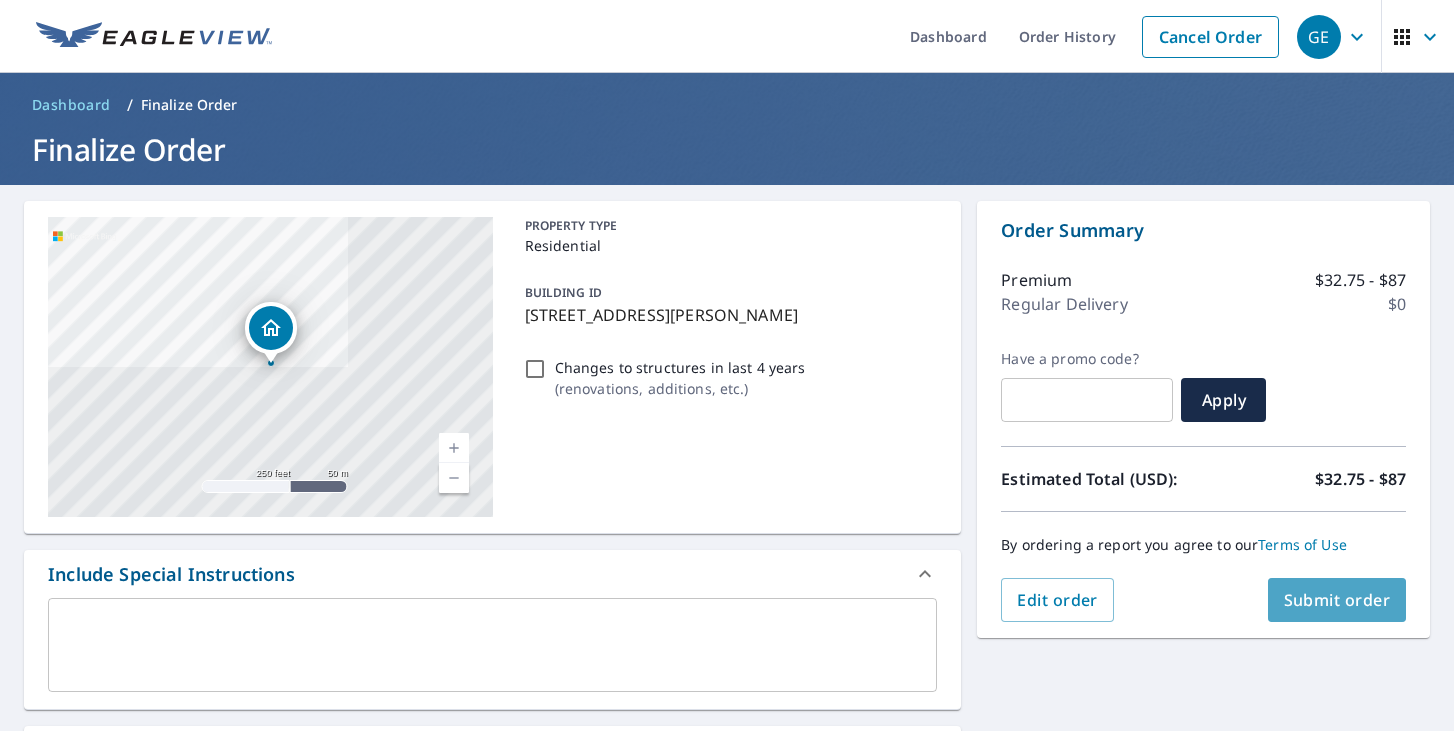 click on "Submit order" at bounding box center (1337, 600) 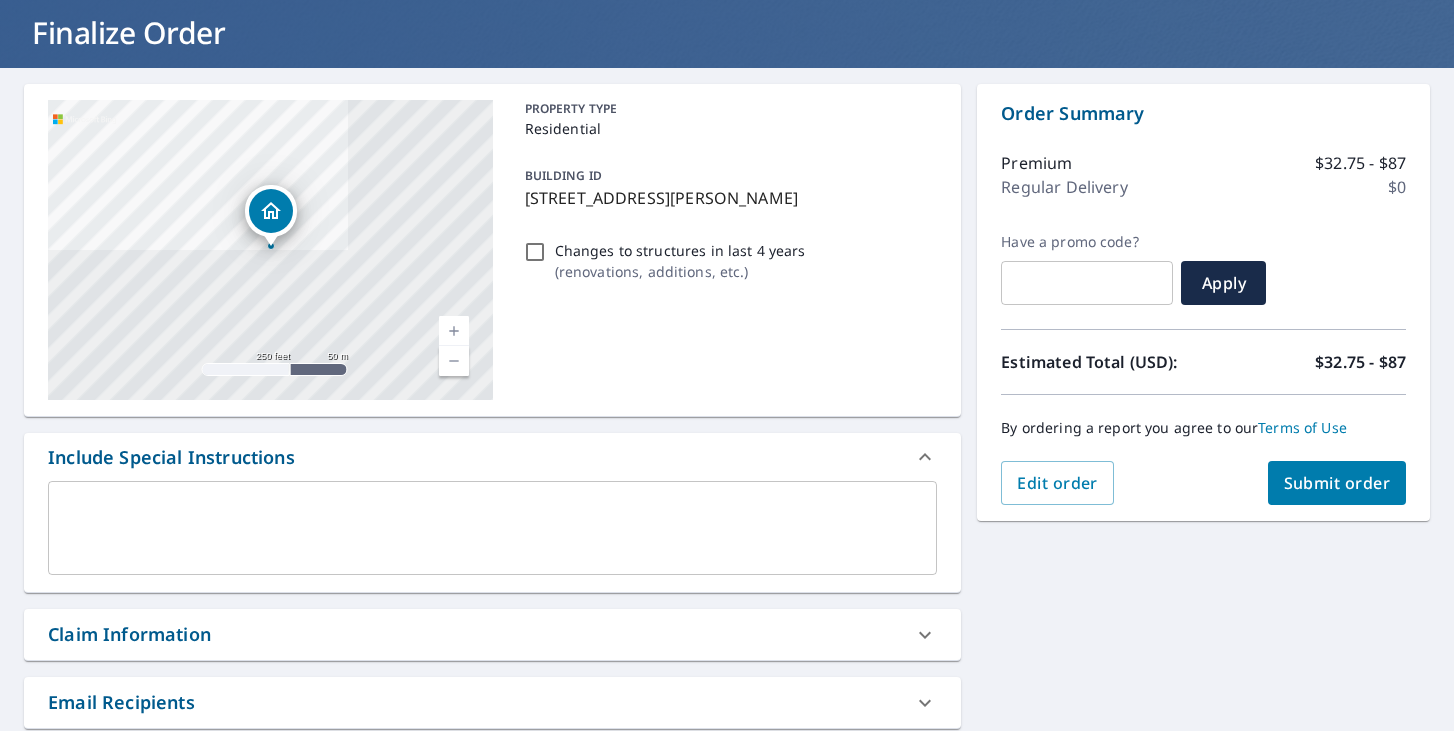 scroll, scrollTop: 0, scrollLeft: 0, axis: both 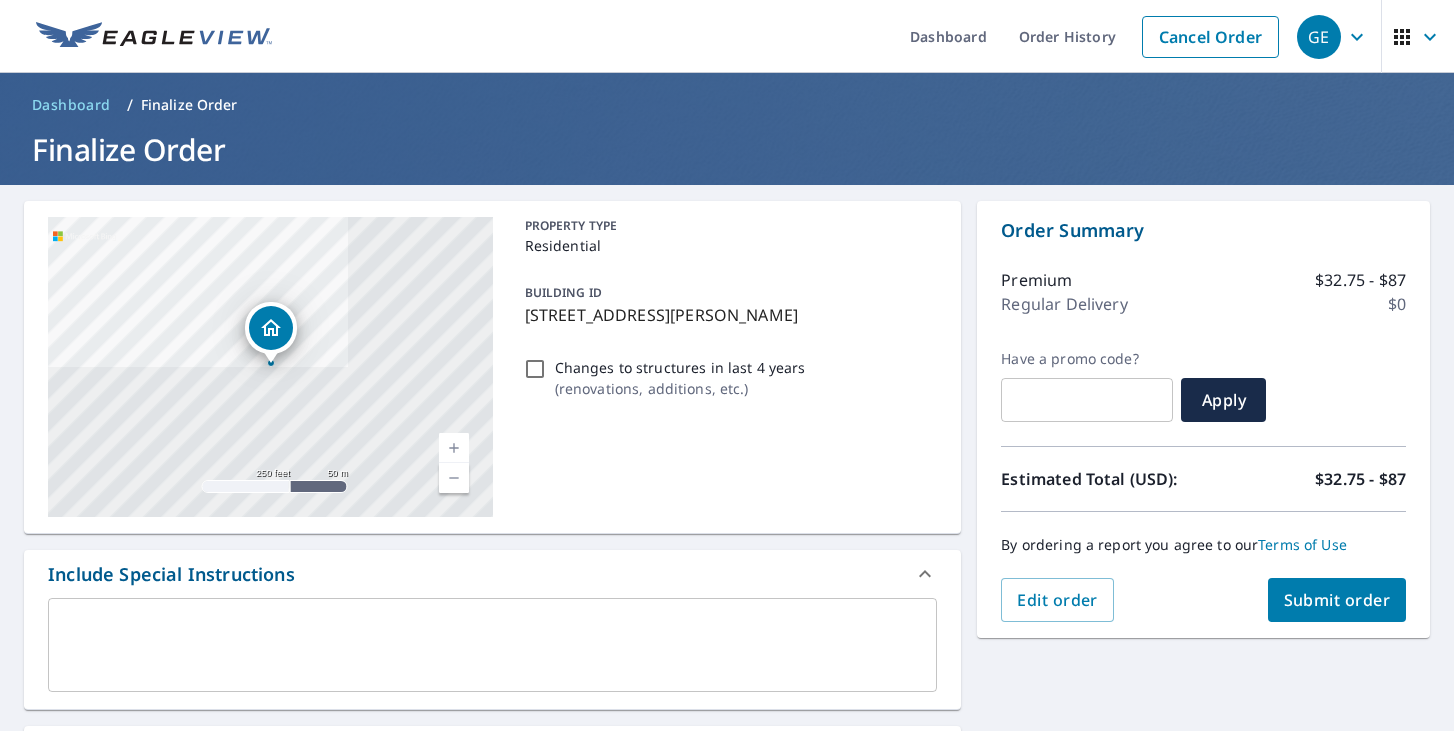 click on "Terms of Use" at bounding box center [1302, 544] 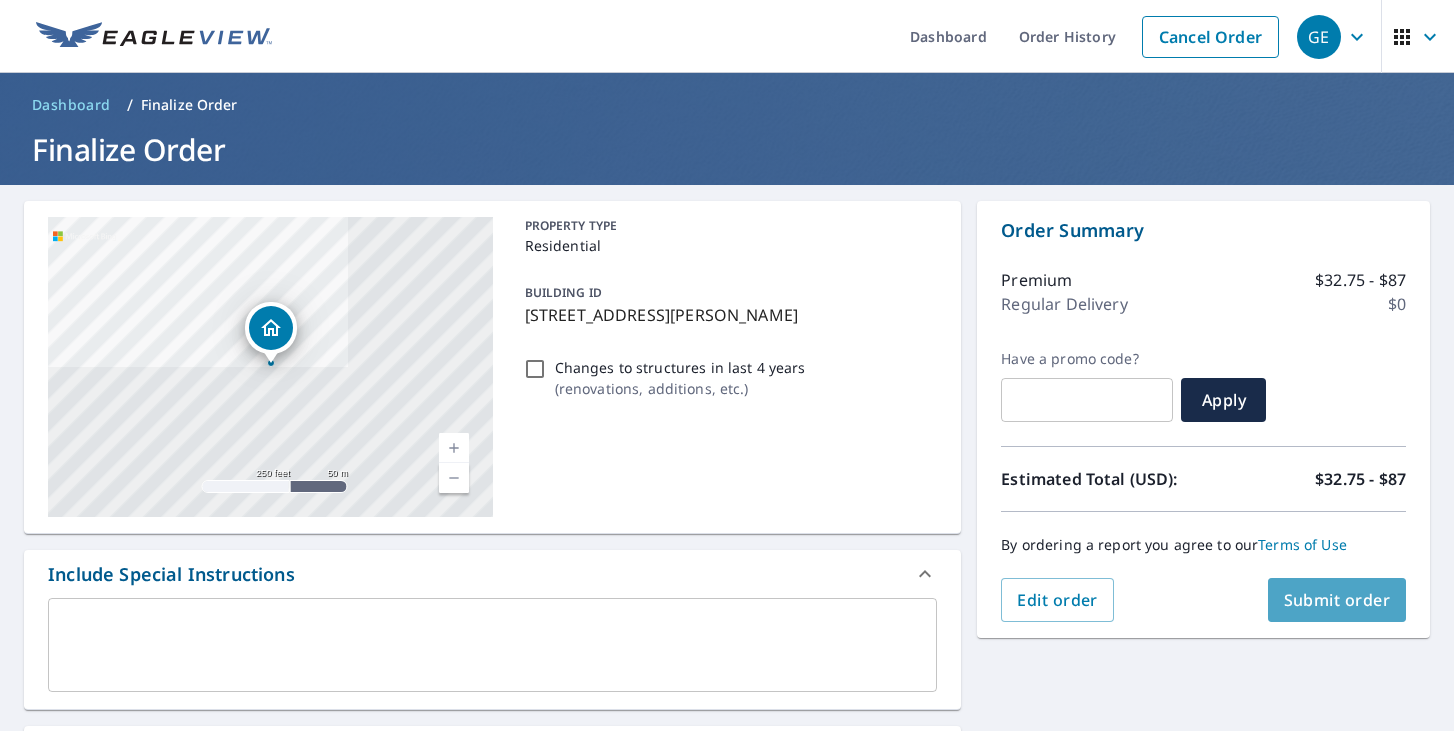 click on "Submit order" at bounding box center (1337, 600) 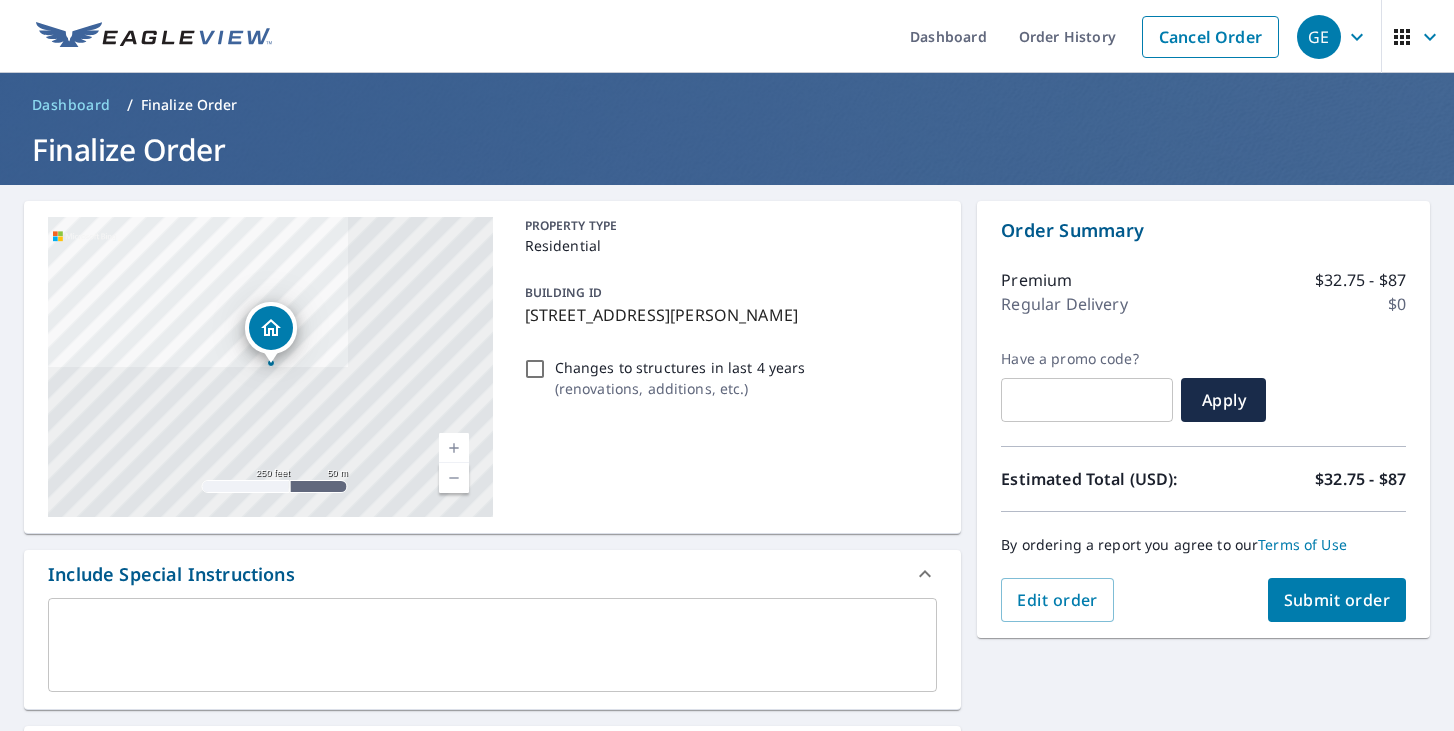 click at bounding box center [492, 645] 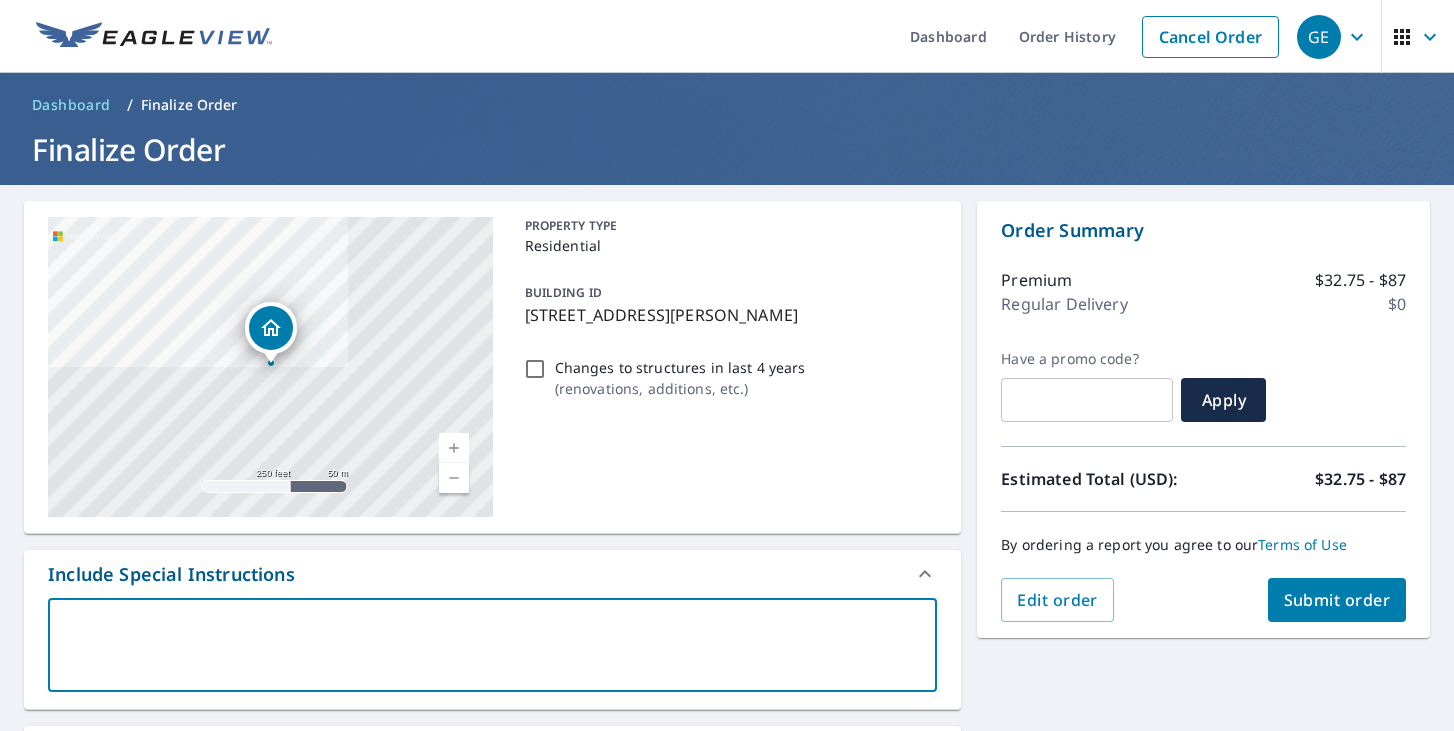 type on "h" 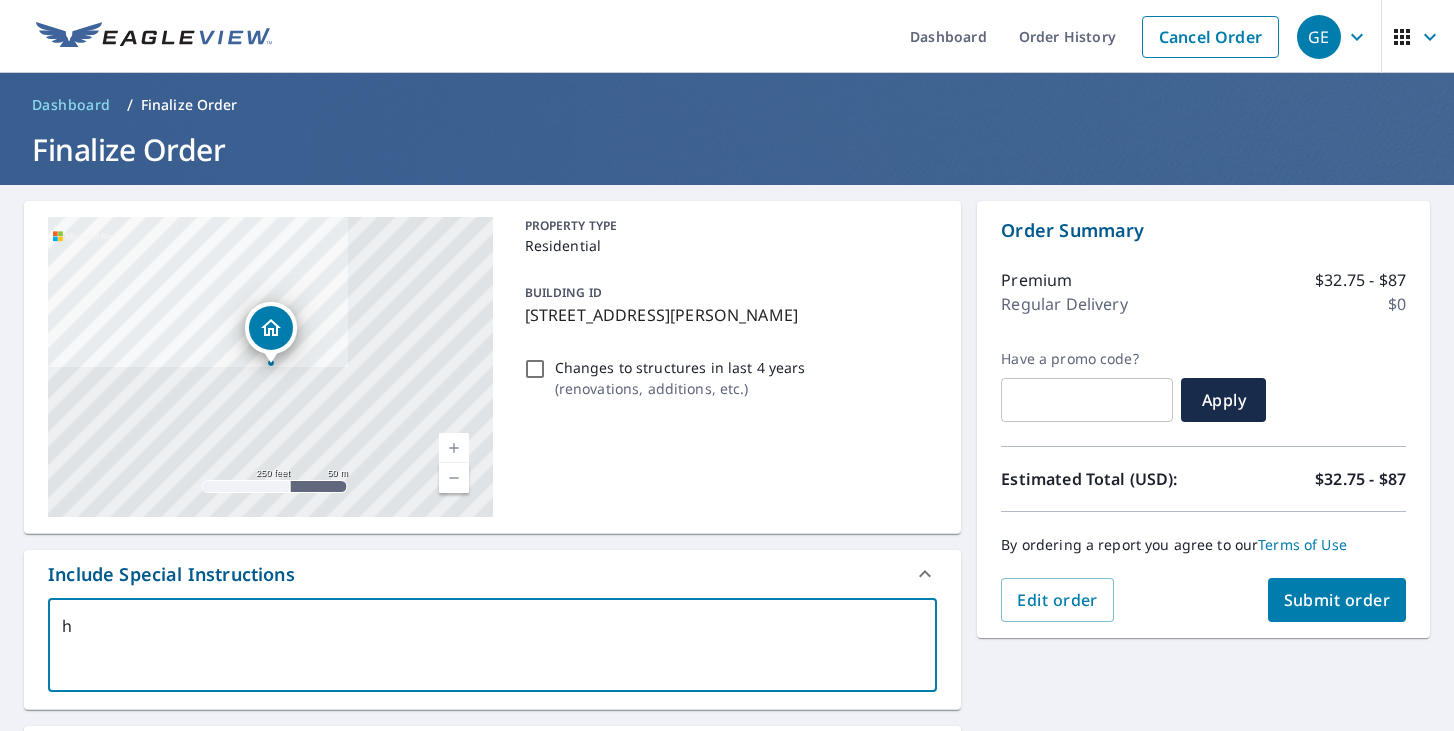 type on "ho" 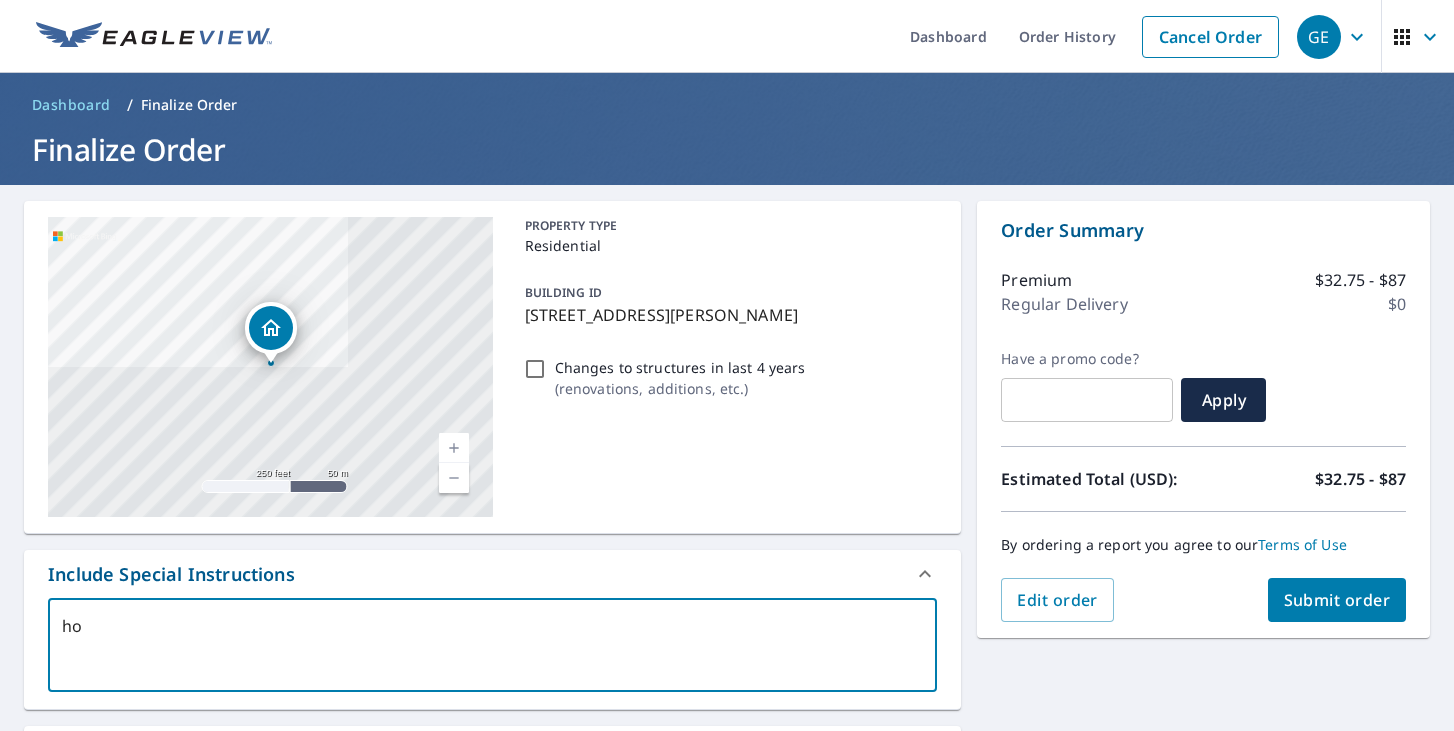 type on "hou" 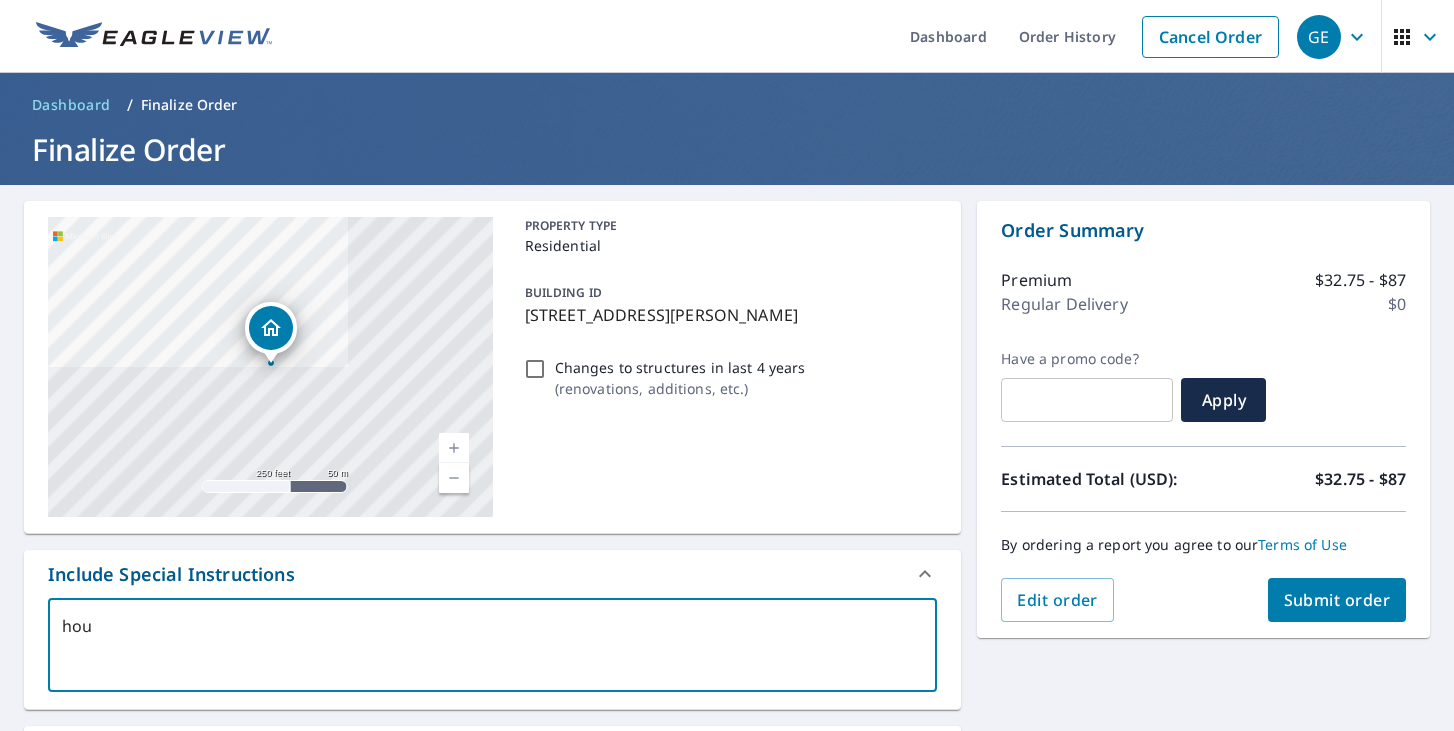 type on "hous" 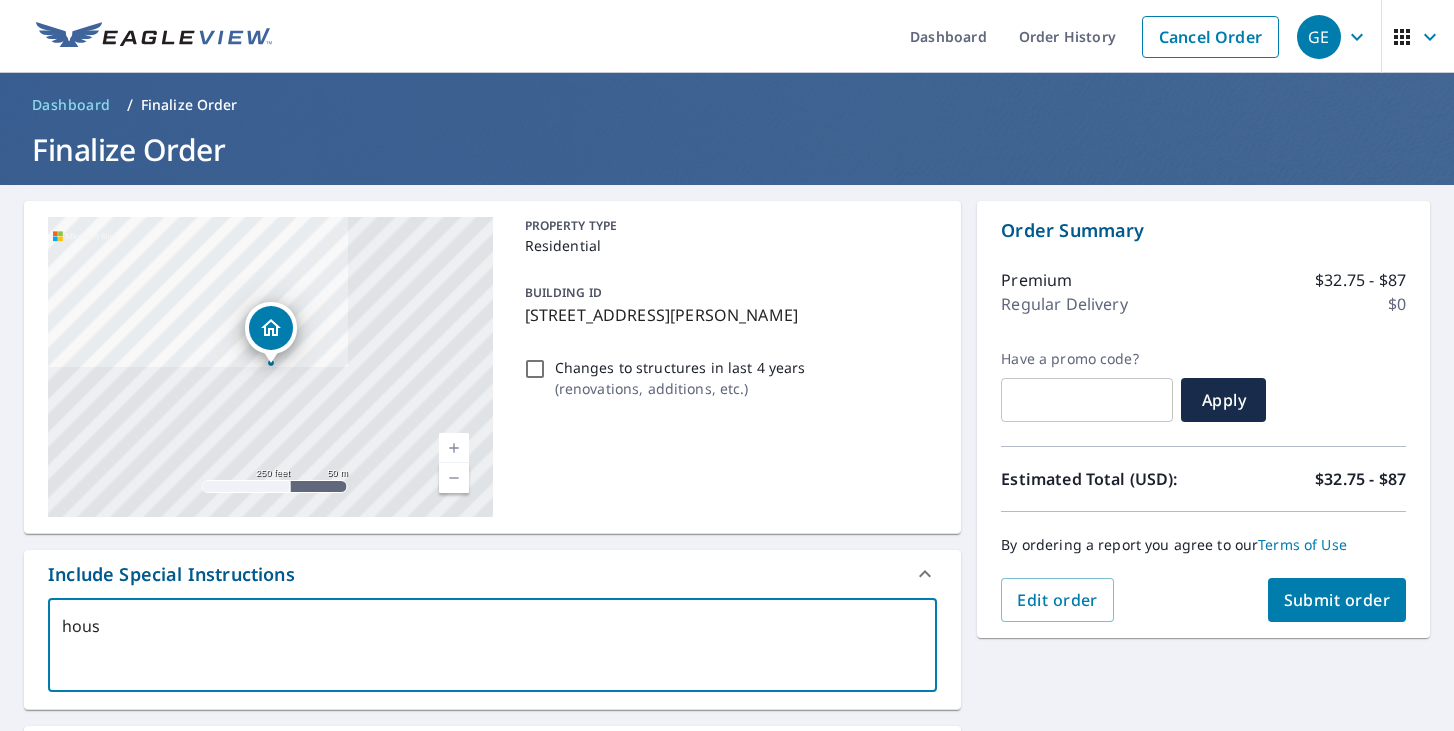 type on "house" 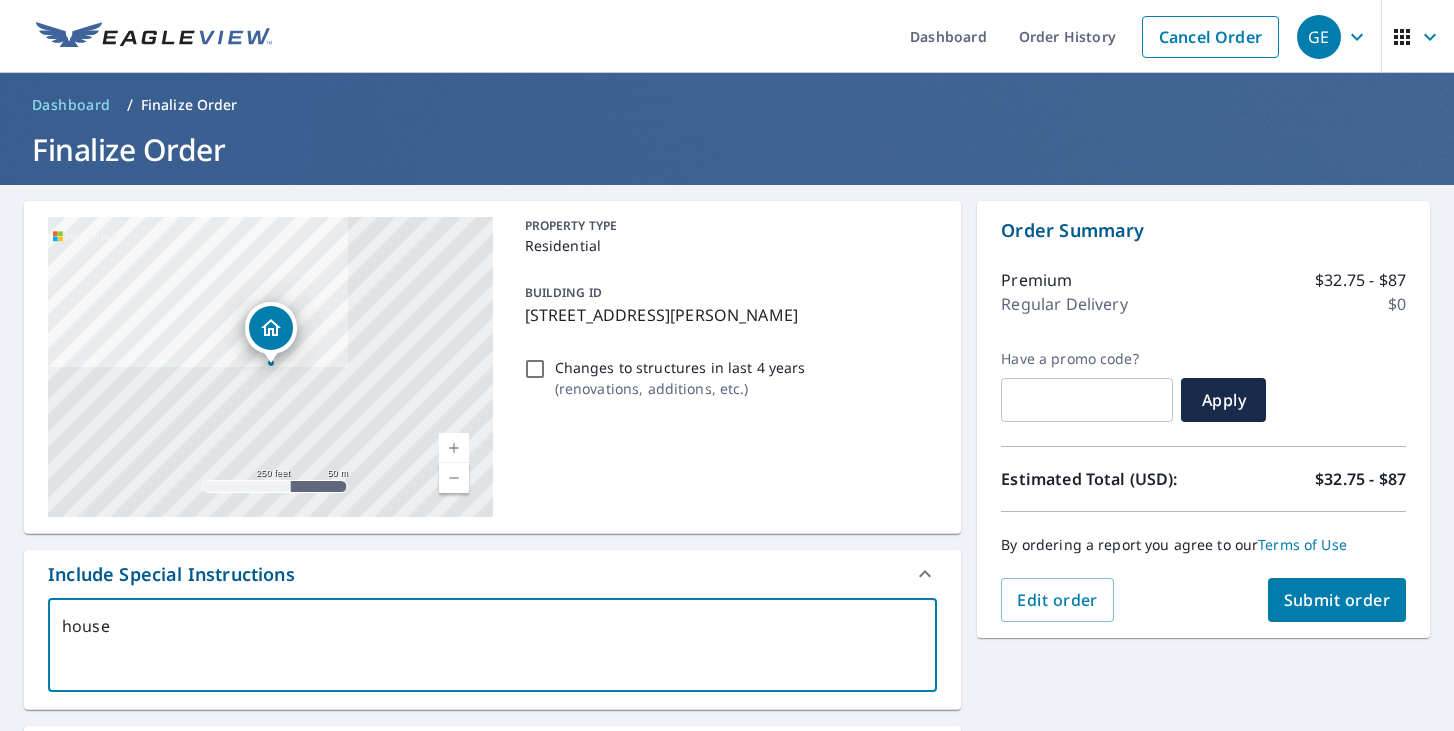 type on "house" 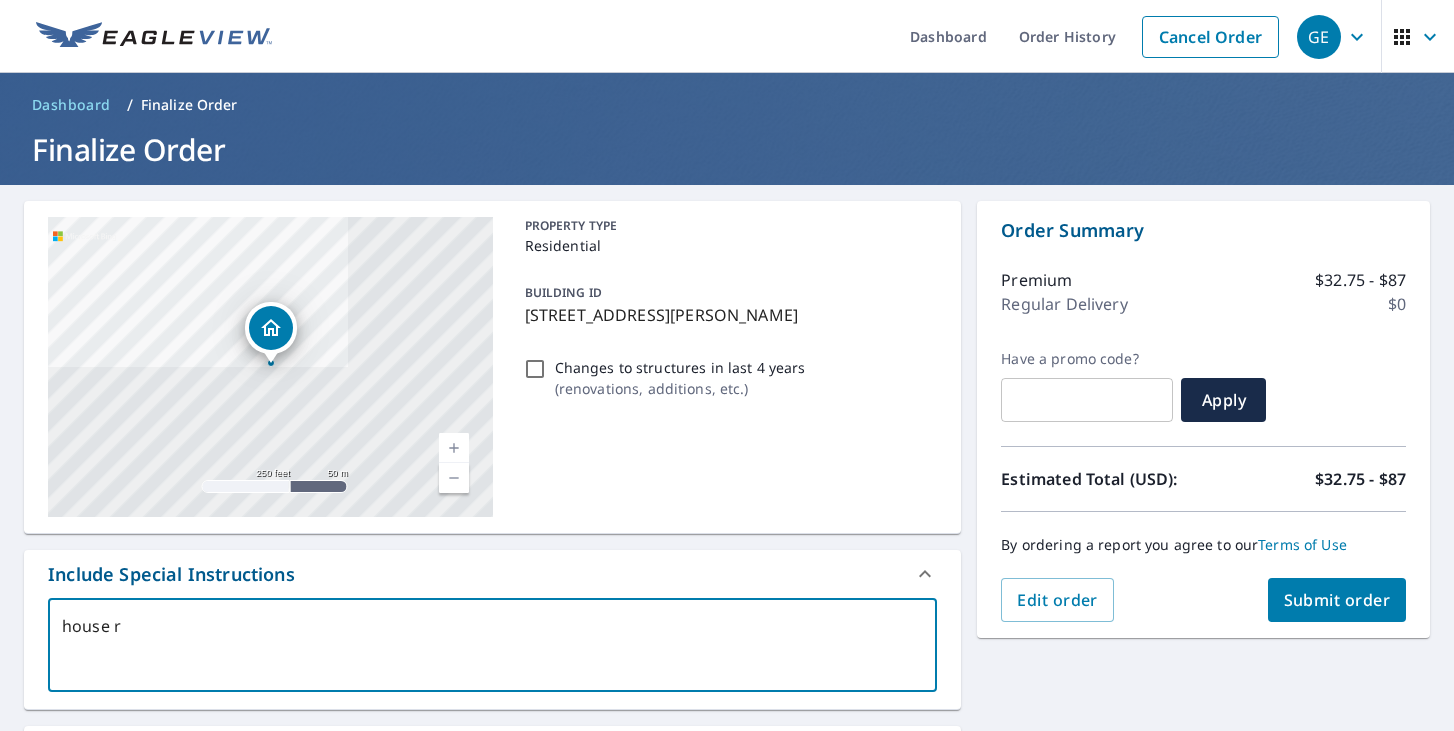 type on "house ro" 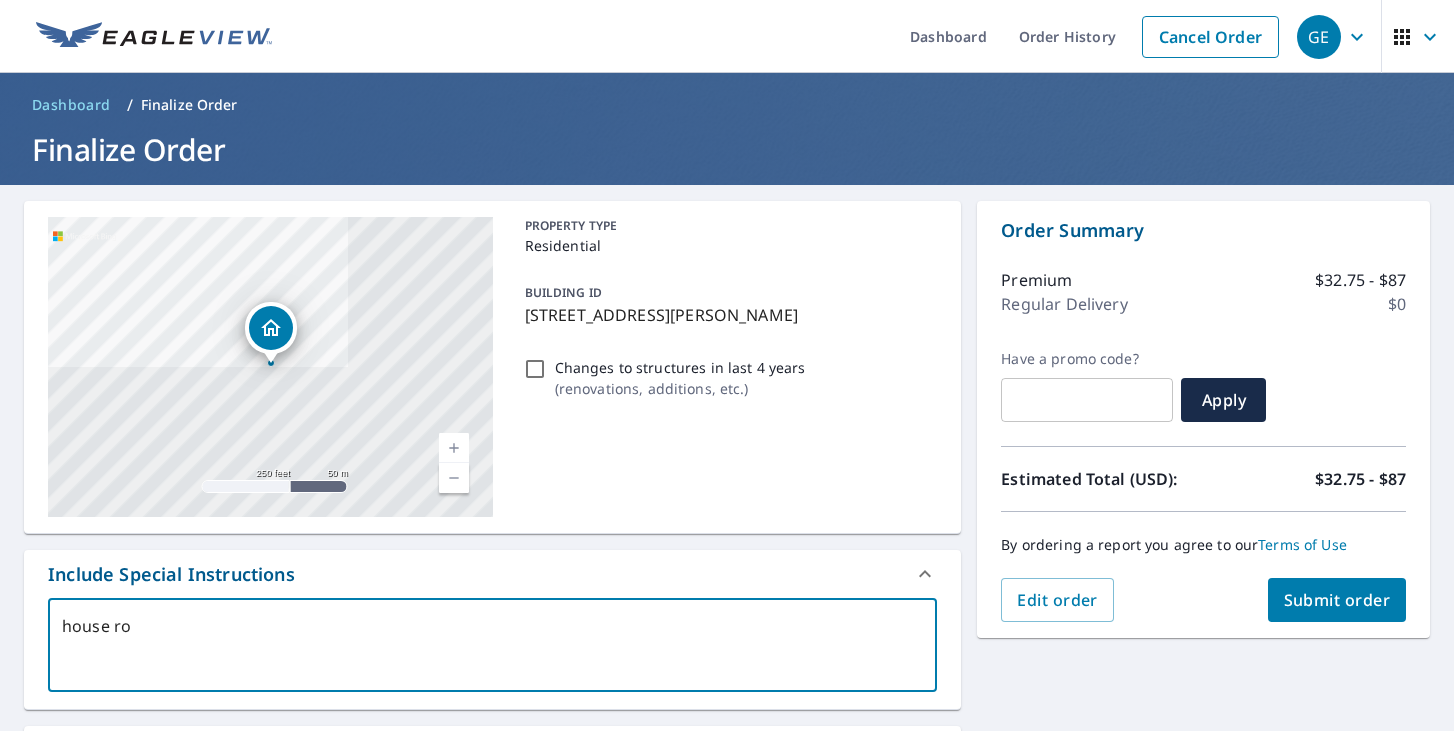 type on "house roo" 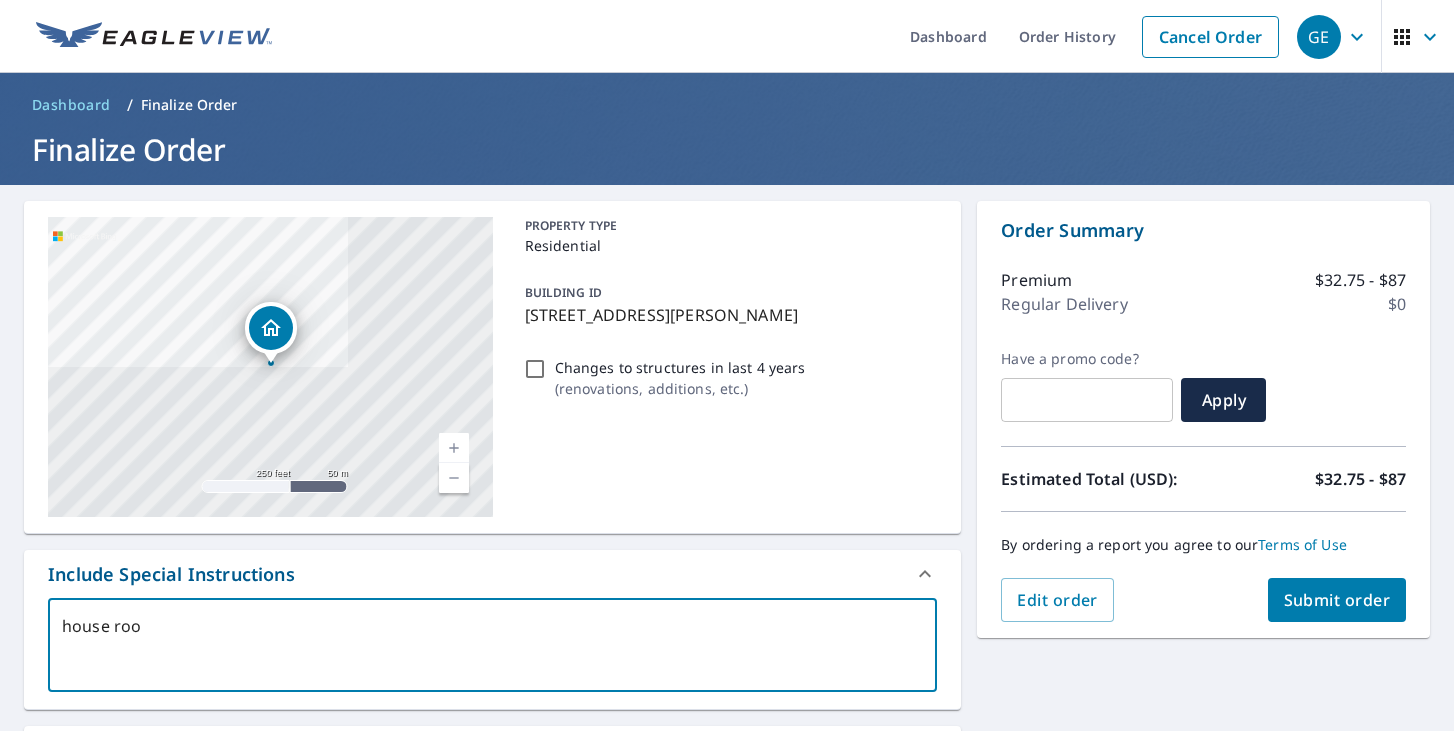 type on "house roof" 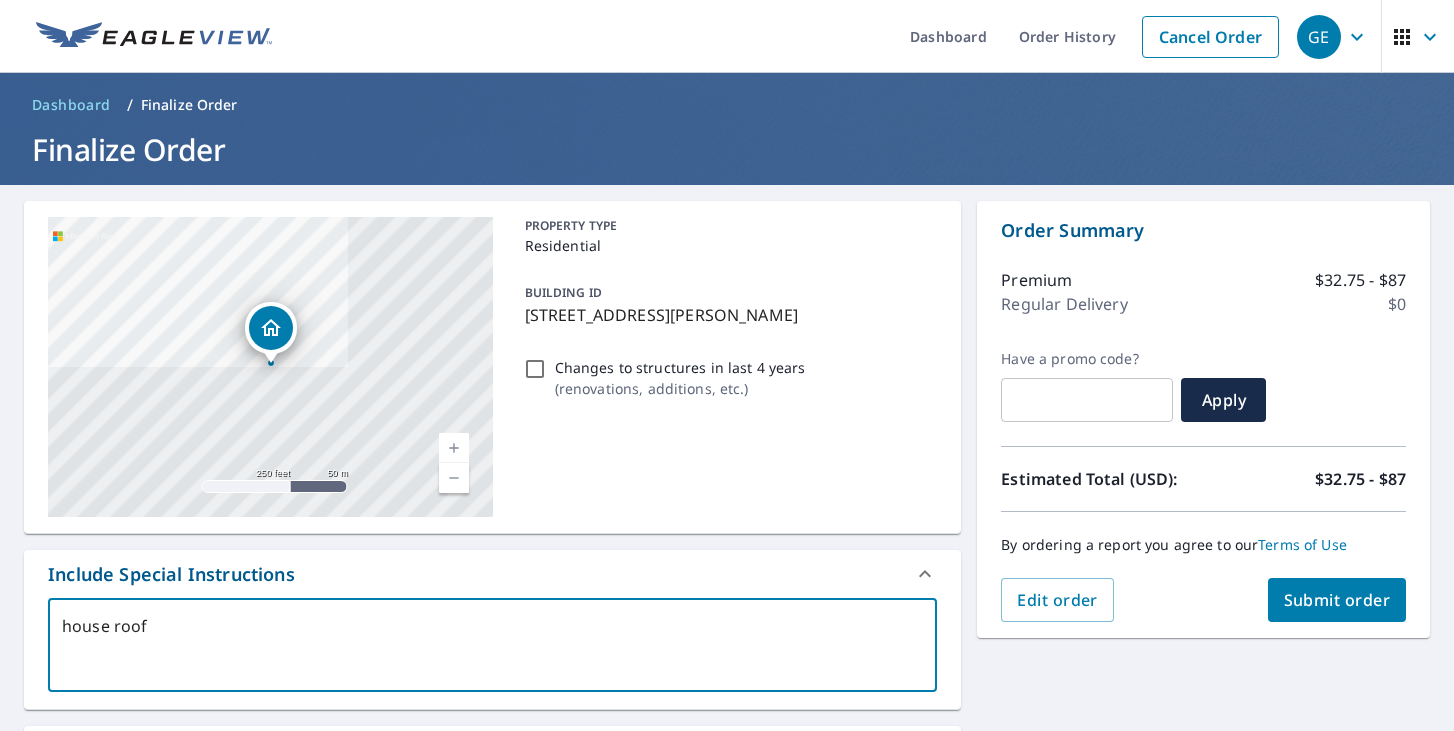 type on "house roof" 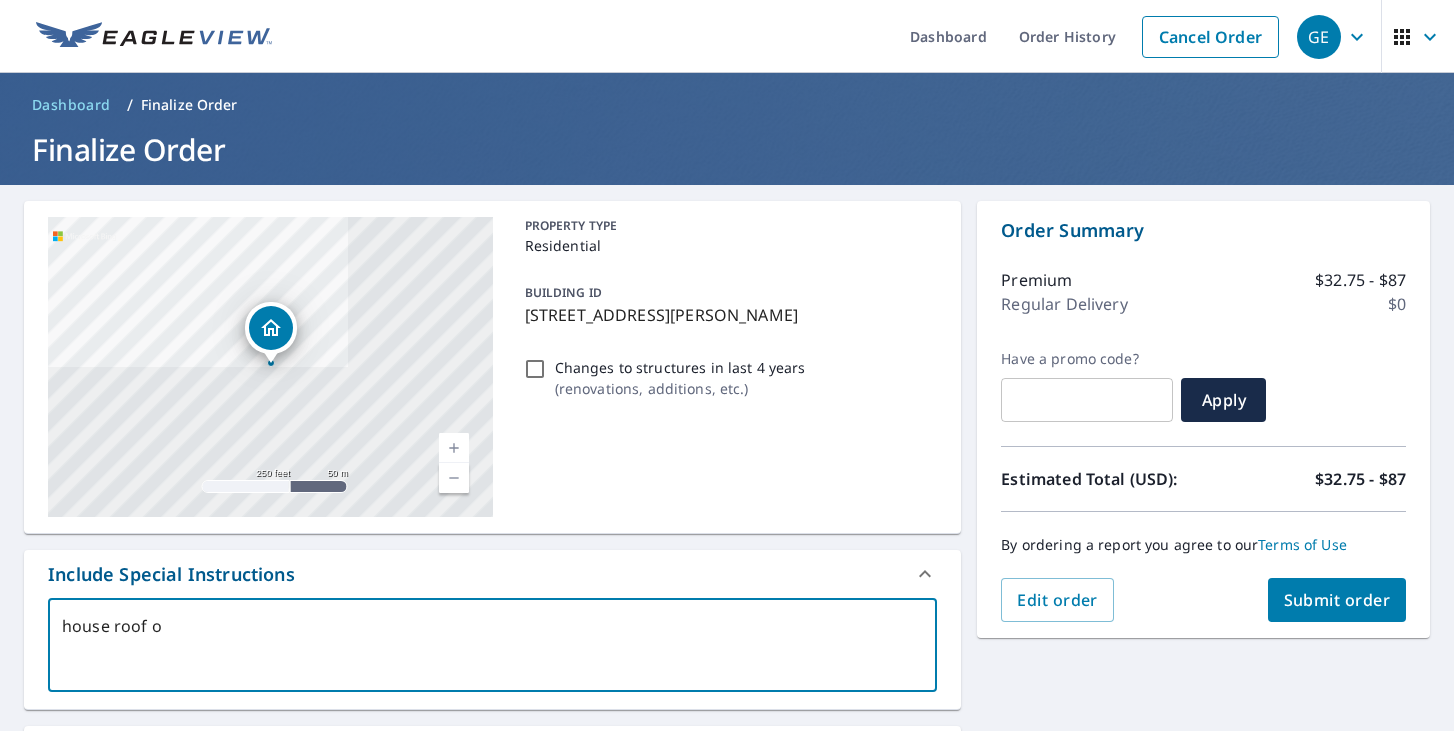 type on "house roof on" 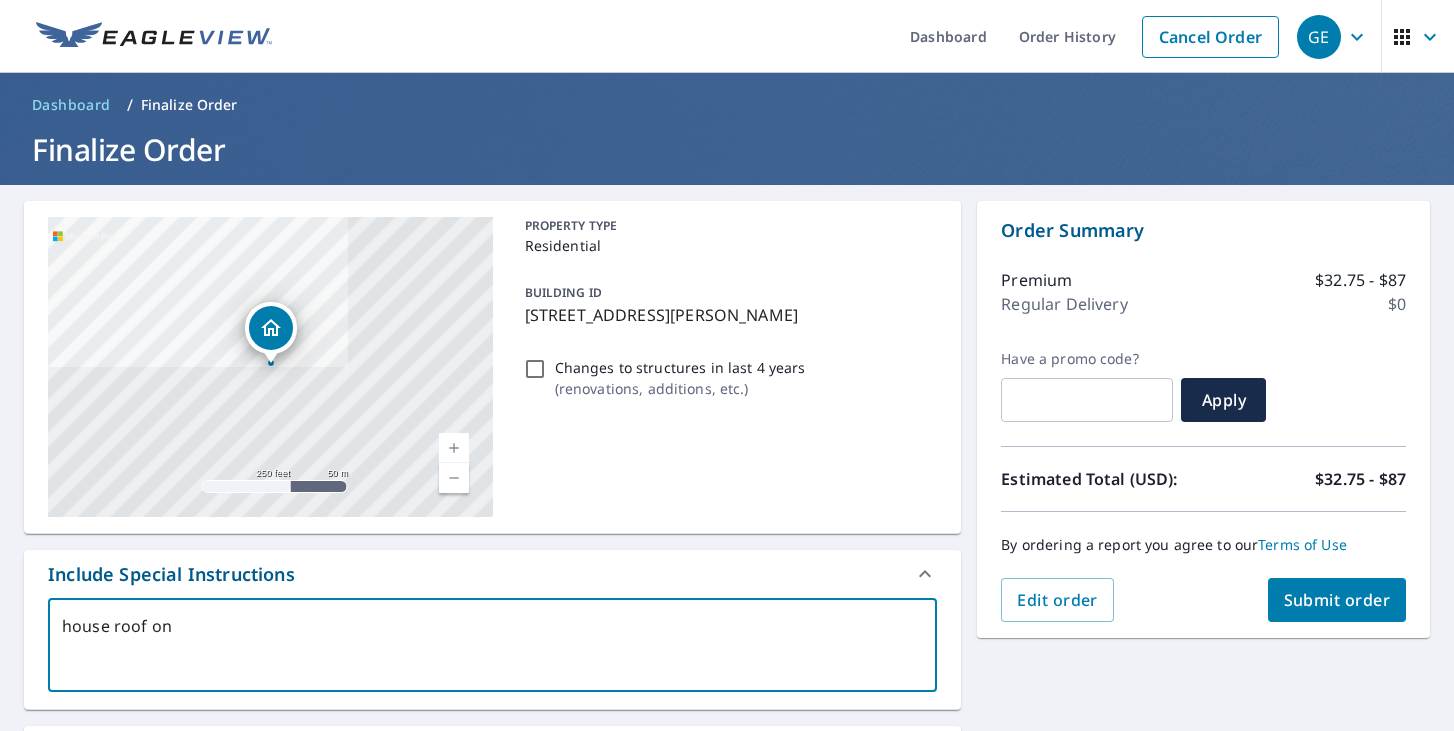 type on "house roof onl" 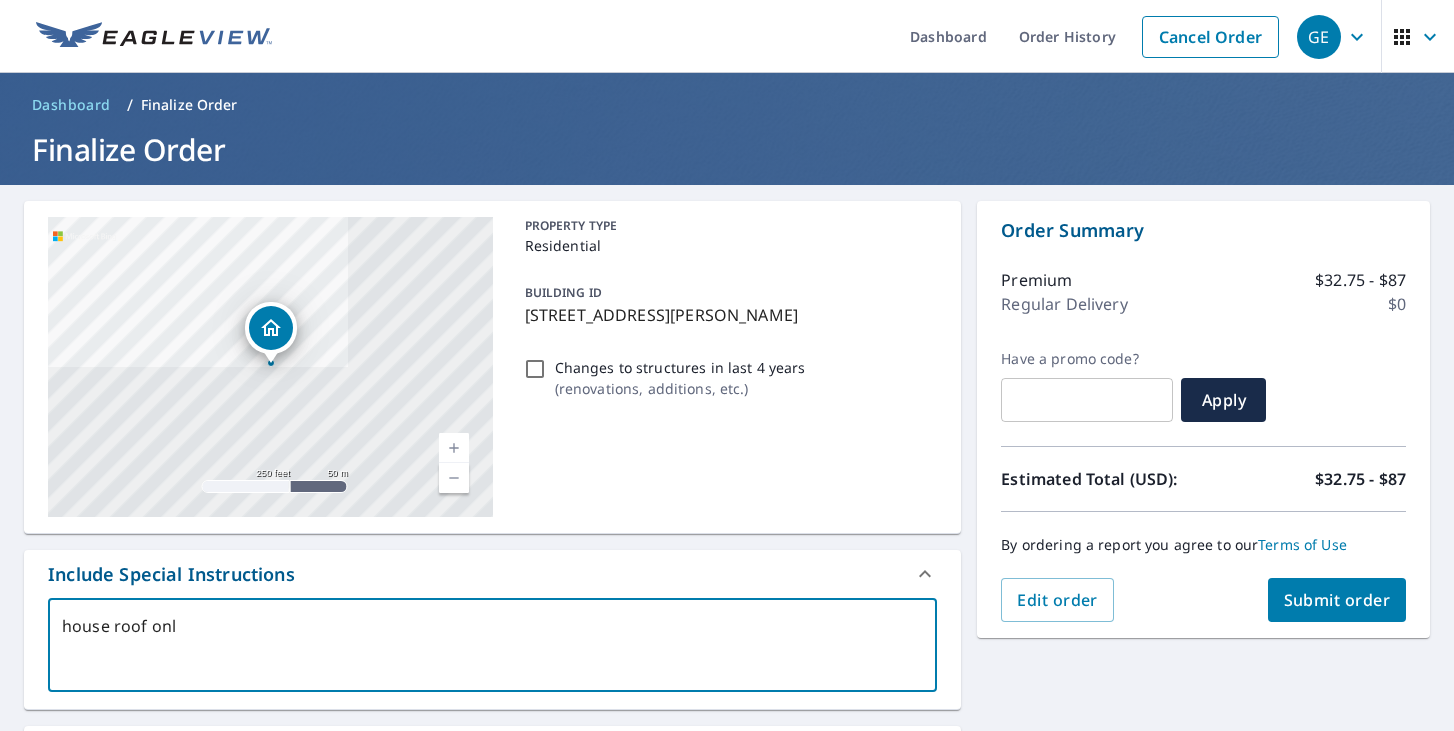 type on "house roof only" 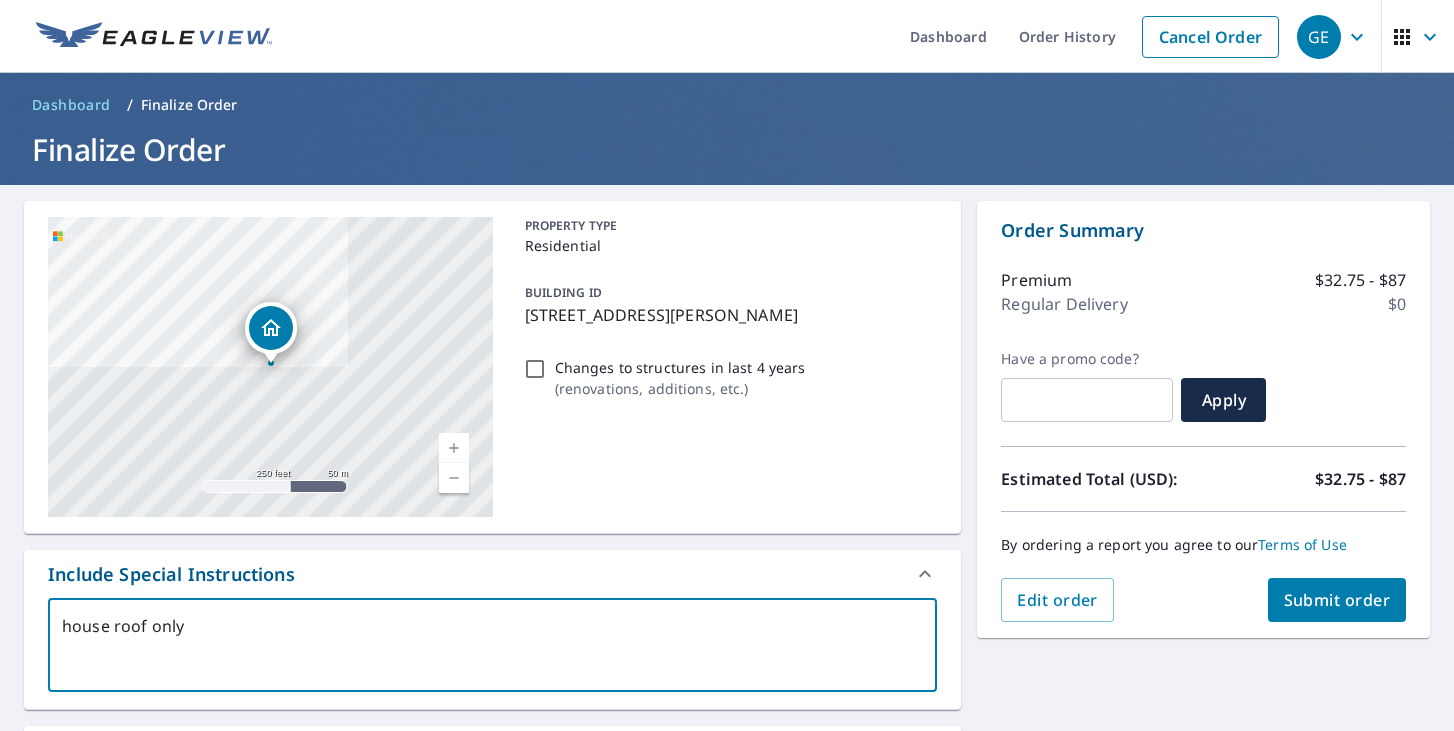 type on "house roof only" 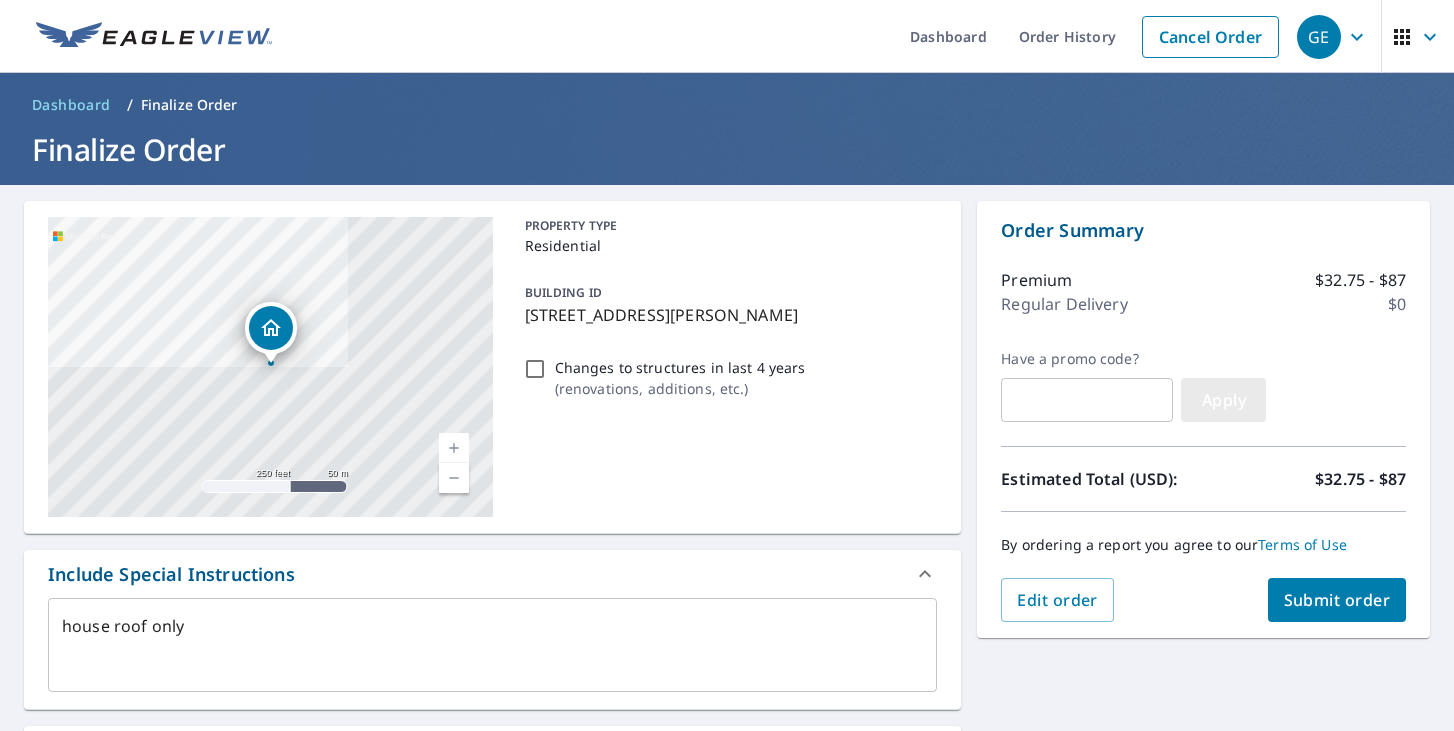 click on "Apply" at bounding box center [1223, 400] 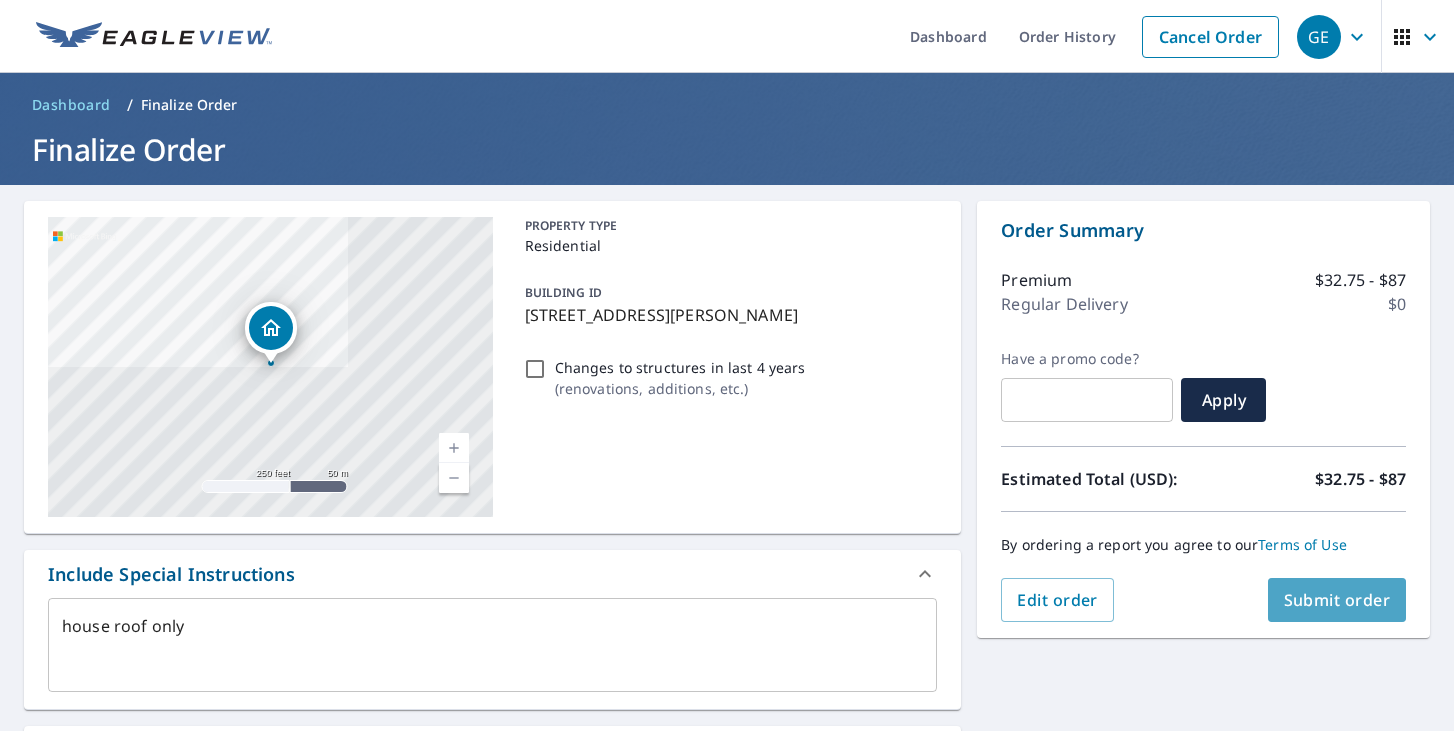 click on "Submit order" at bounding box center (1337, 600) 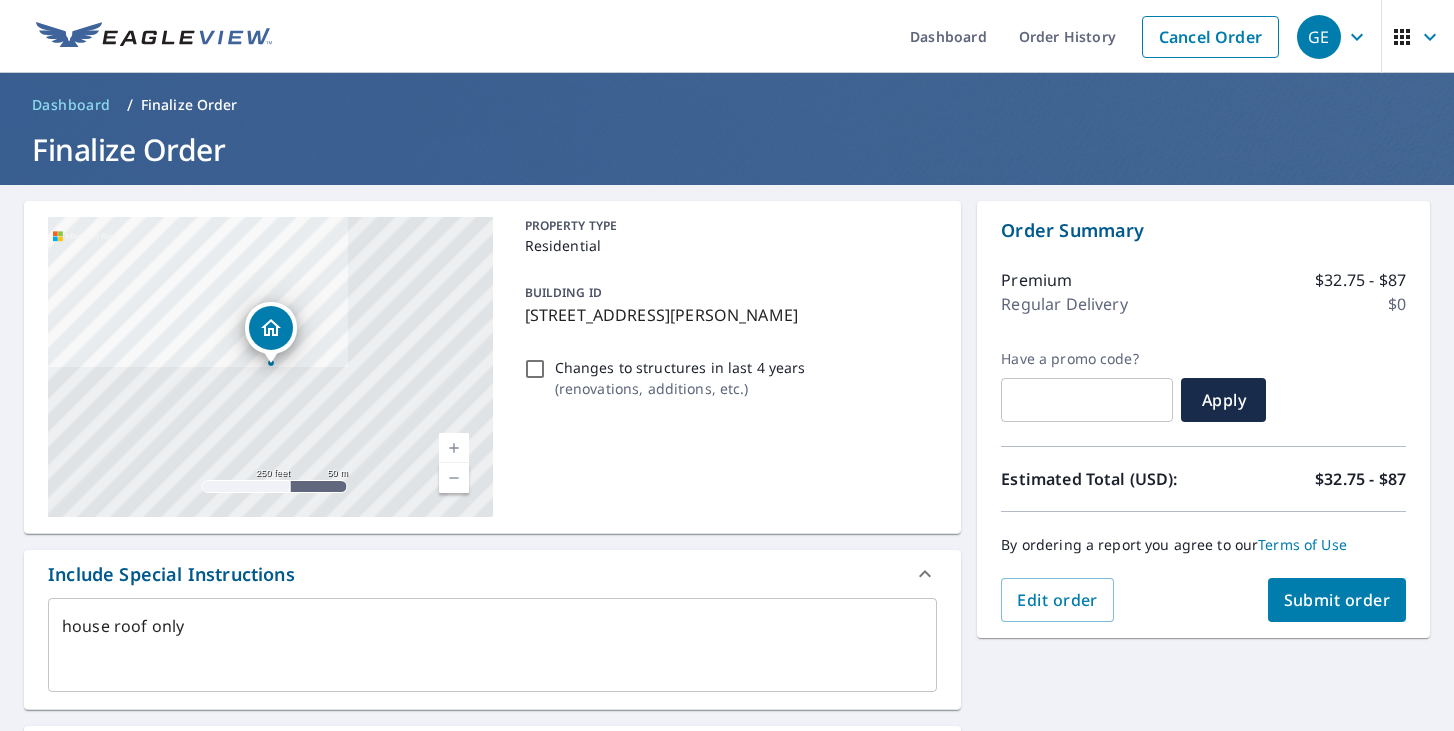 click on "Submit order" at bounding box center (1337, 600) 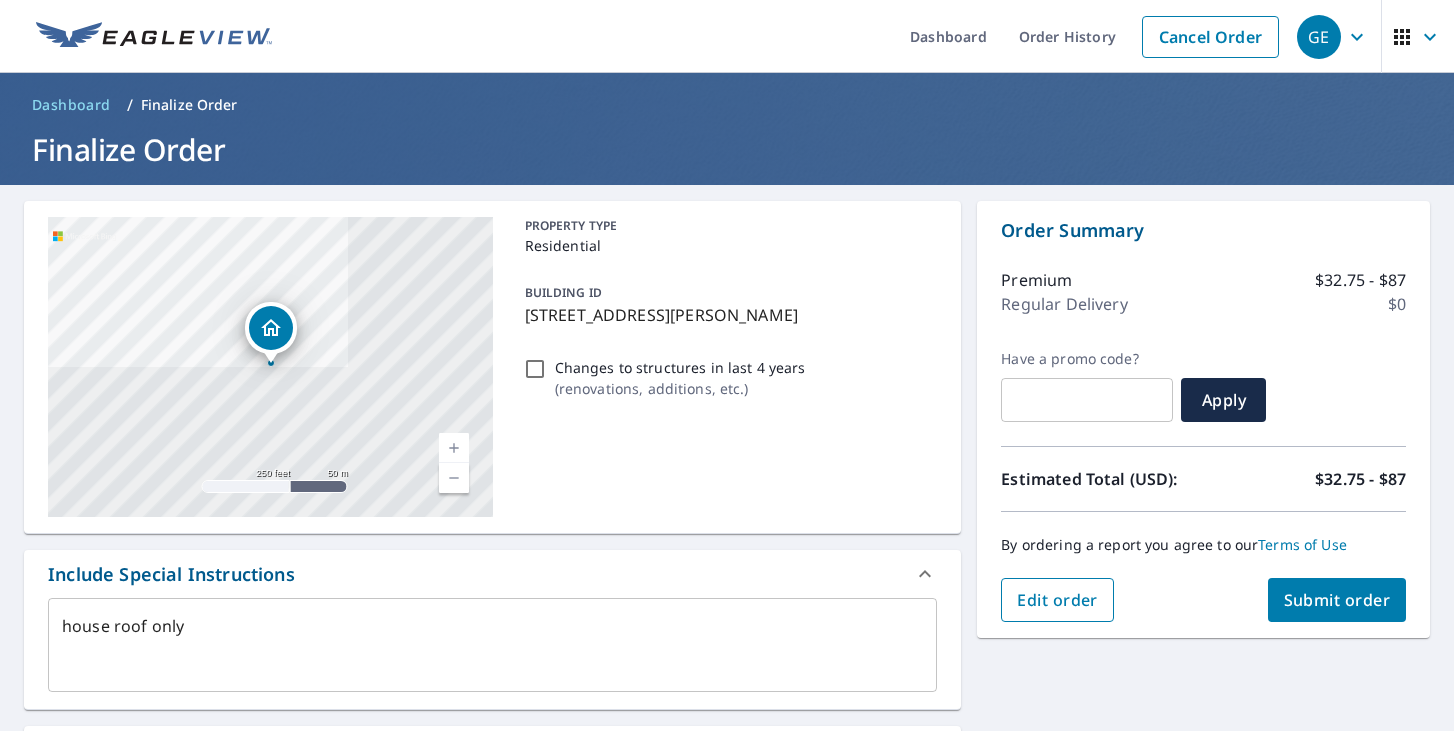 click on "Edit order" at bounding box center (1057, 600) 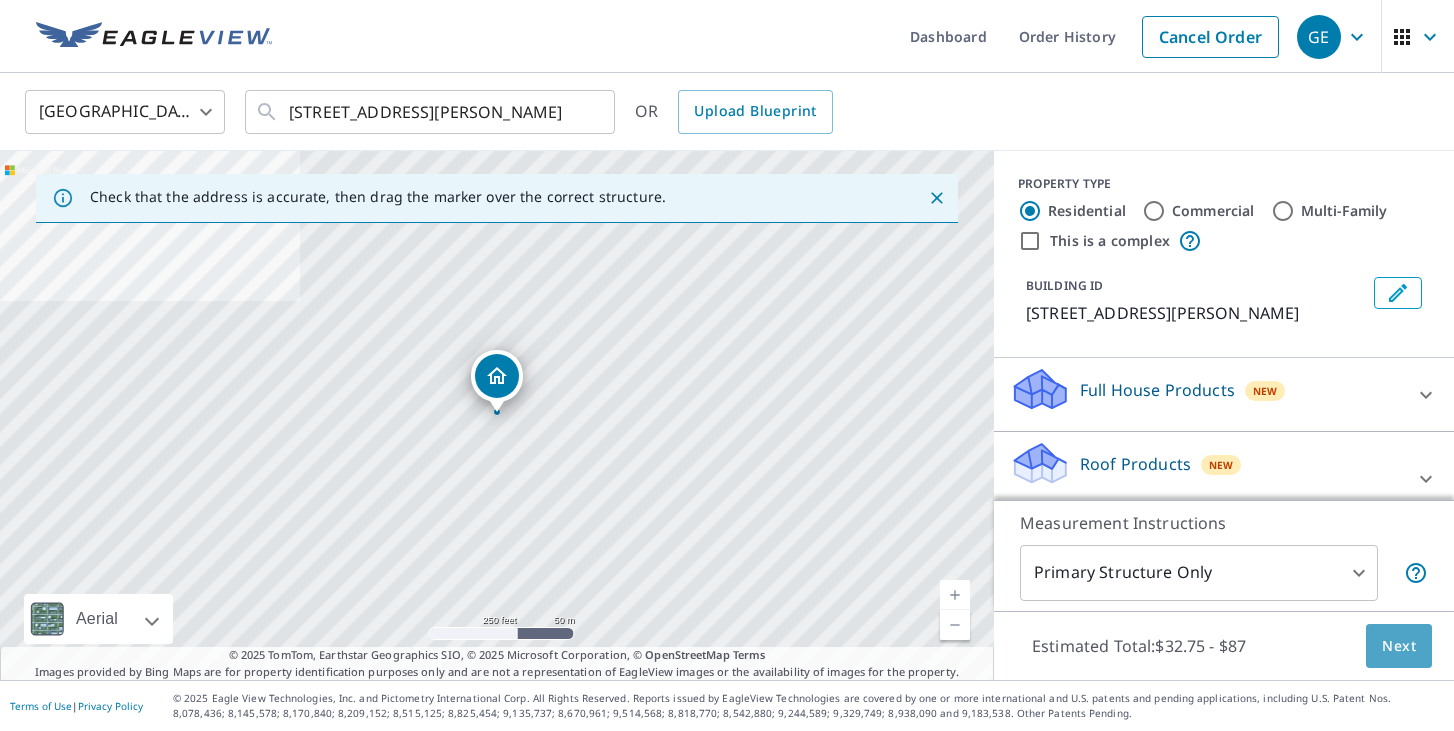 click on "Next" at bounding box center [1399, 646] 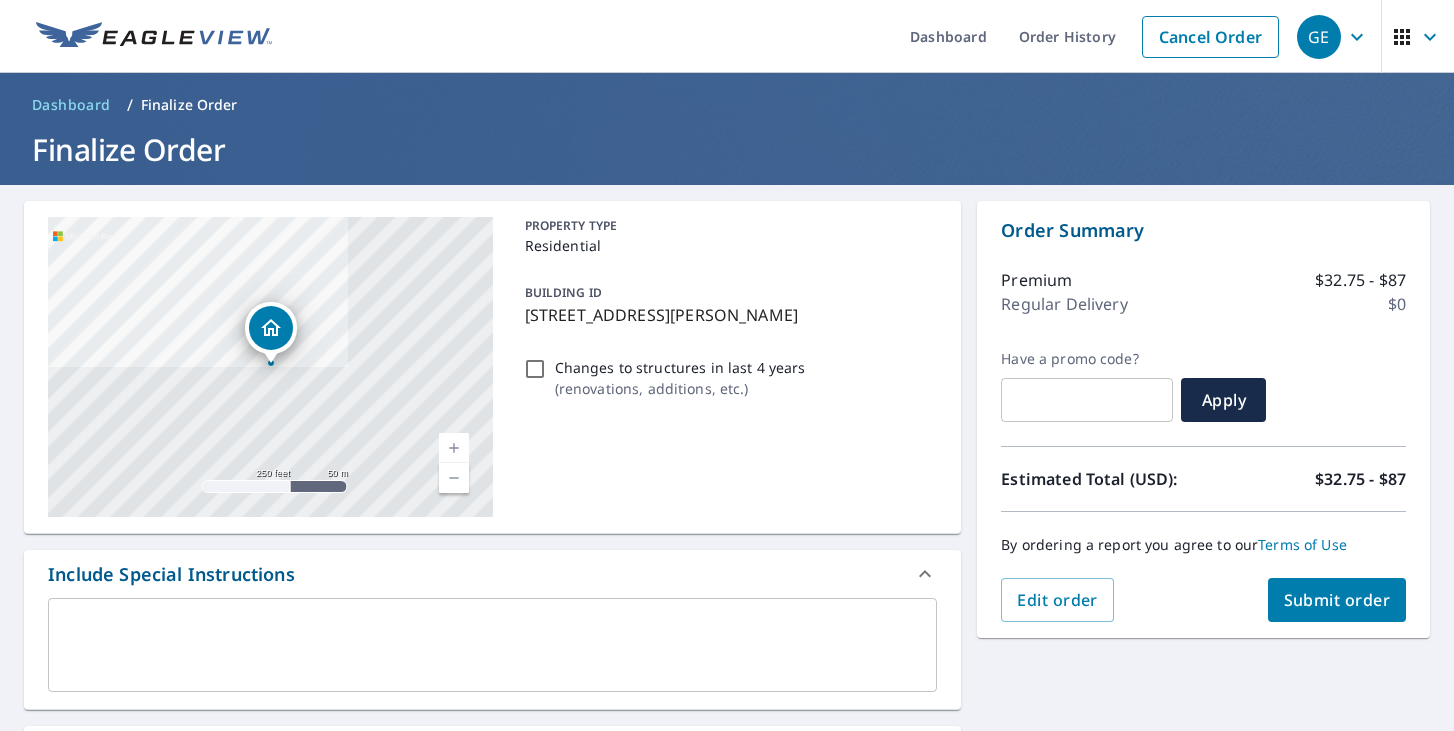 click on "[STREET_ADDRESS][PERSON_NAME]" at bounding box center (727, 315) 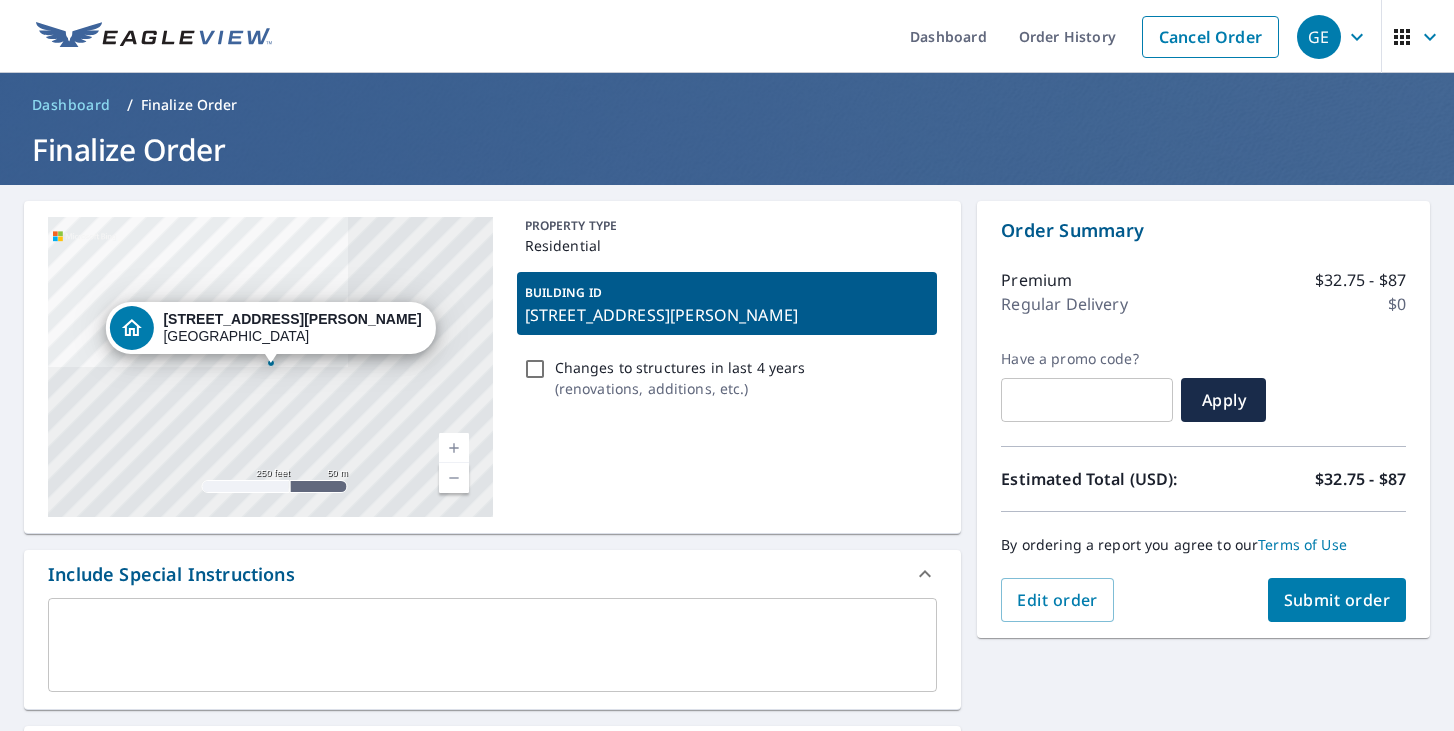 click on "Submit order" at bounding box center (1337, 600) 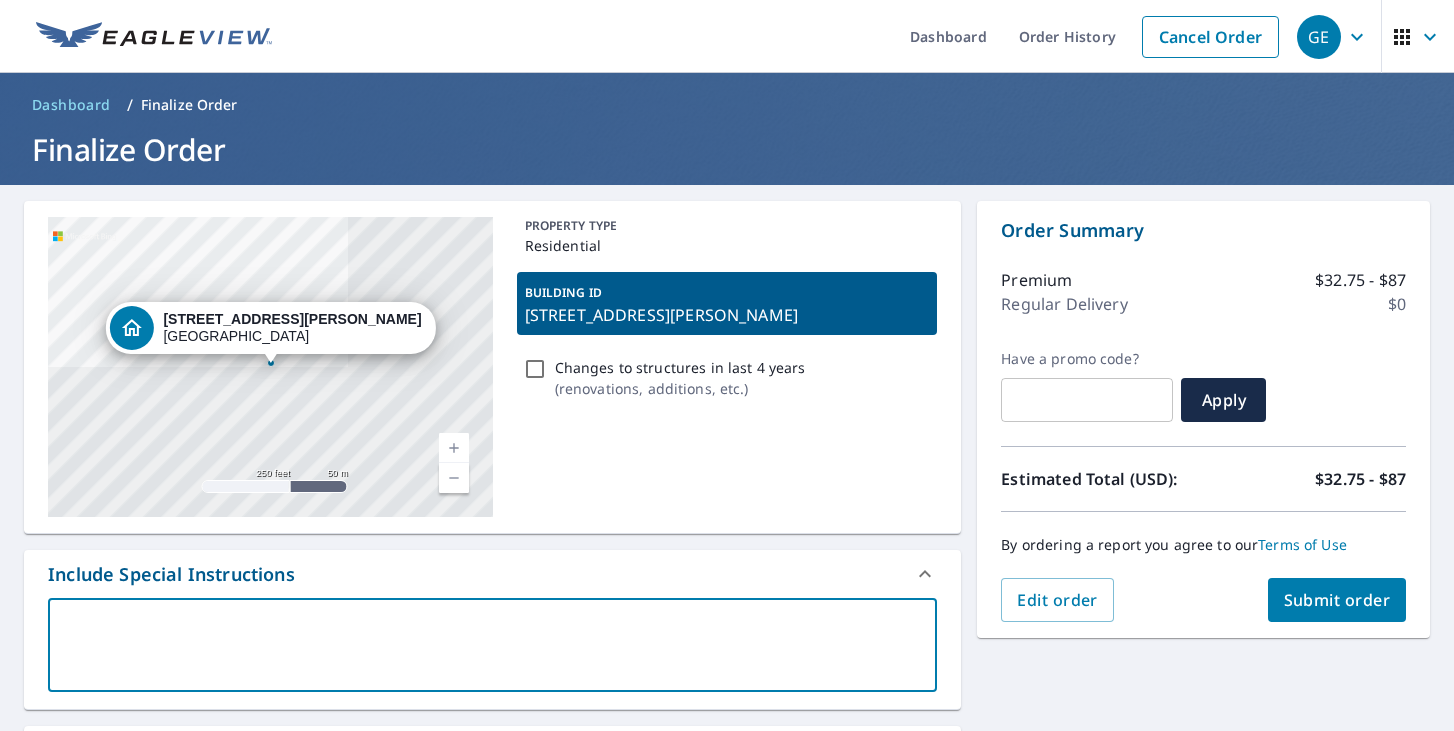 type on "h" 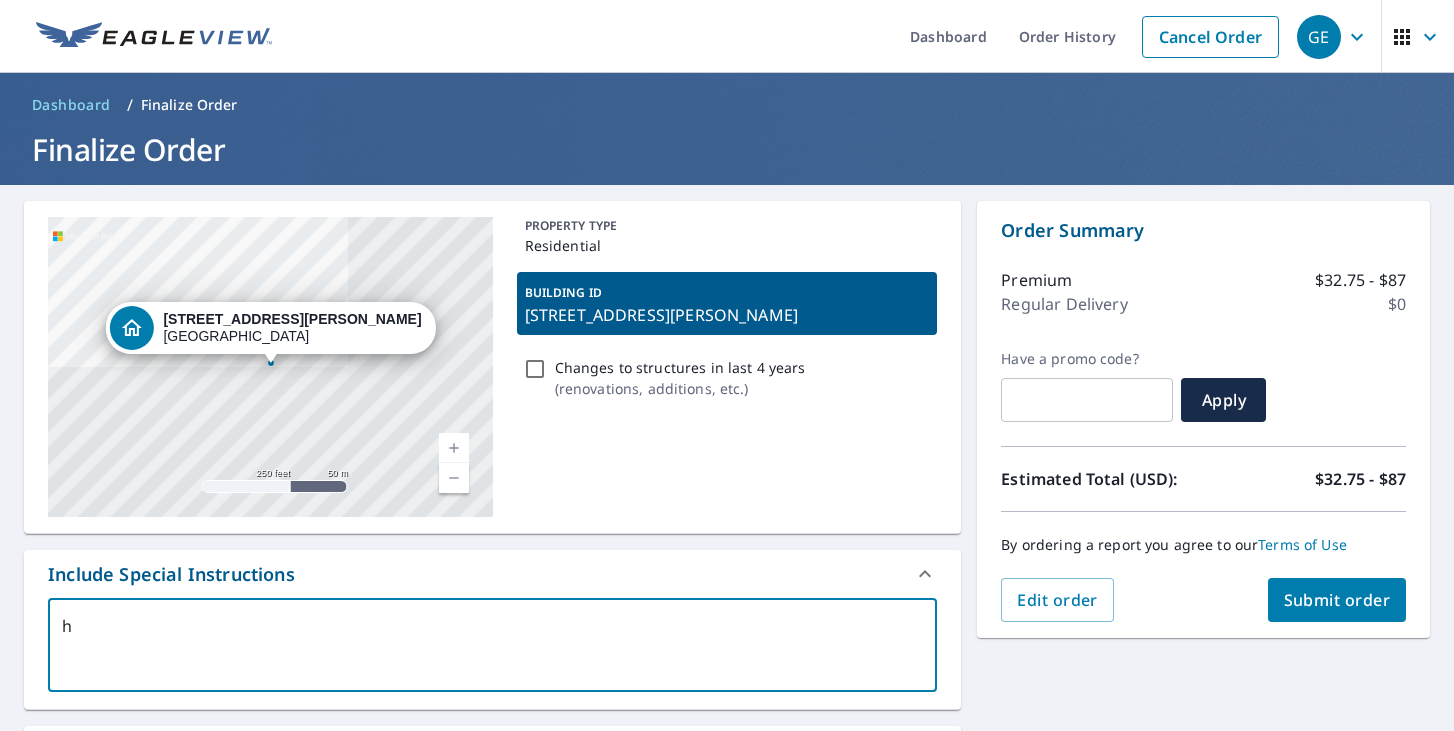type on "ho" 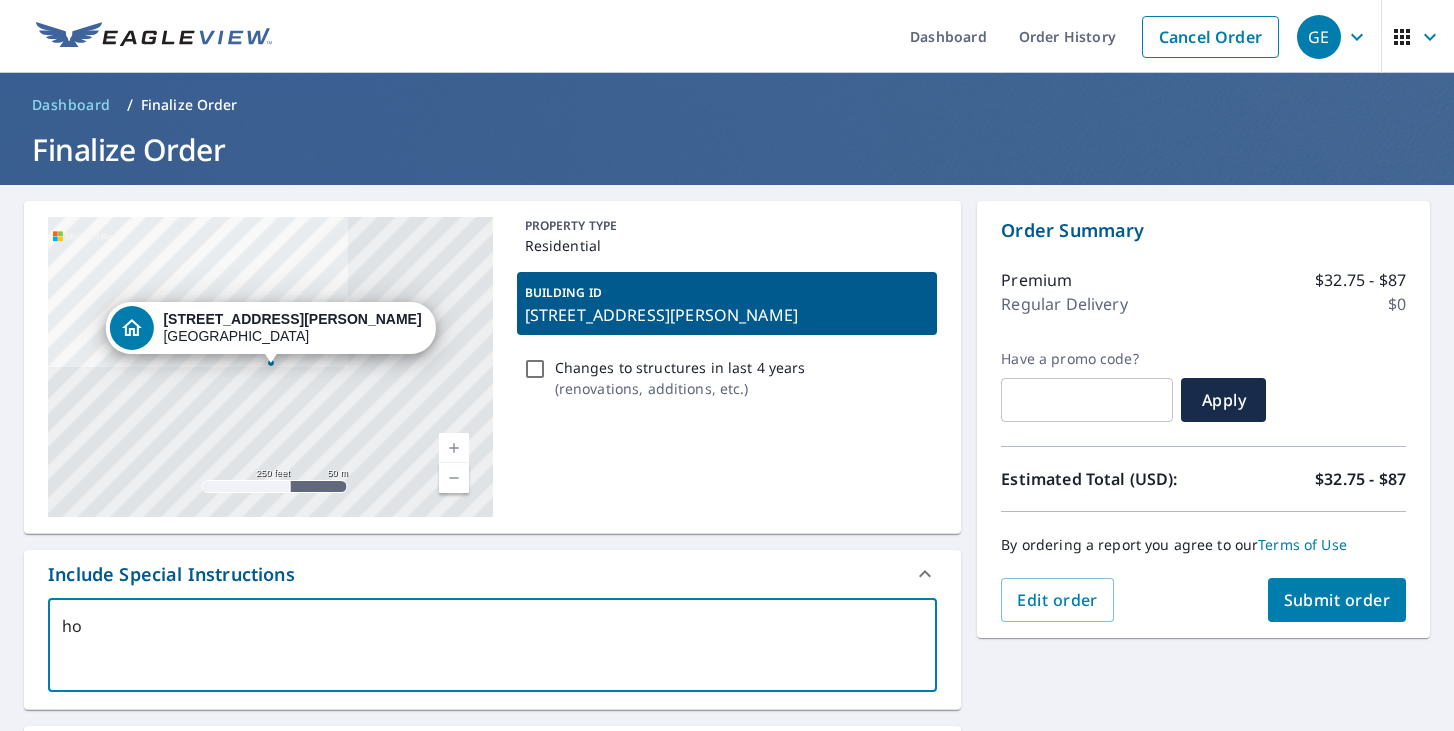 type on "hou" 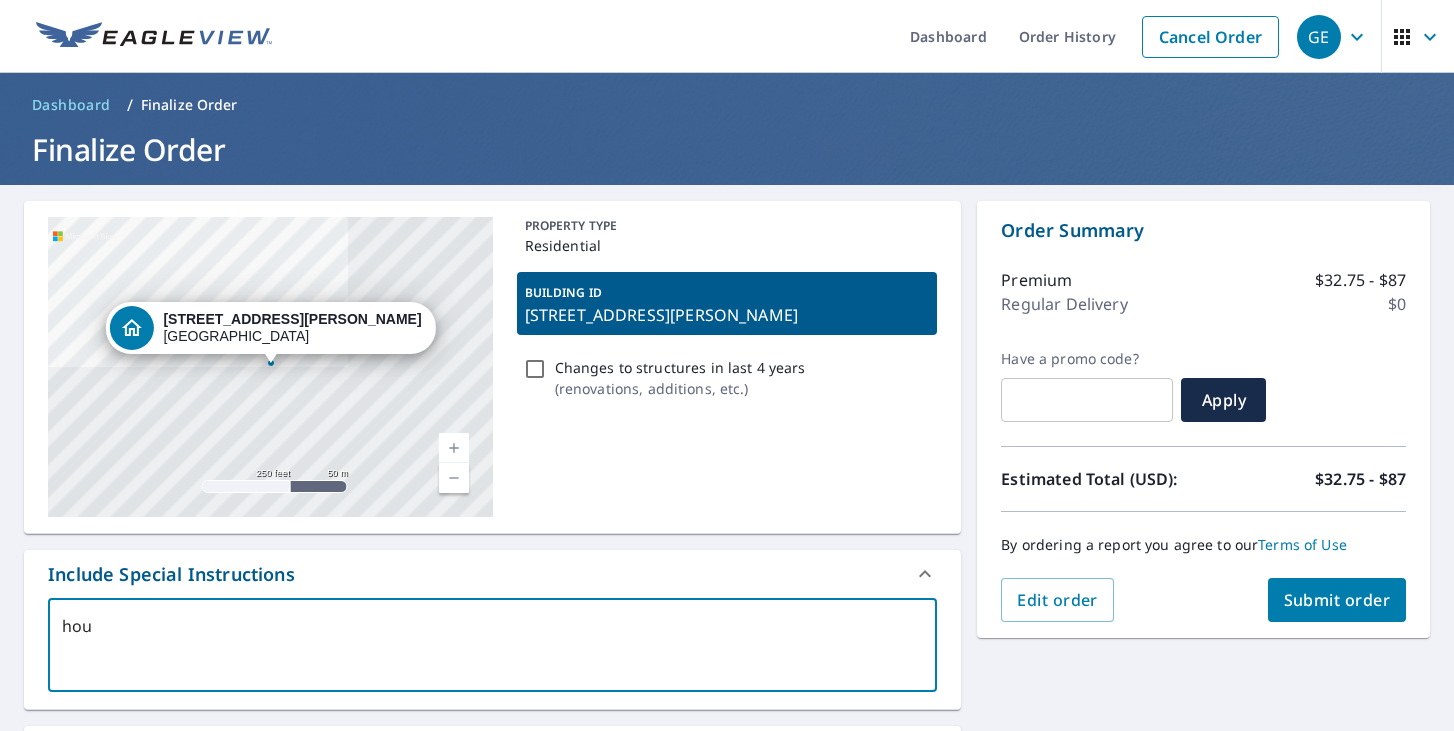 type on "hous" 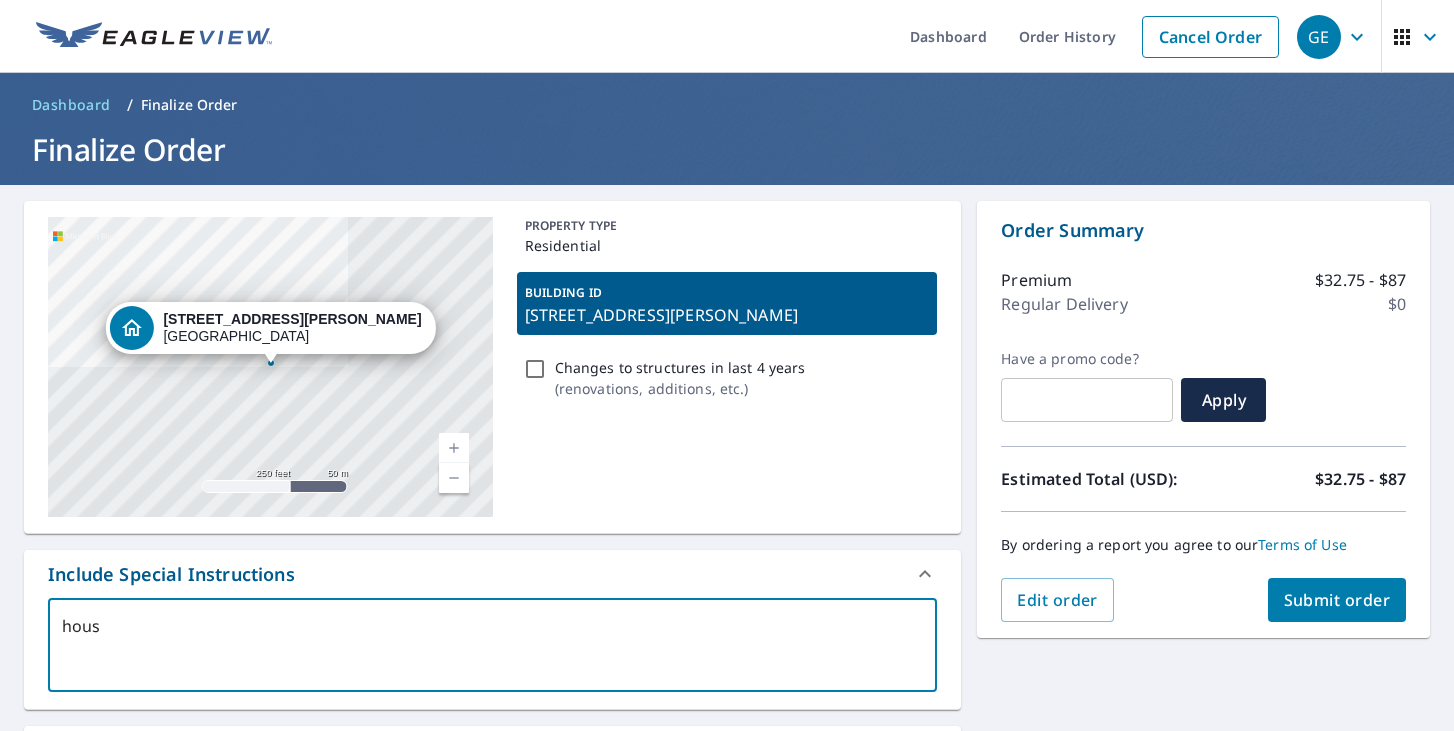 type on "house" 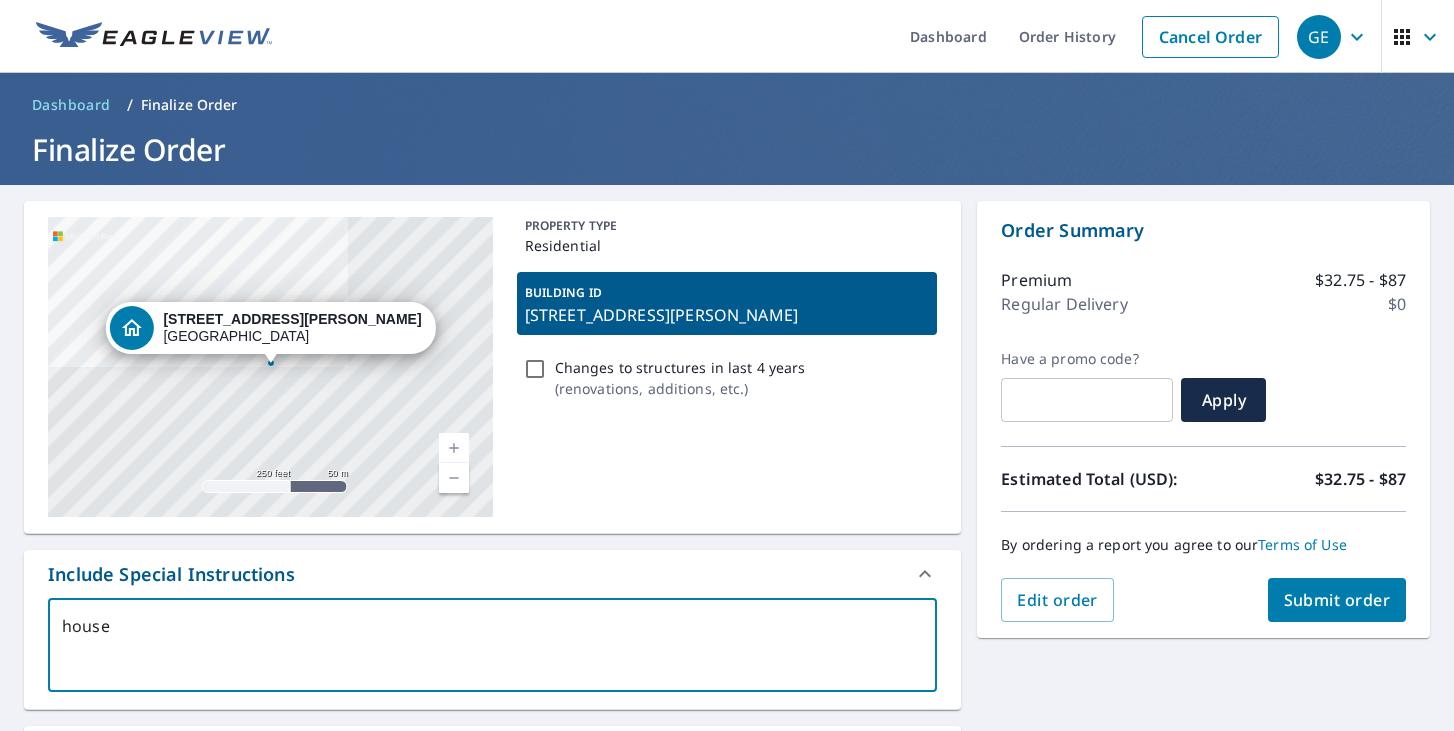 type on "house" 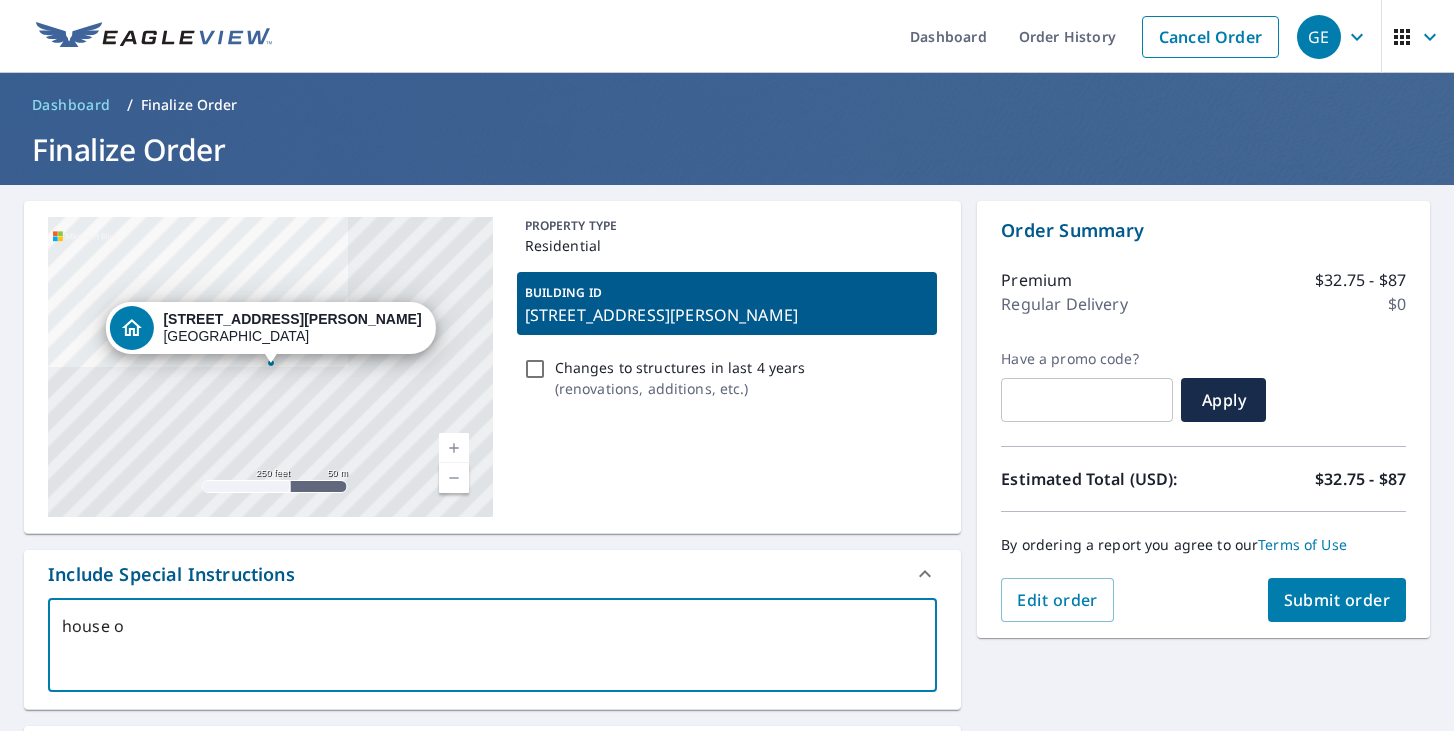 type on "house on" 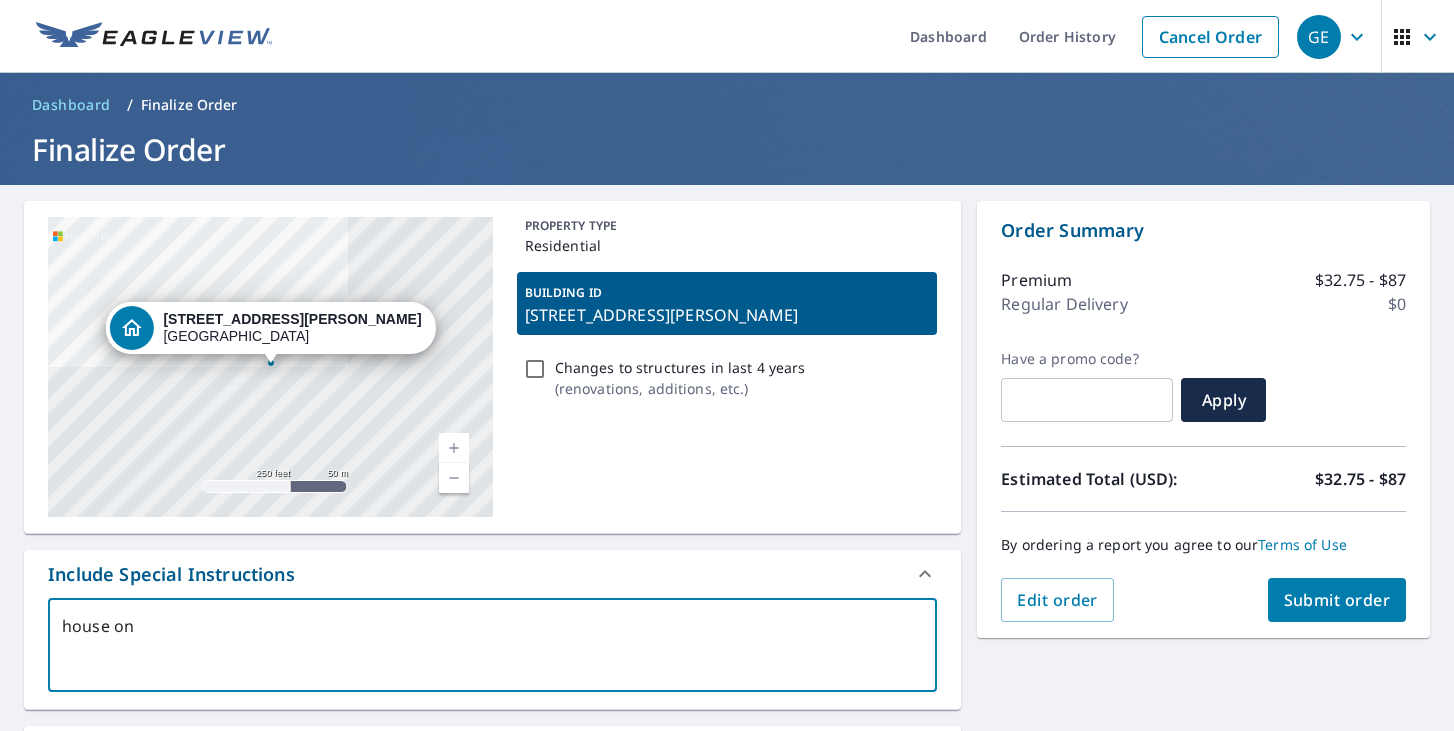 type on "house onl" 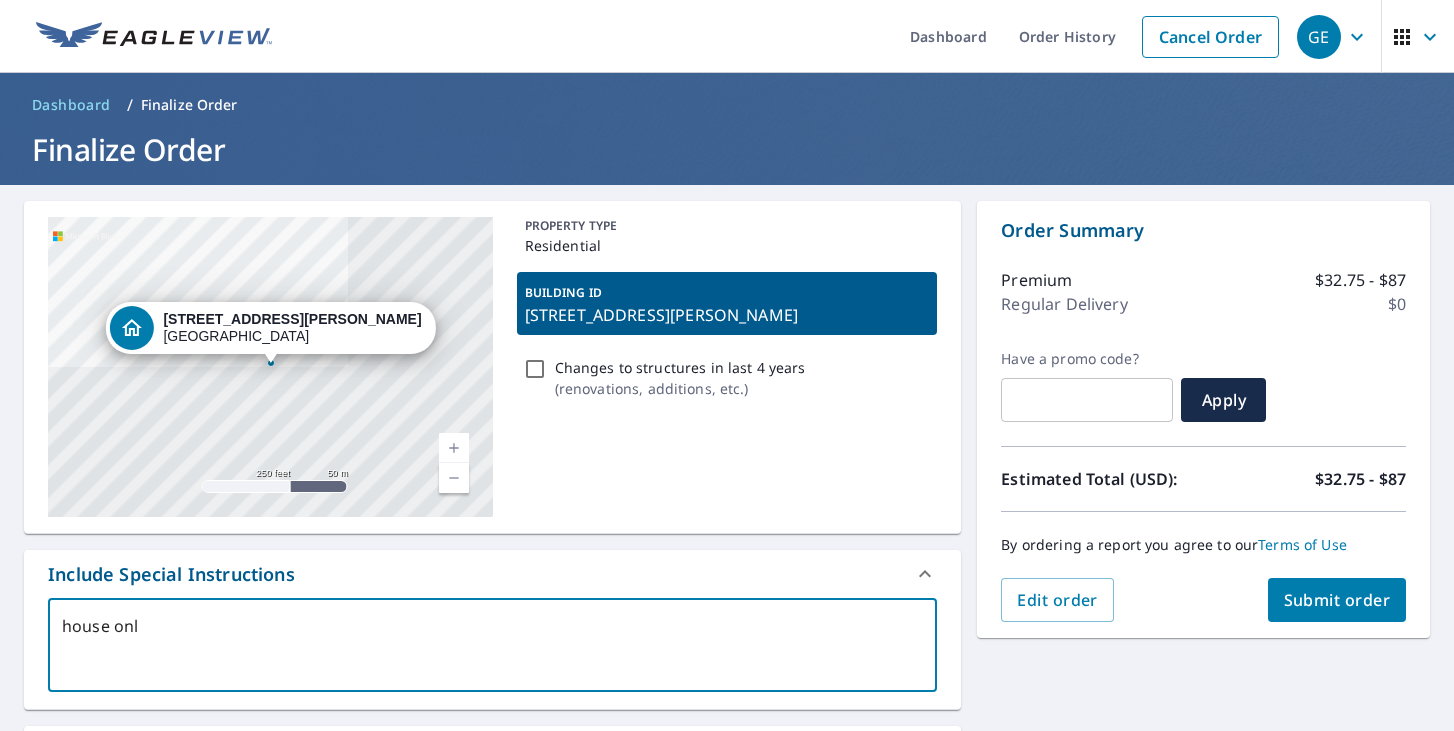type on "house only" 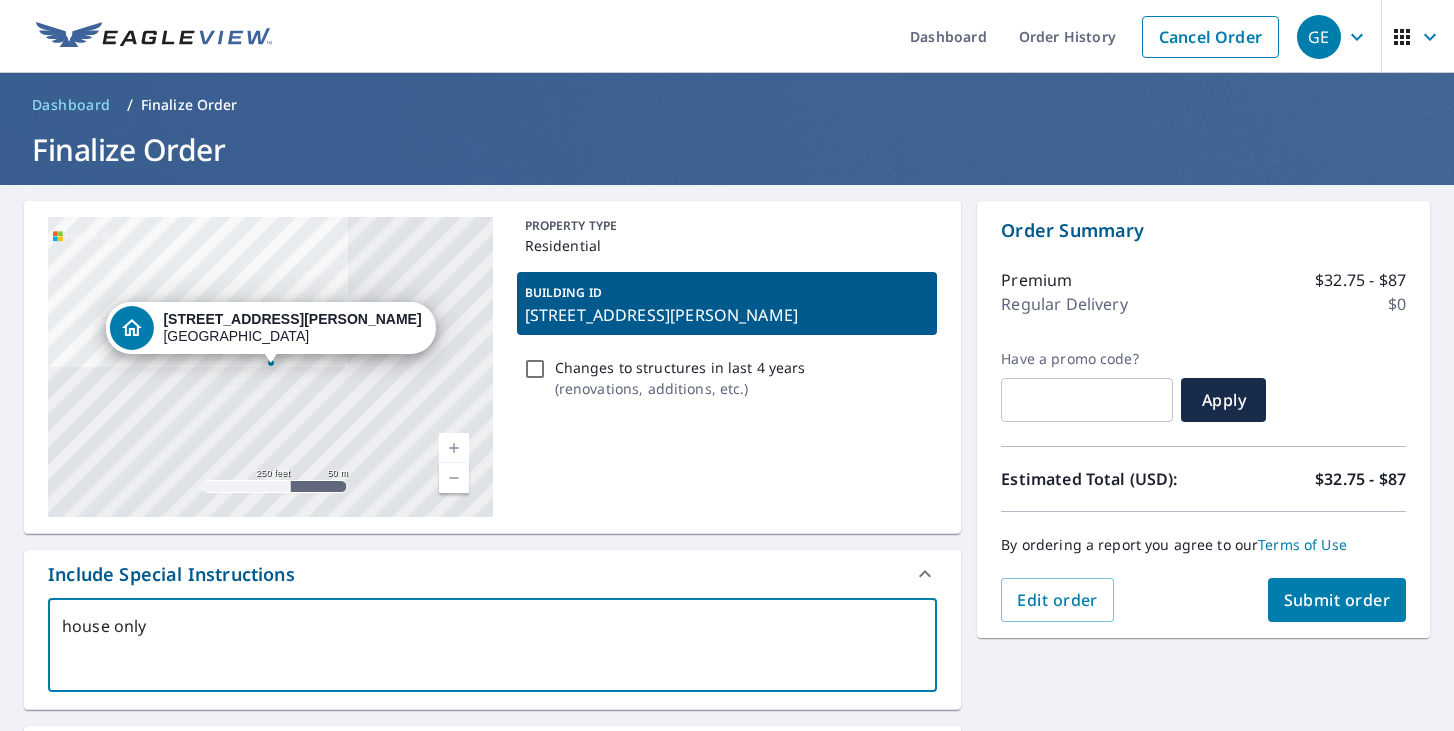 type on "house only" 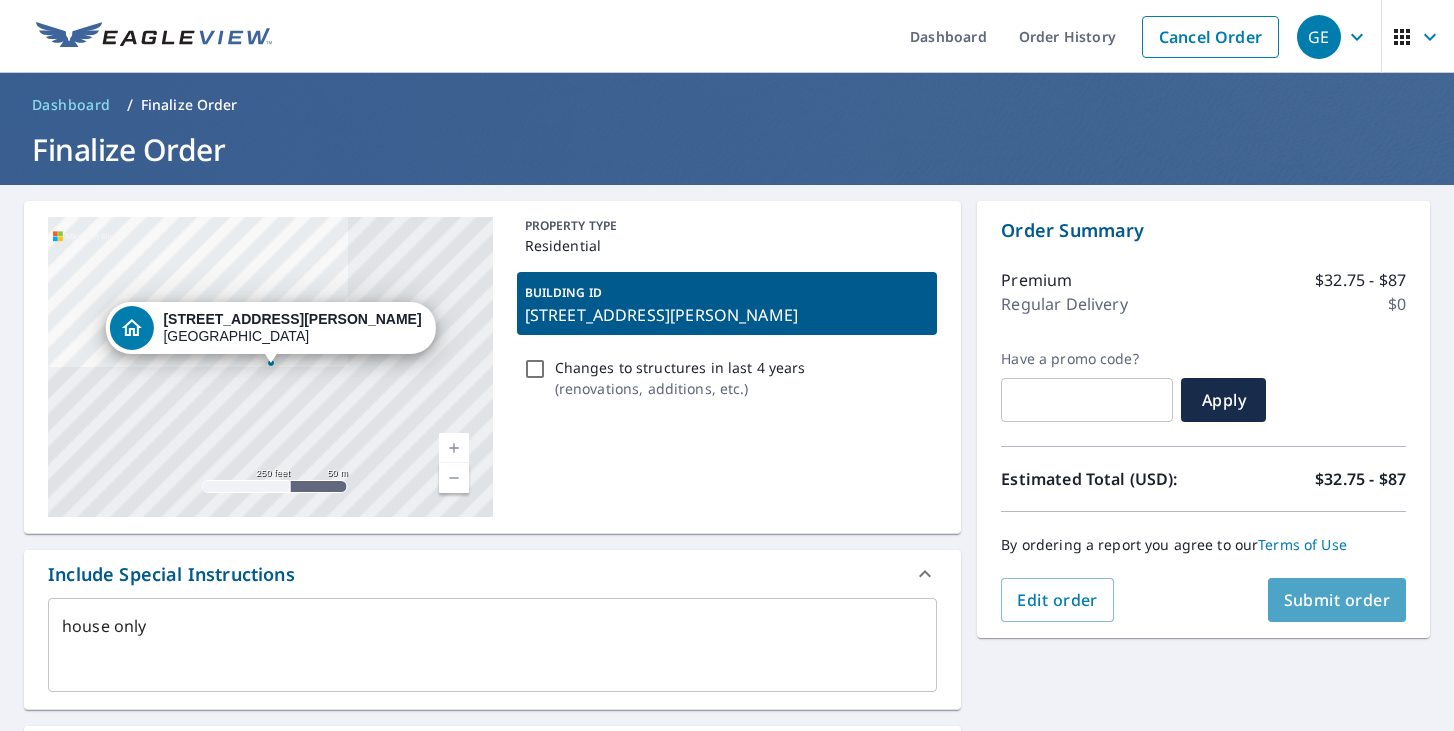 click on "Submit order" at bounding box center (1337, 600) 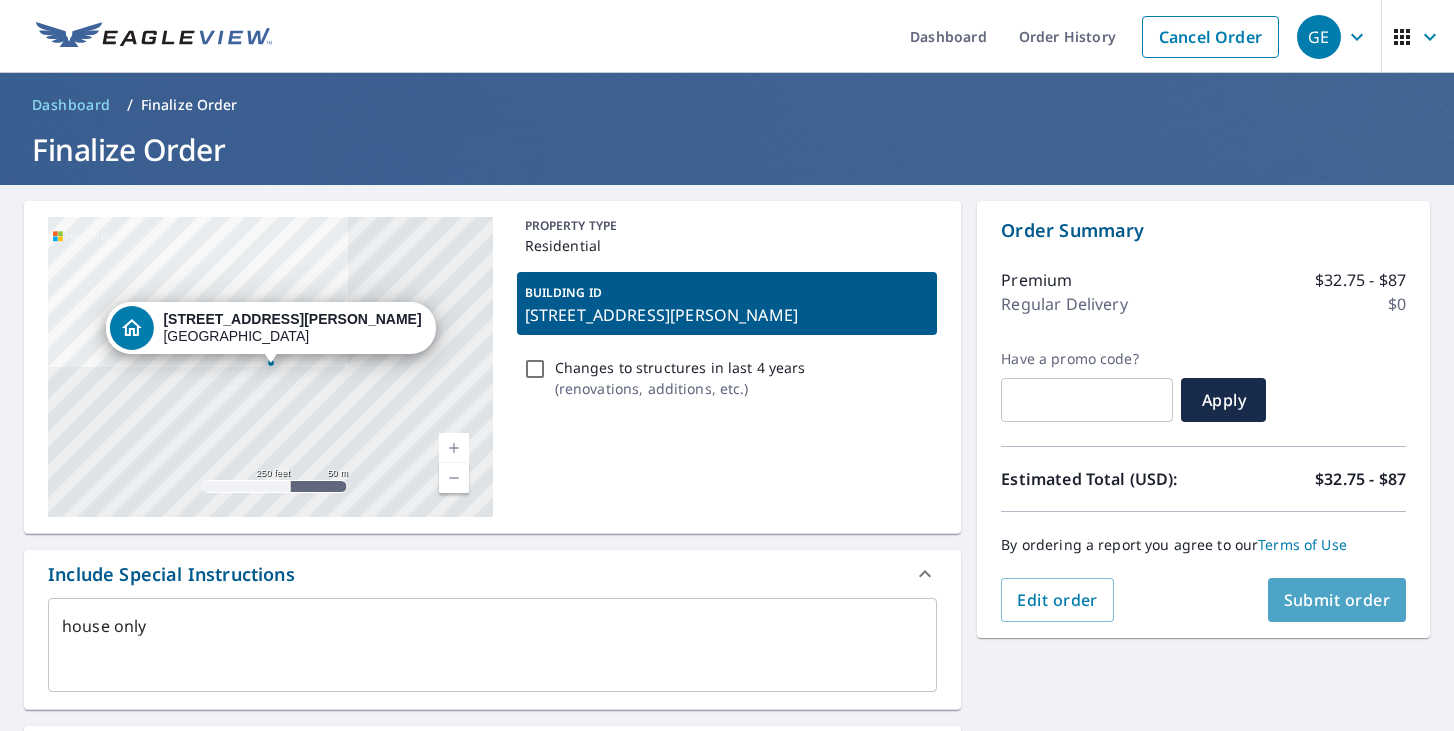 click on "Submit order" at bounding box center [1337, 600] 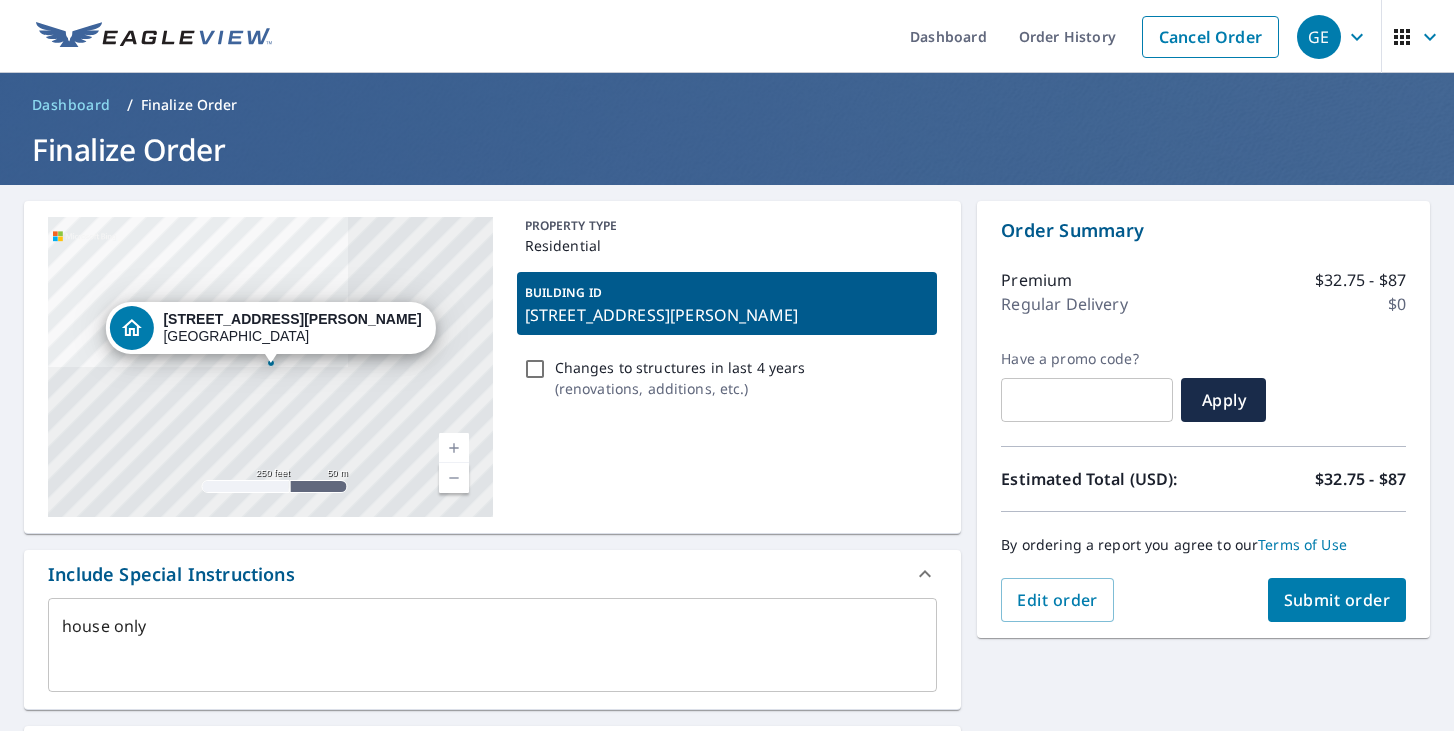 click on "Submit order" at bounding box center [1337, 600] 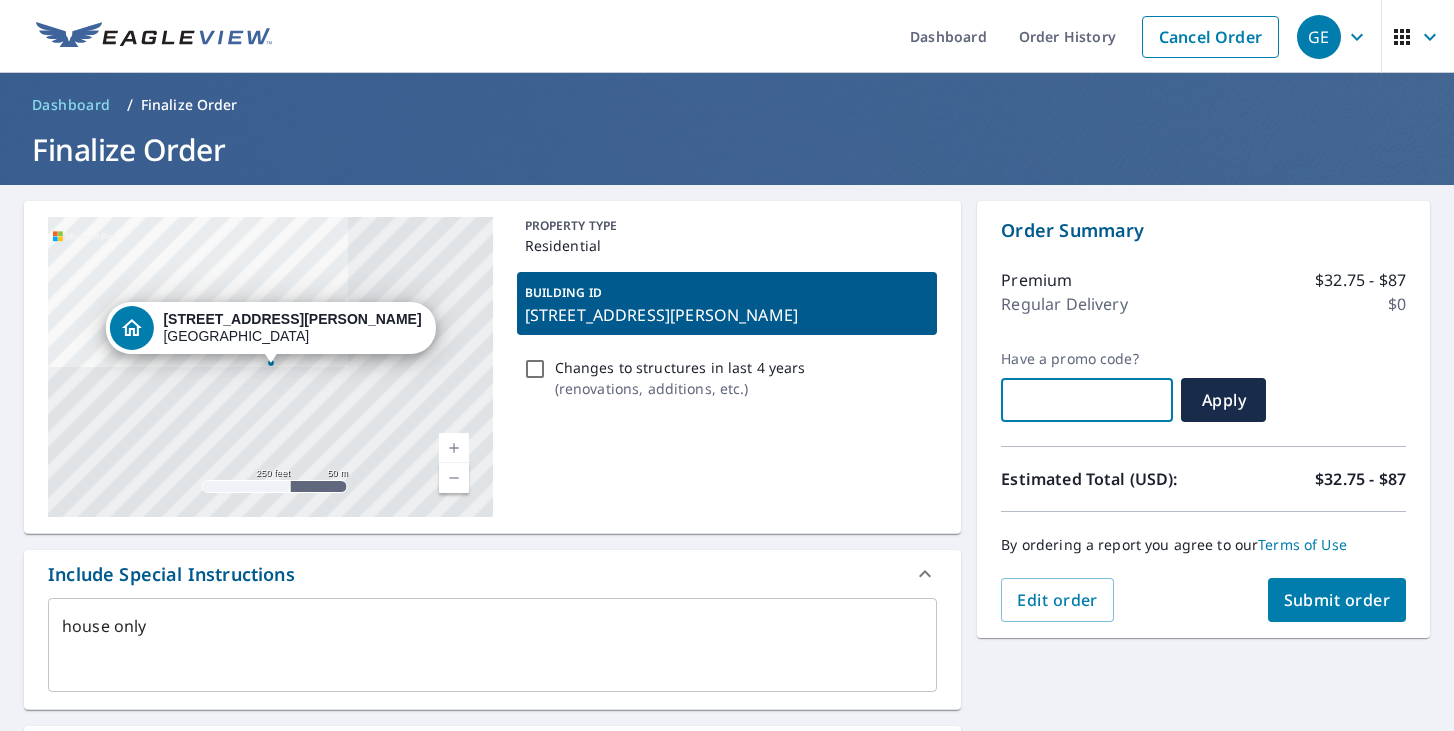 click at bounding box center (1087, 400) 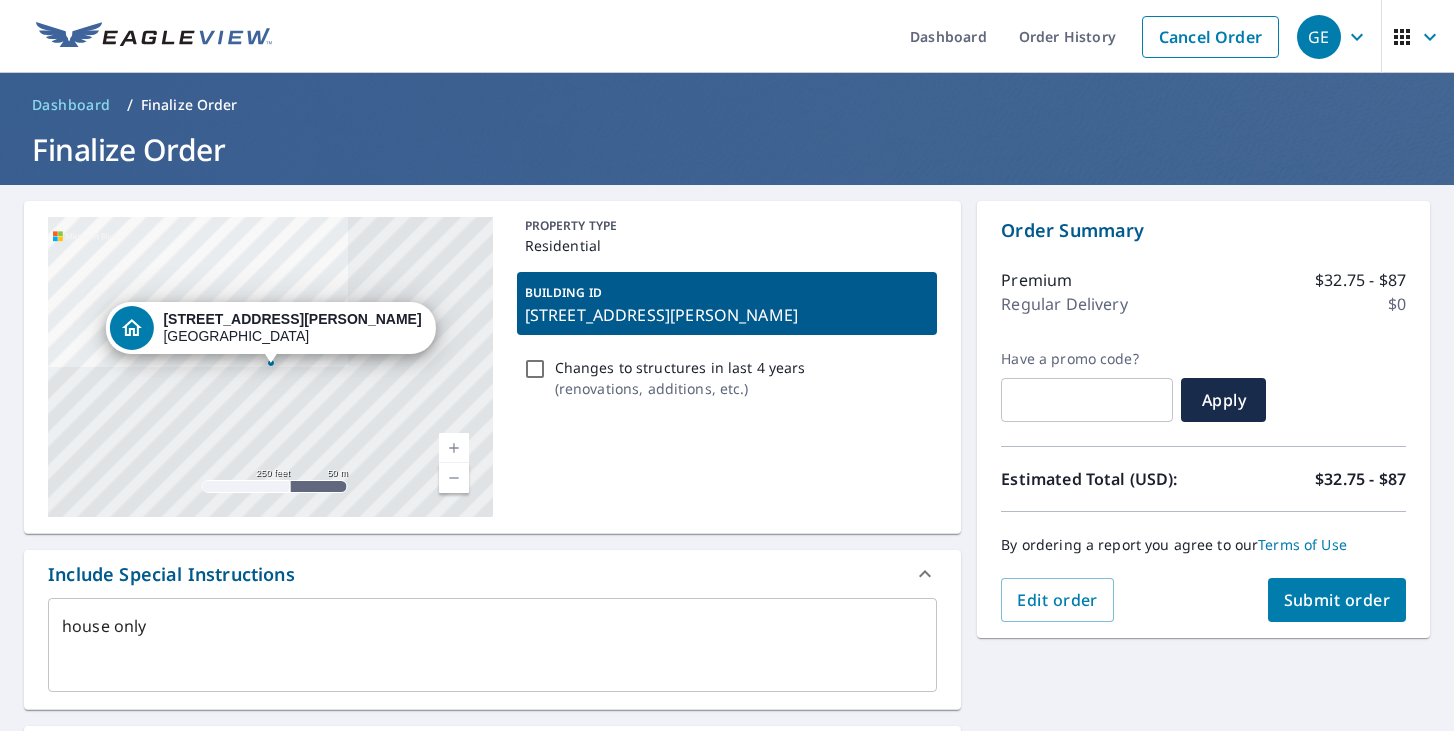 click on "BUILDING ID 1416 S Osborne Ave, Janesville, WI, 53546" at bounding box center (727, 303) 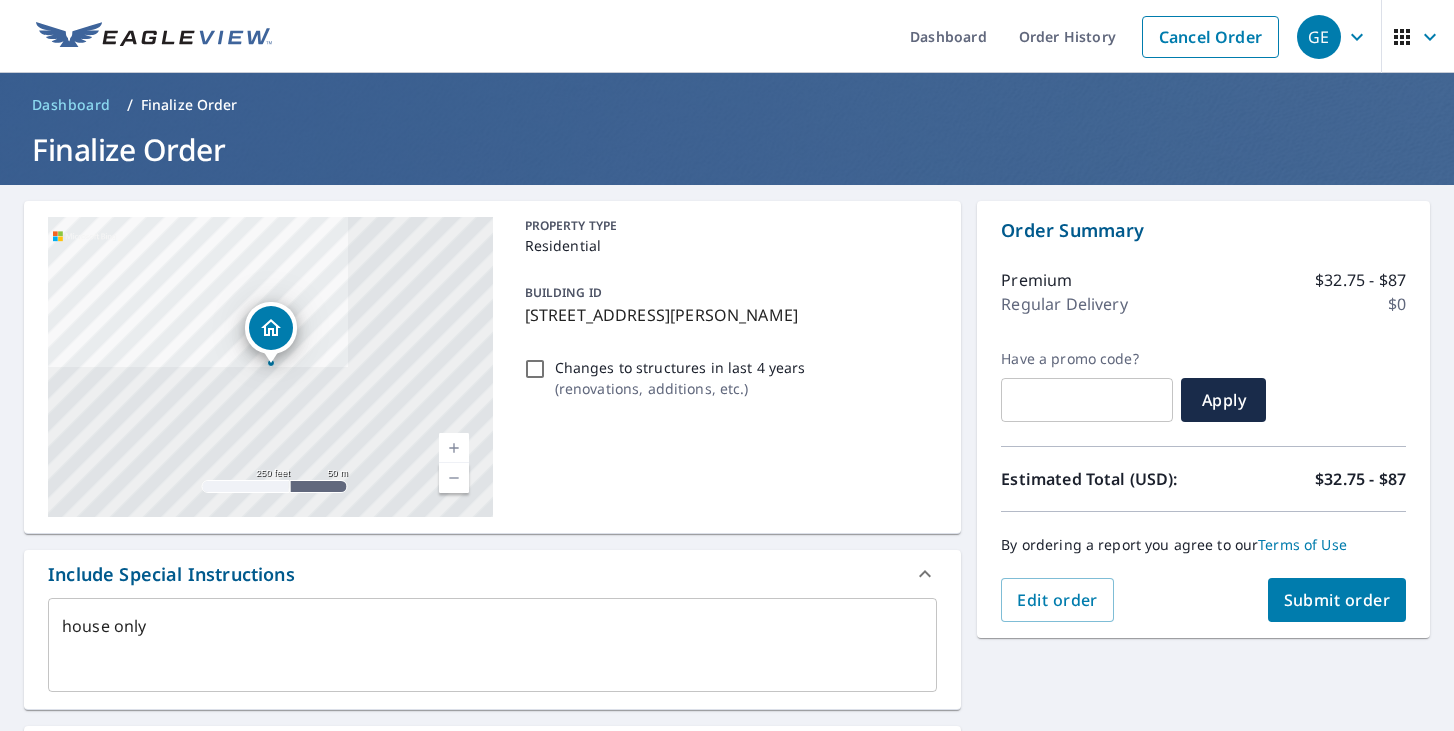 click on "[STREET_ADDRESS][PERSON_NAME]" at bounding box center [727, 315] 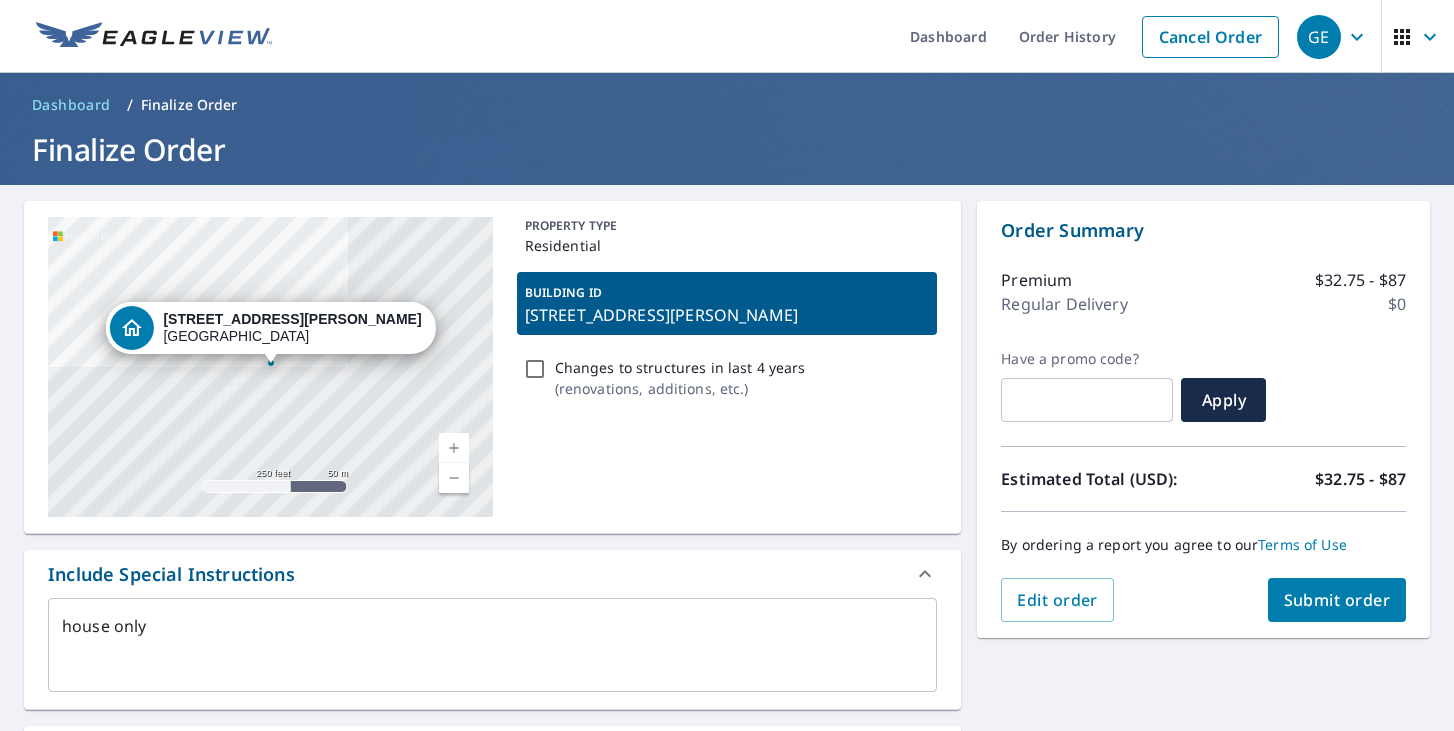 click on "[STREET_ADDRESS][PERSON_NAME]" at bounding box center (727, 315) 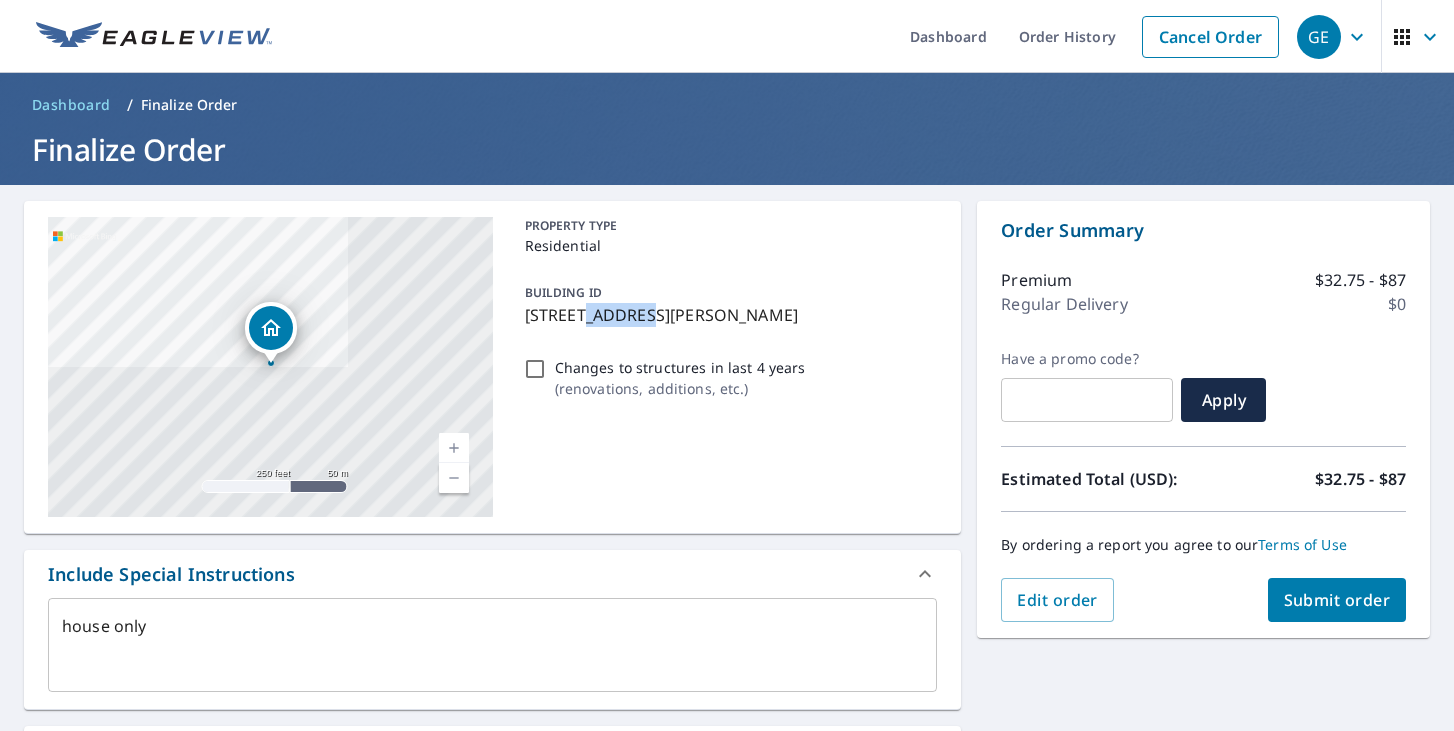 click on "[STREET_ADDRESS][PERSON_NAME]" at bounding box center [727, 315] 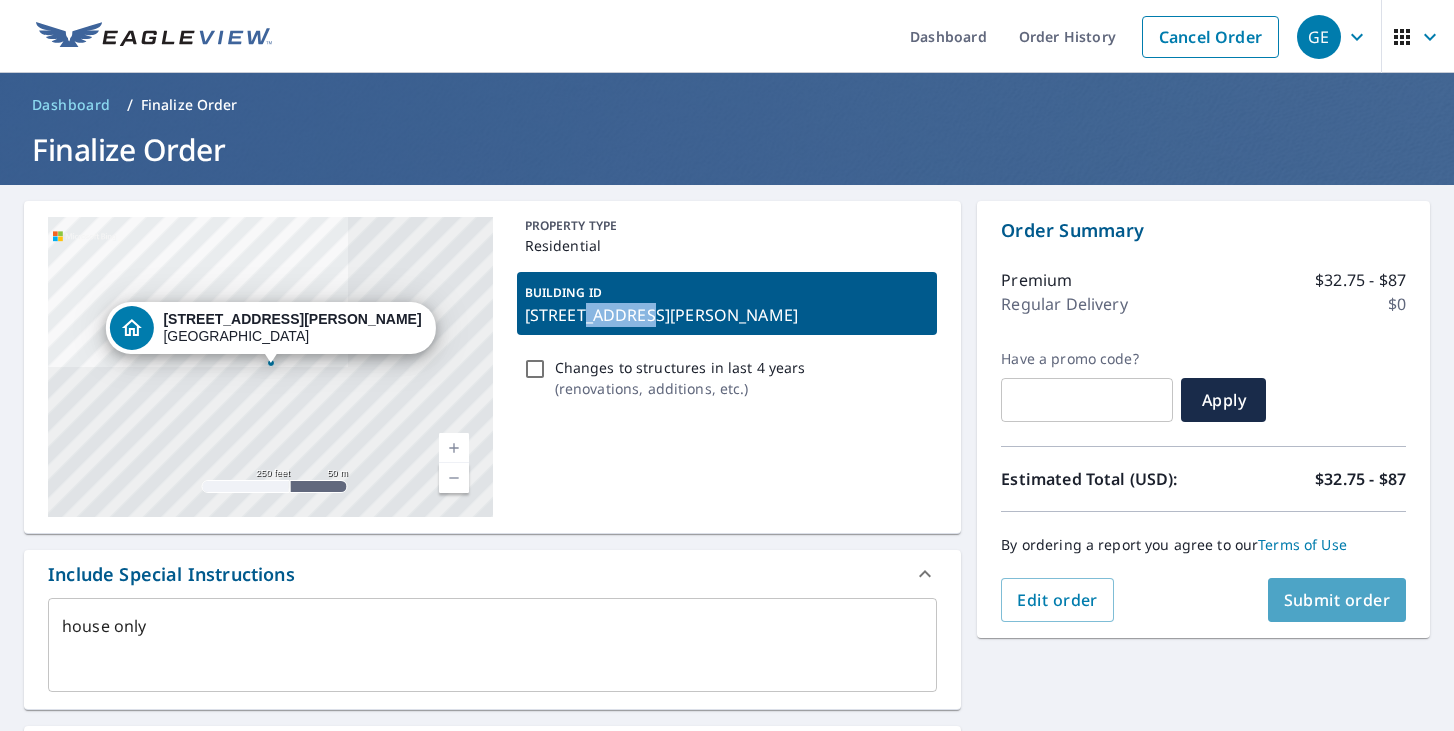 click on "Submit order" at bounding box center [1337, 600] 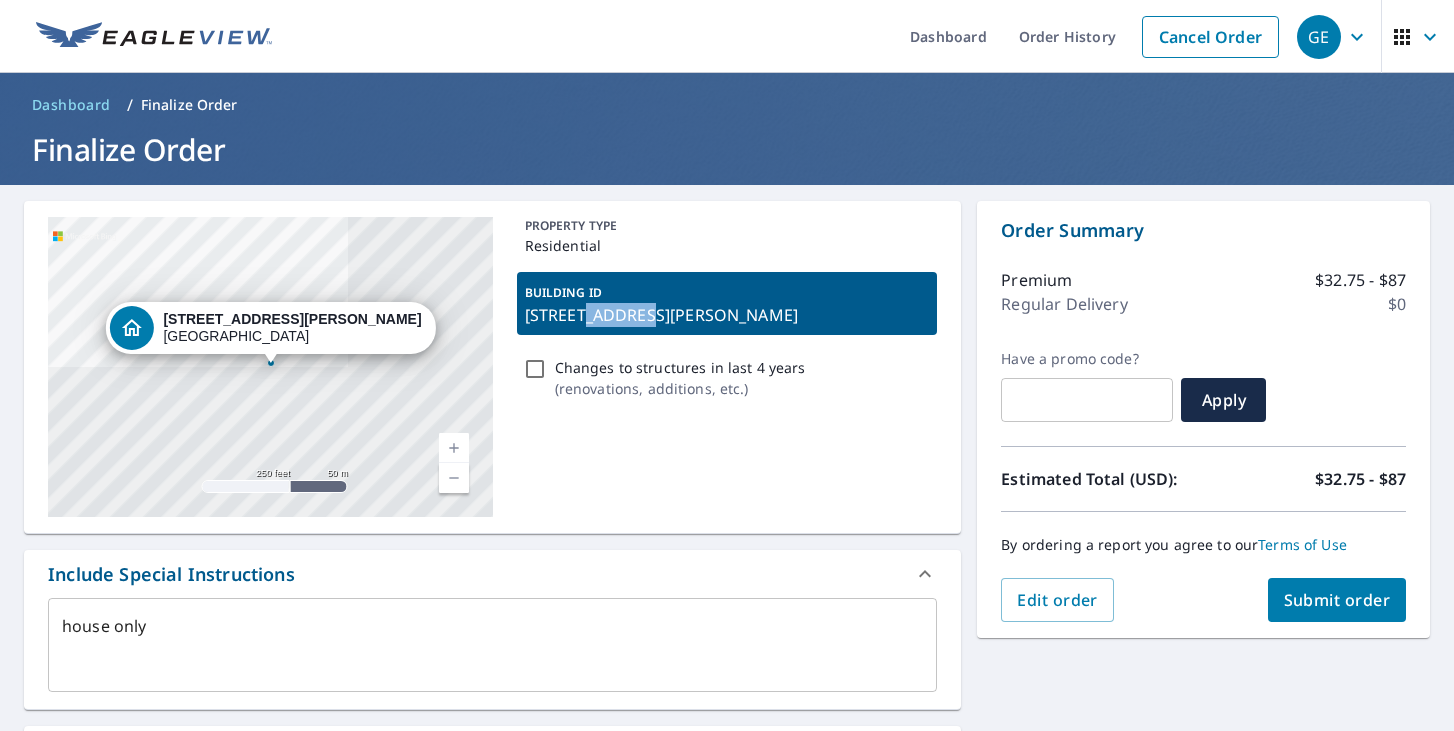 click on "Submit order" at bounding box center (1337, 600) 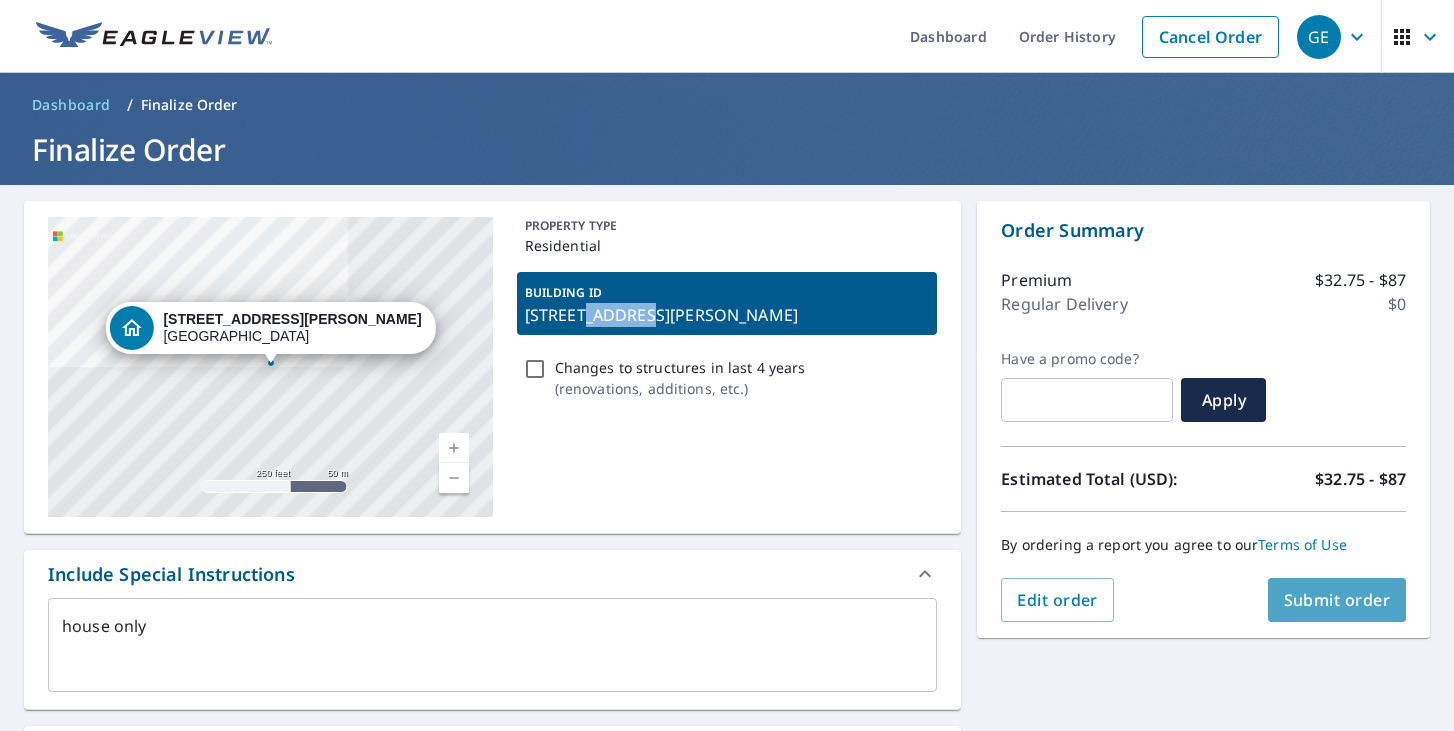 click on "Submit order" at bounding box center (1337, 600) 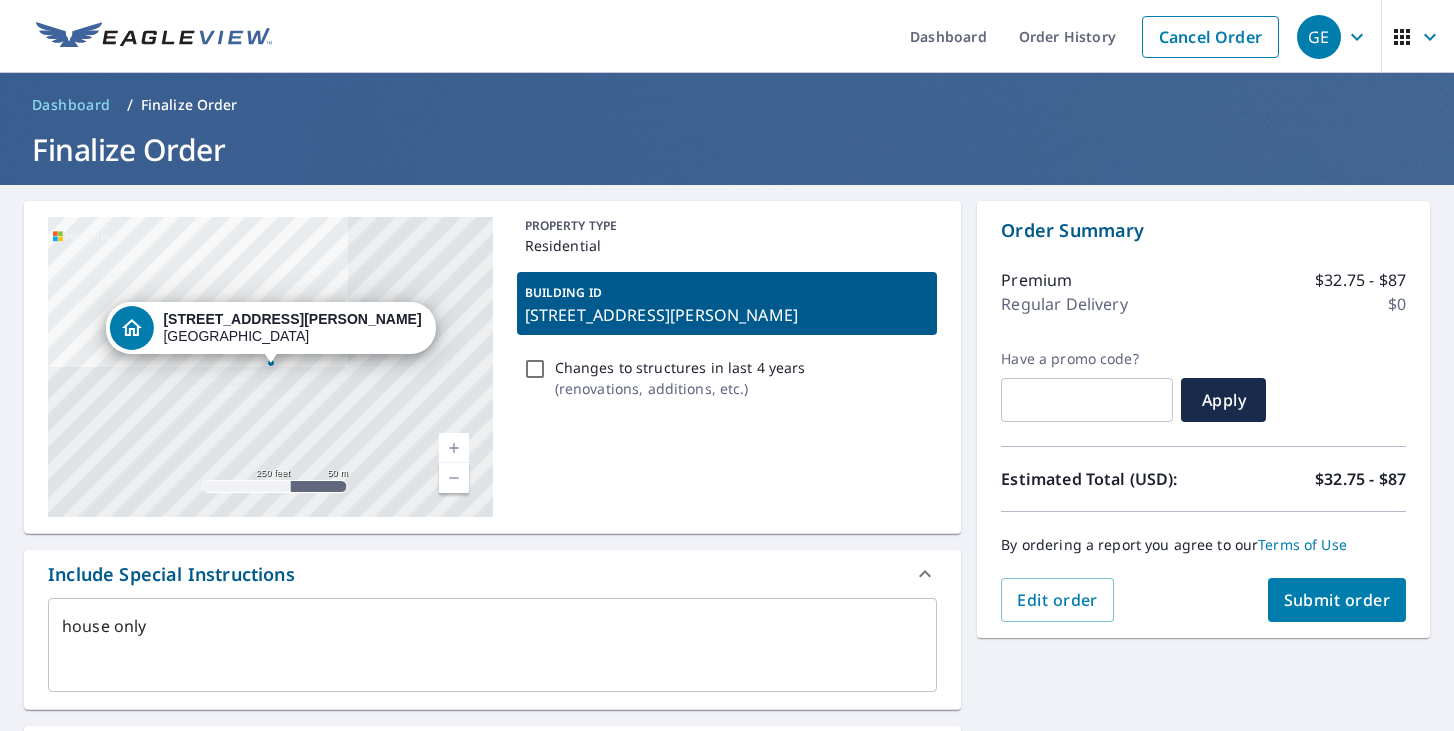 click on "Regular Delivery" at bounding box center (1064, 304) 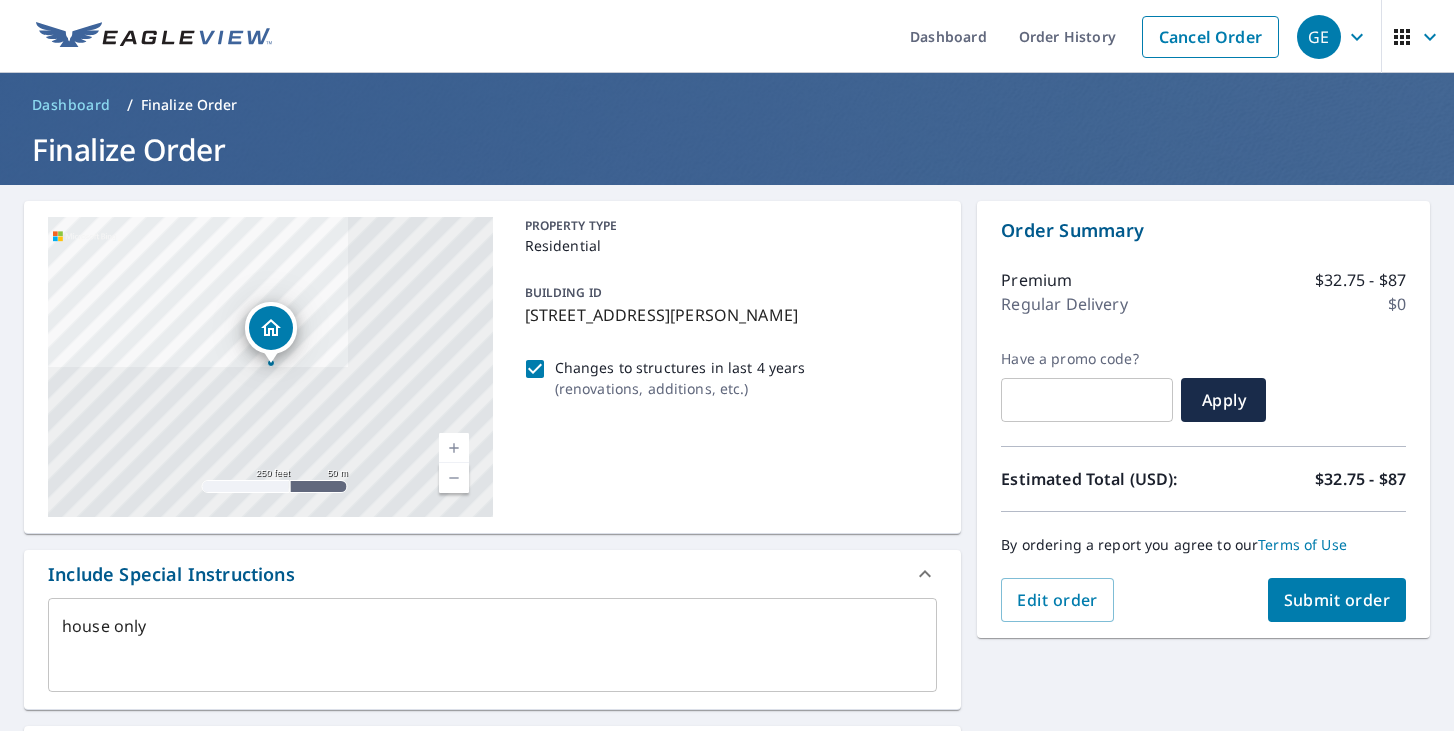 click on "Changes to structures in last 4 years ( renovations, additions, etc. )" at bounding box center (535, 369) 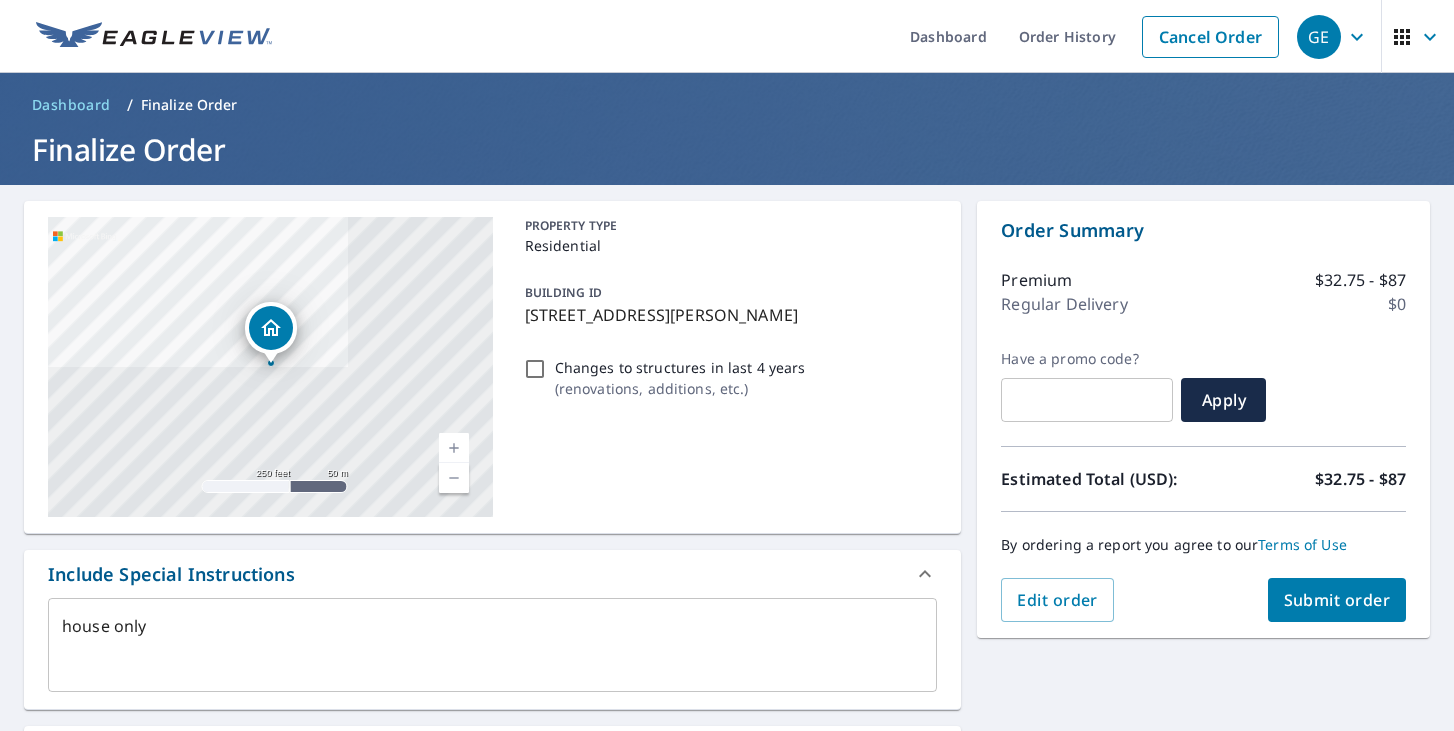 click on "Changes to structures in last 4 years ( renovations, additions, etc. )" at bounding box center [535, 369] 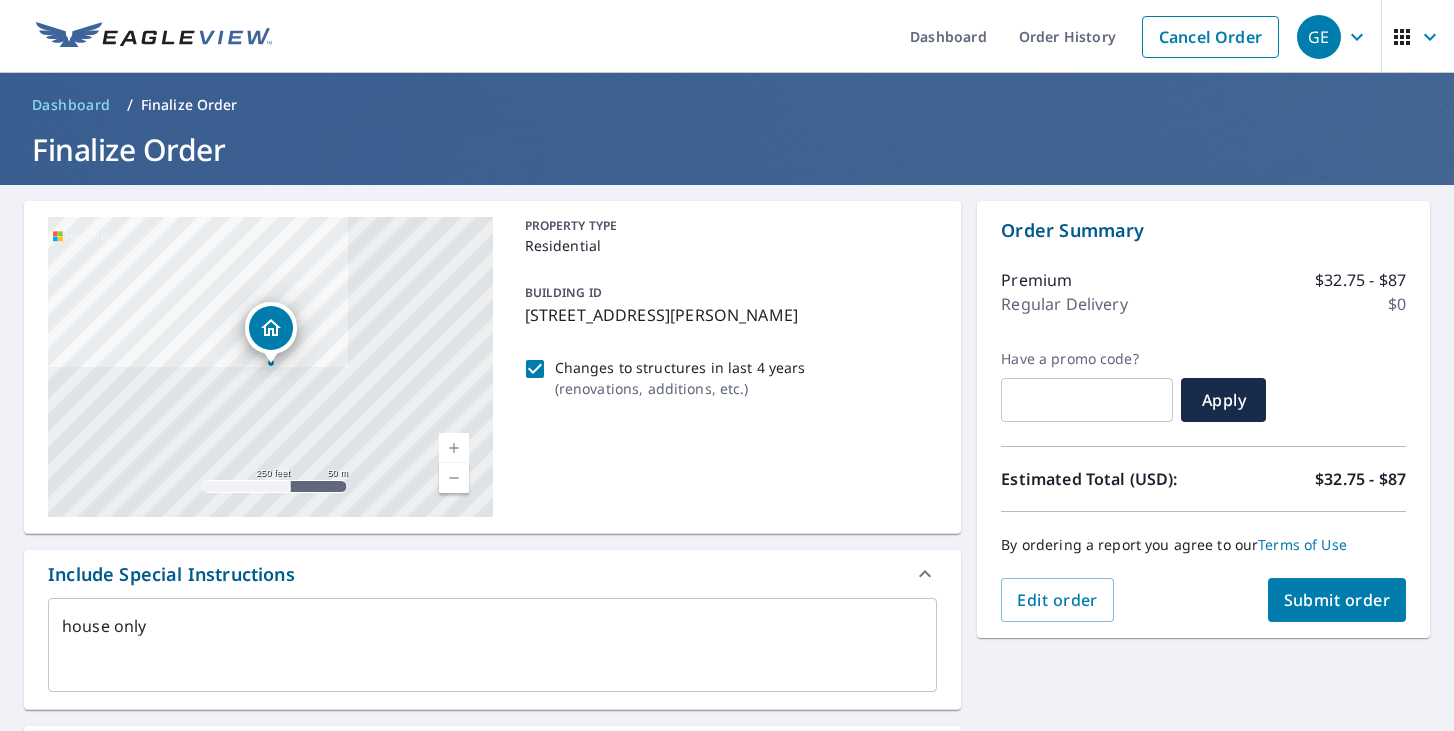 click on "Submit order" at bounding box center [1337, 600] 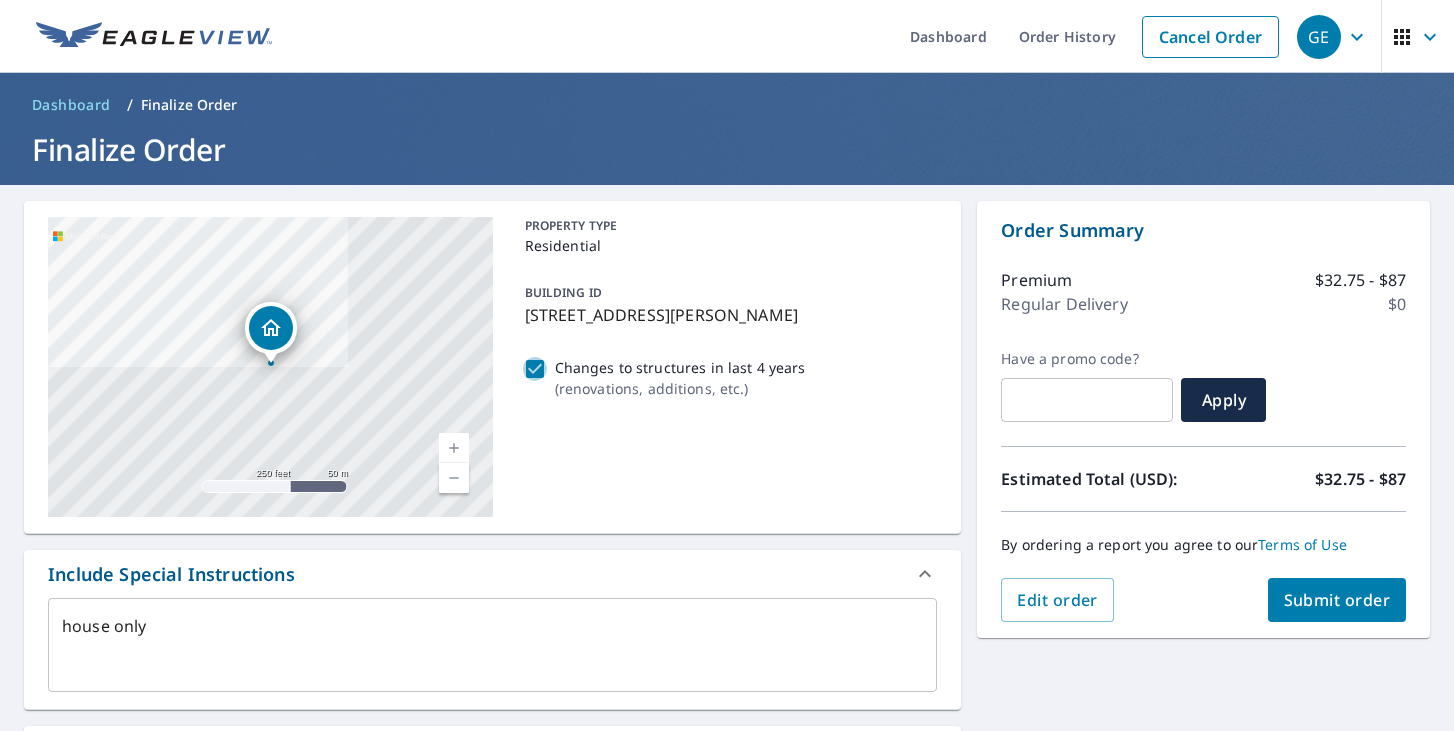 click on "Changes to structures in last 4 years ( renovations, additions, etc. )" at bounding box center (535, 369) 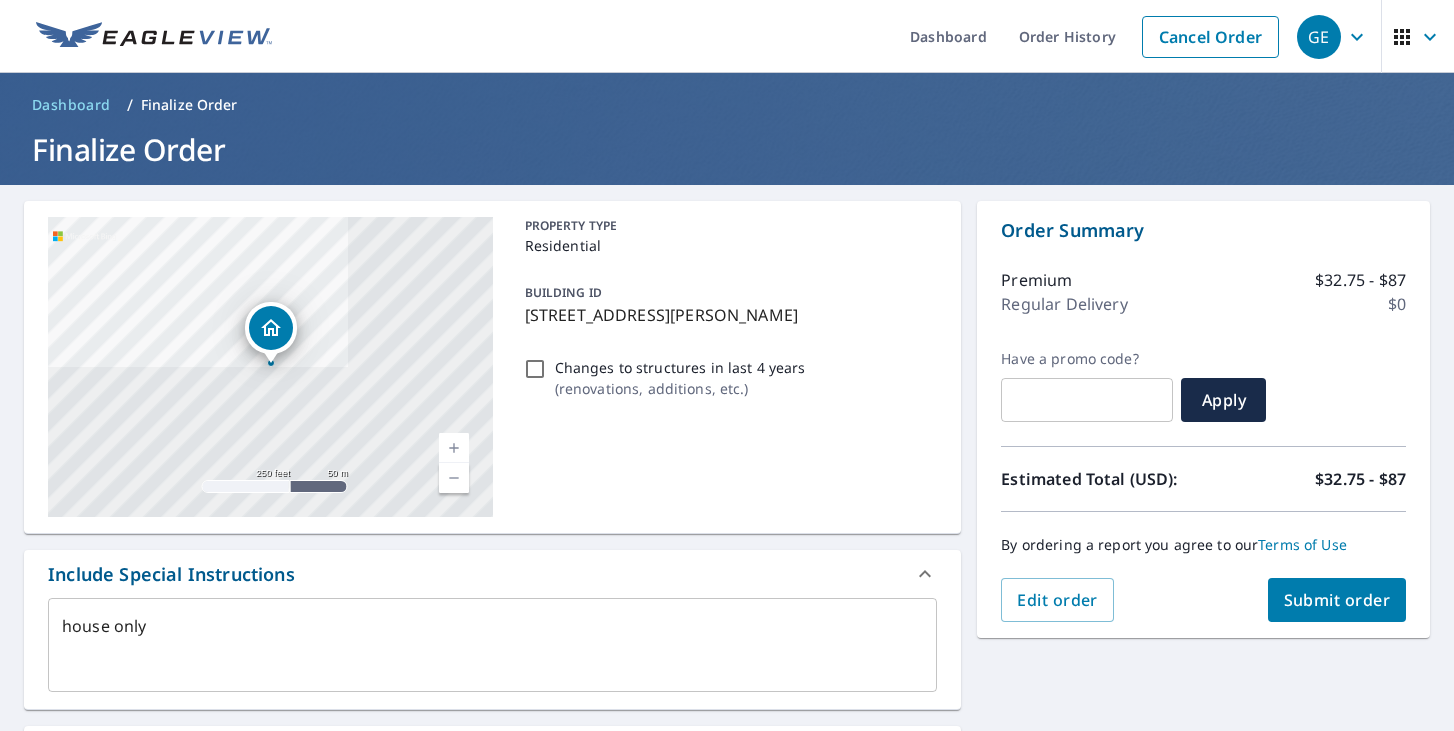 click on "Finalize Order" at bounding box center (189, 105) 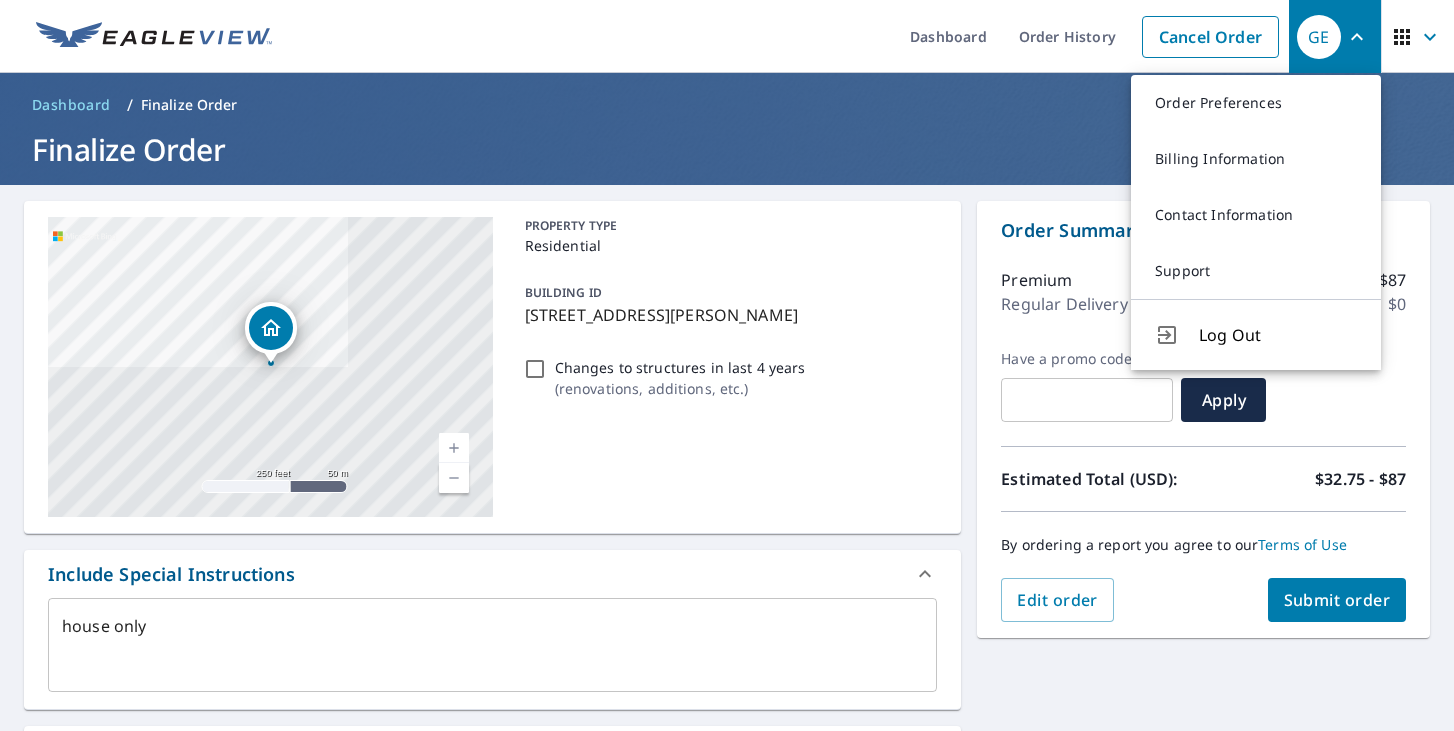 click on "Estimated Total (USD): $32.75  -  $87" at bounding box center [1203, 479] 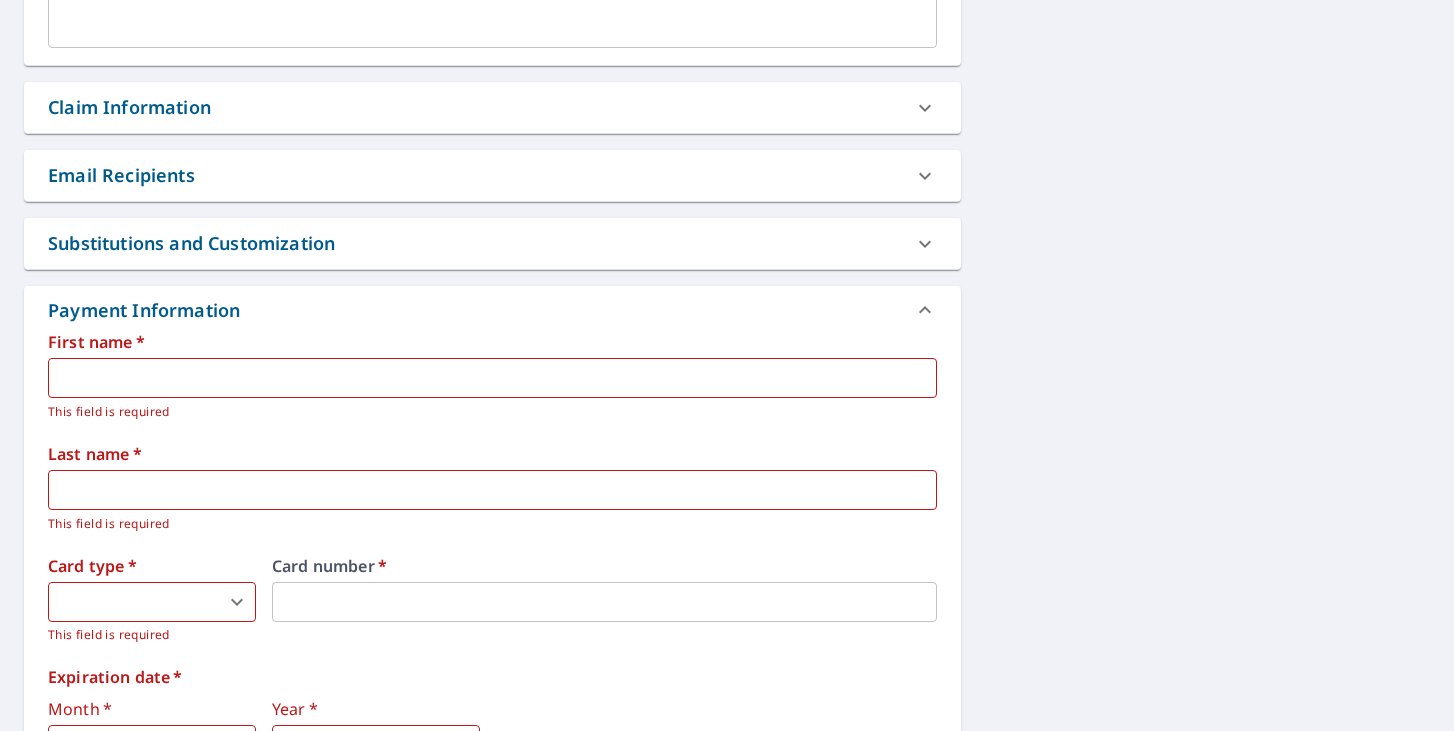 scroll, scrollTop: 639, scrollLeft: 0, axis: vertical 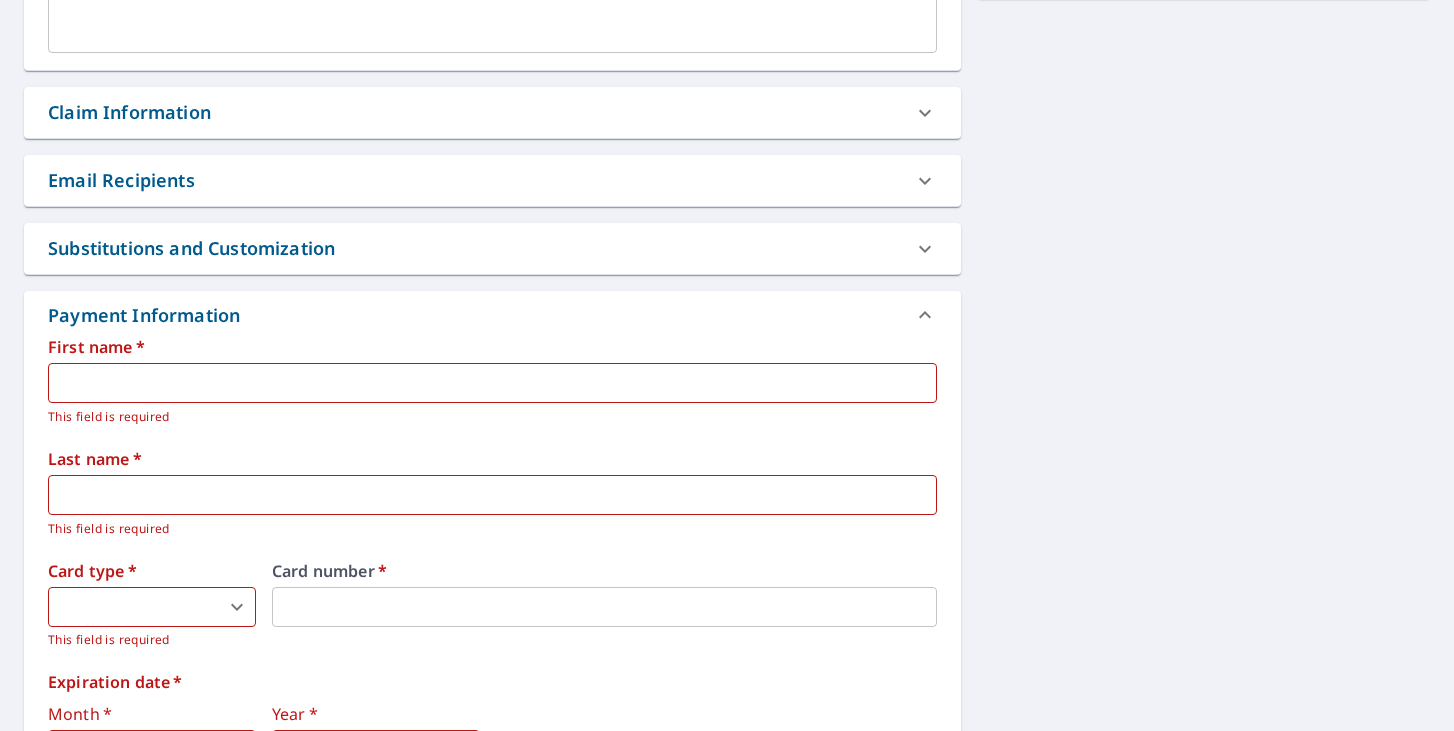 drag, startPoint x: 968, startPoint y: 623, endPoint x: 885, endPoint y: 577, distance: 94.89468 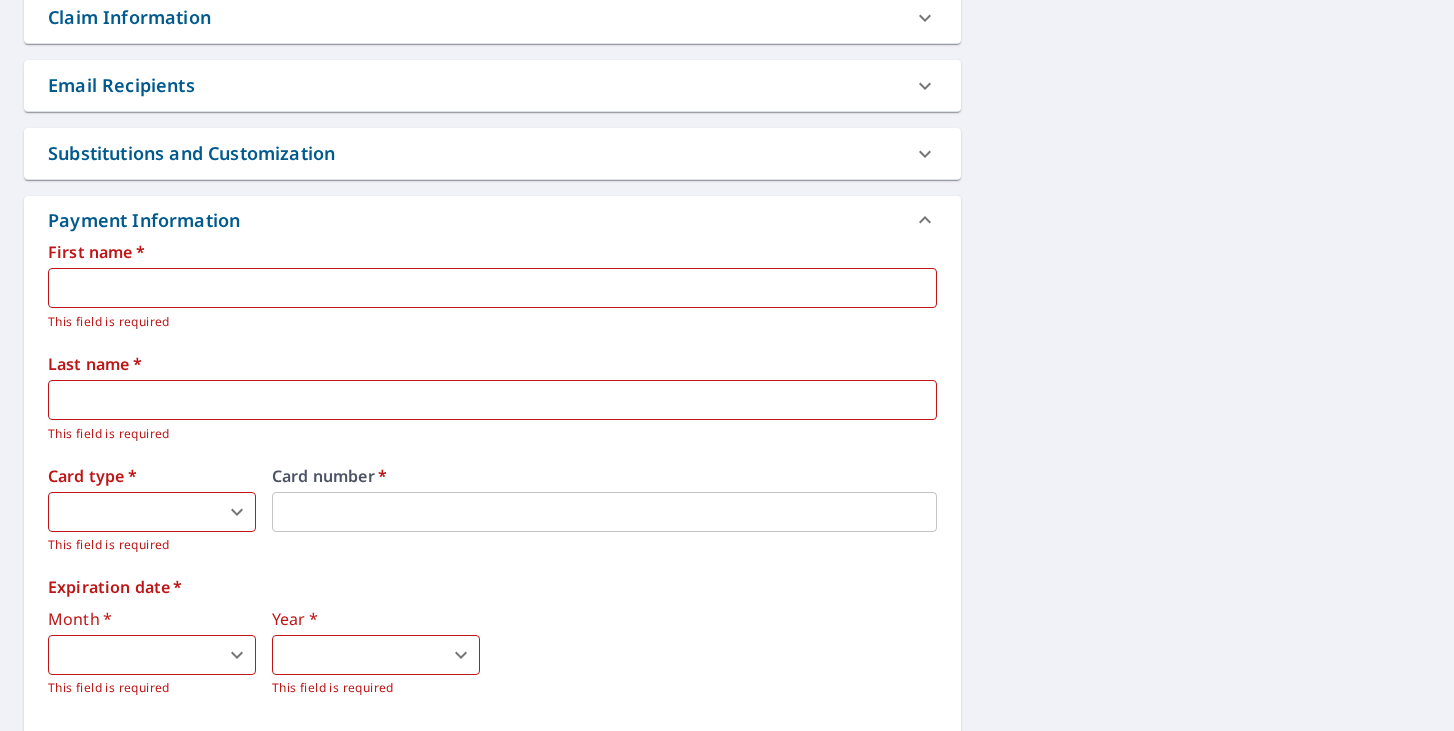 scroll, scrollTop: 755, scrollLeft: 0, axis: vertical 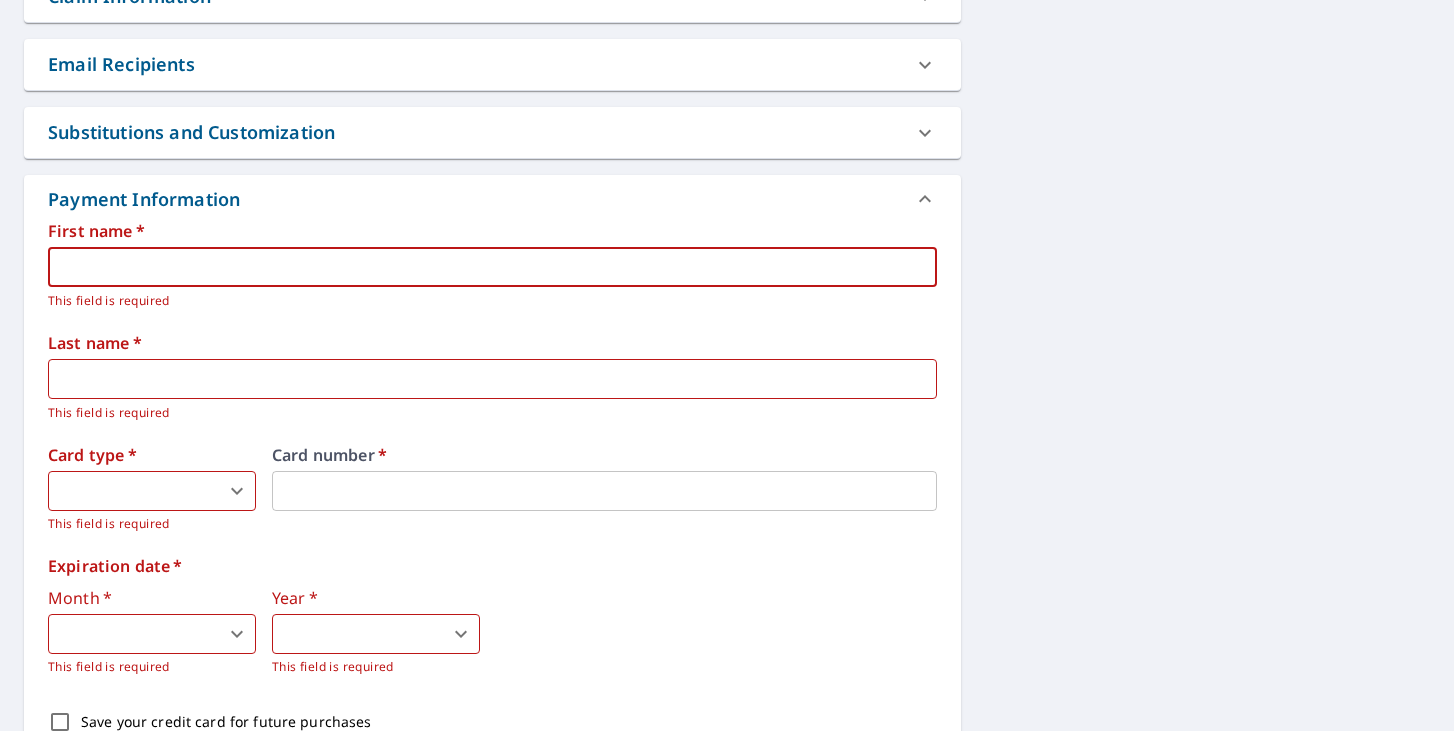 click at bounding box center (492, 267) 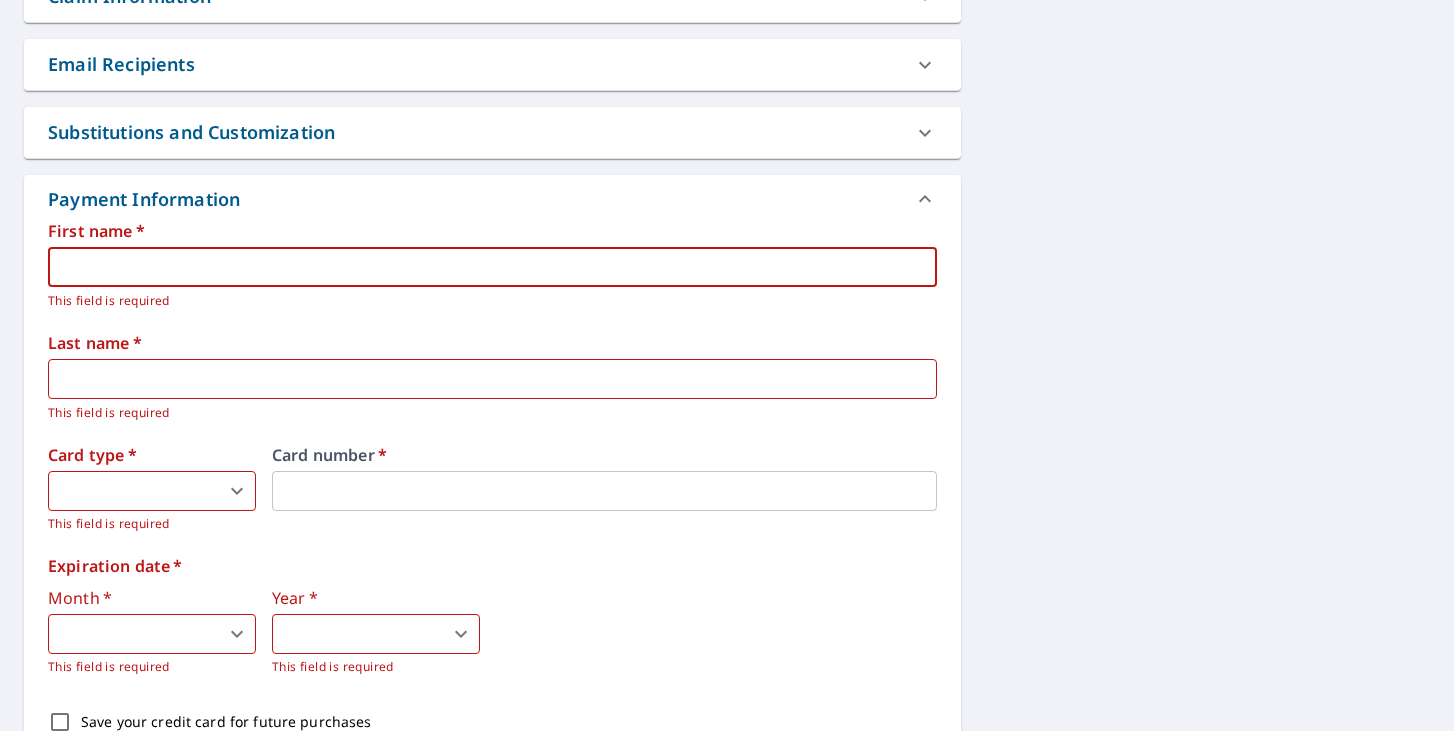 type on "[PERSON_NAME]" 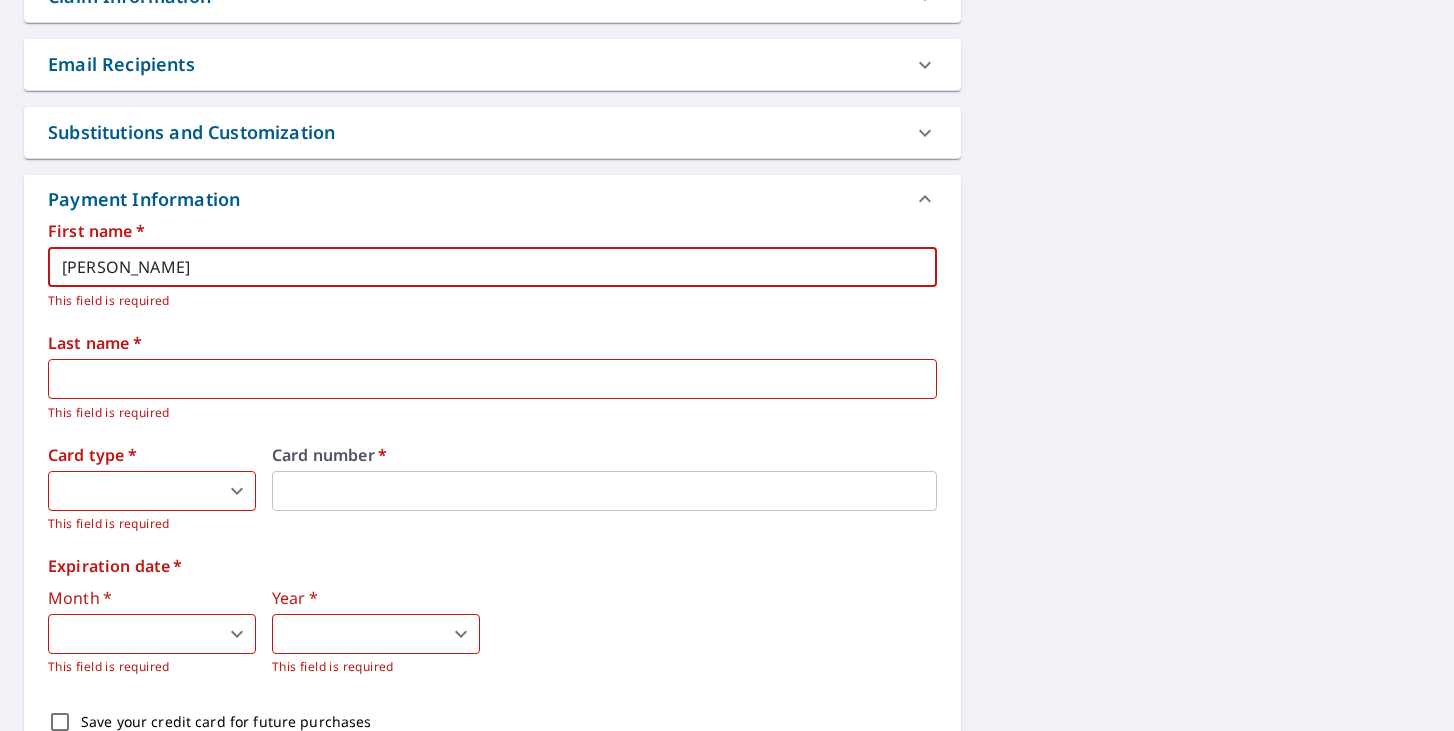 type on "E [PERSON_NAME]" 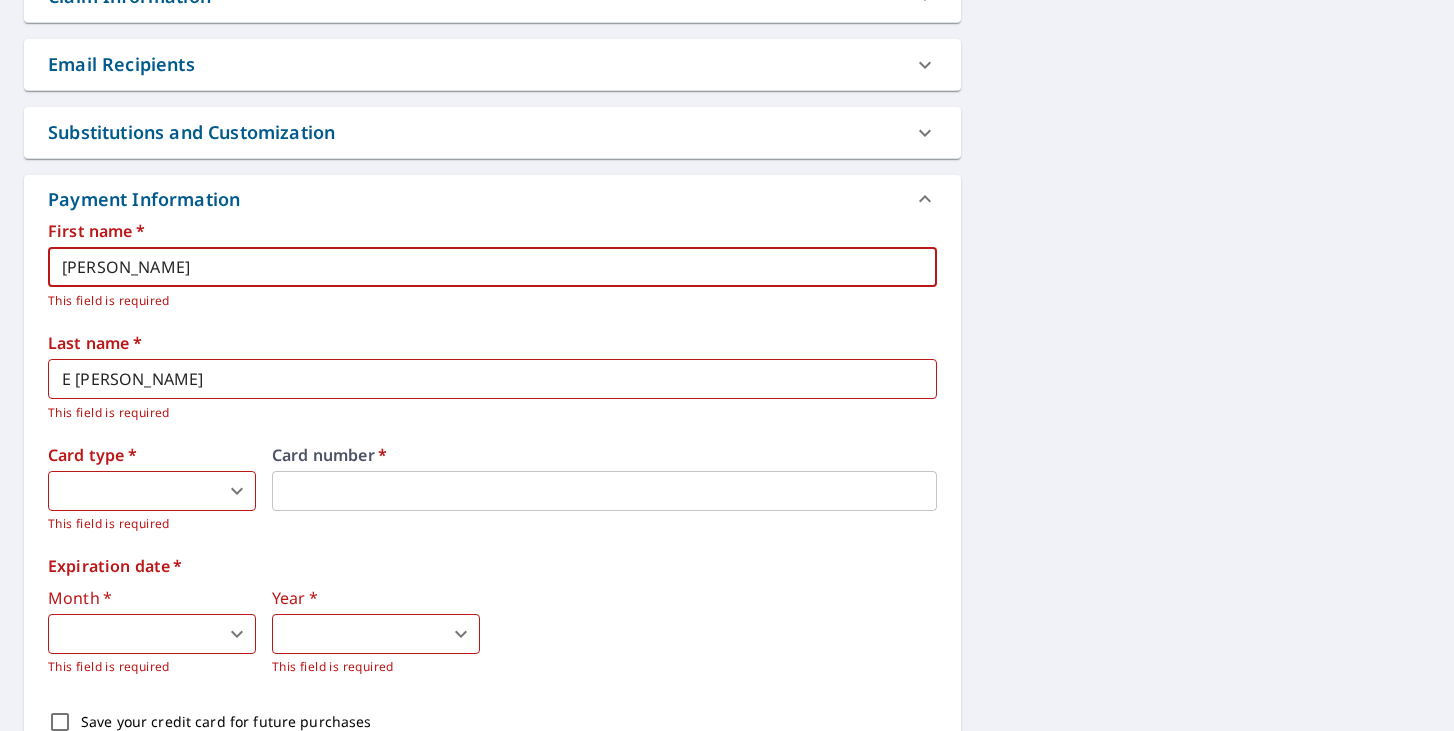 click on "GE GE
Dashboard Order History Cancel Order GE Dashboard / Finalize Order Finalize Order 1416 S Osborne Ave Janesville, WI 53546 Aerial Road A standard road map Aerial A detailed look from above Labels Labels 250 feet 50 m © 2025 TomTom, © Vexcel Imaging, © 2025 Microsoft Corporation,  © OpenStreetMap Terms PROPERTY TYPE Residential BUILDING ID 1416 S Osborne Ave, Janesville, WI, 53546 Changes to structures in last 4 years ( renovations, additions, etc. ) Include Special Instructions house only x ​ Claim Information Claim number ​ Claim information ​ PO number ​ Date of loss ​ Cat ID ​ Email Recipients Your reports will be sent to  gordojr72@yahoo.com.  Edit Contact Information. Send a copy of the report to: ​ Substitutions and Customization Roof measurement report substitutions If a Premium Report is unavailable send me an Extended Coverage 3D Report: Yes No Ask If an Extended Coverage 3D Report is unavailable send me an Extended Coverage 2D Report: Yes No Ask Yes No Ask DXF RXF XML *" at bounding box center [727, 365] 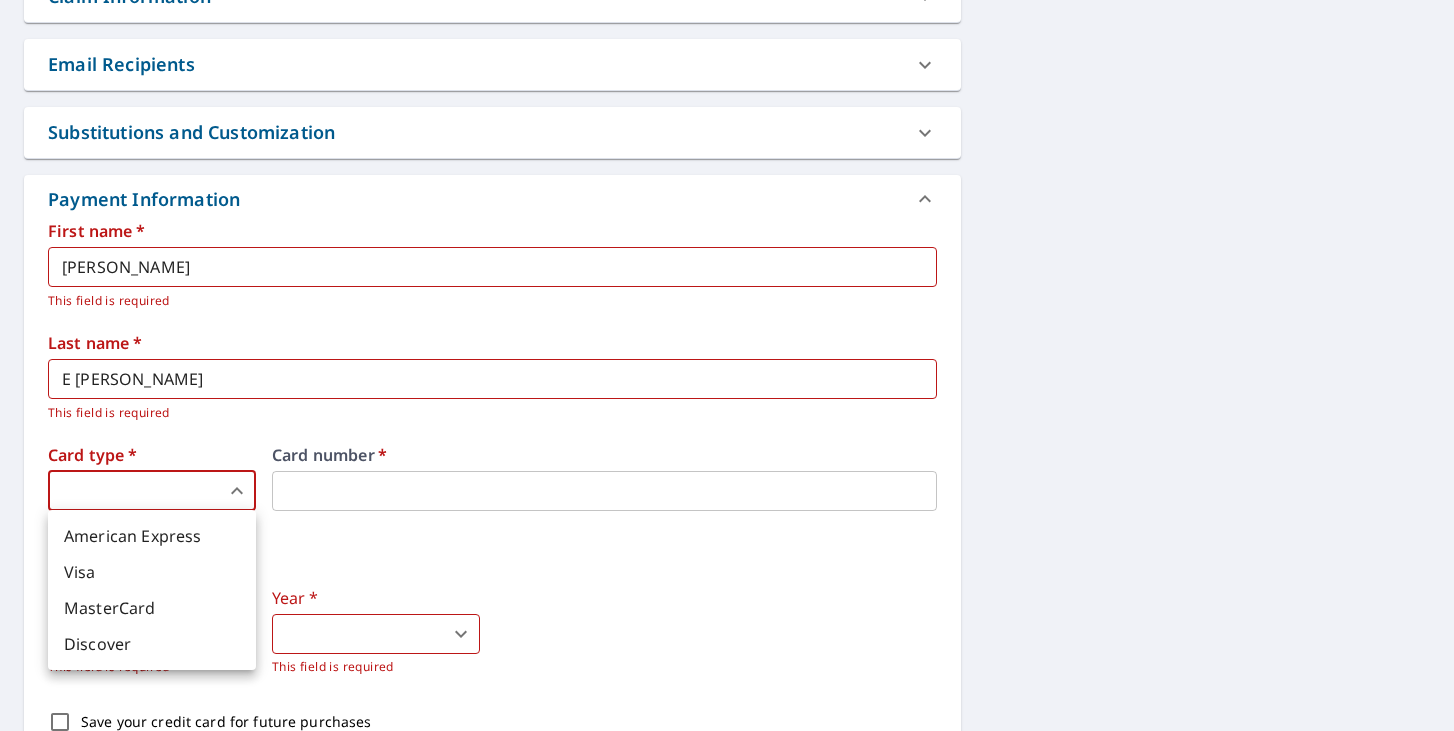 click on "MasterCard" at bounding box center (152, 608) 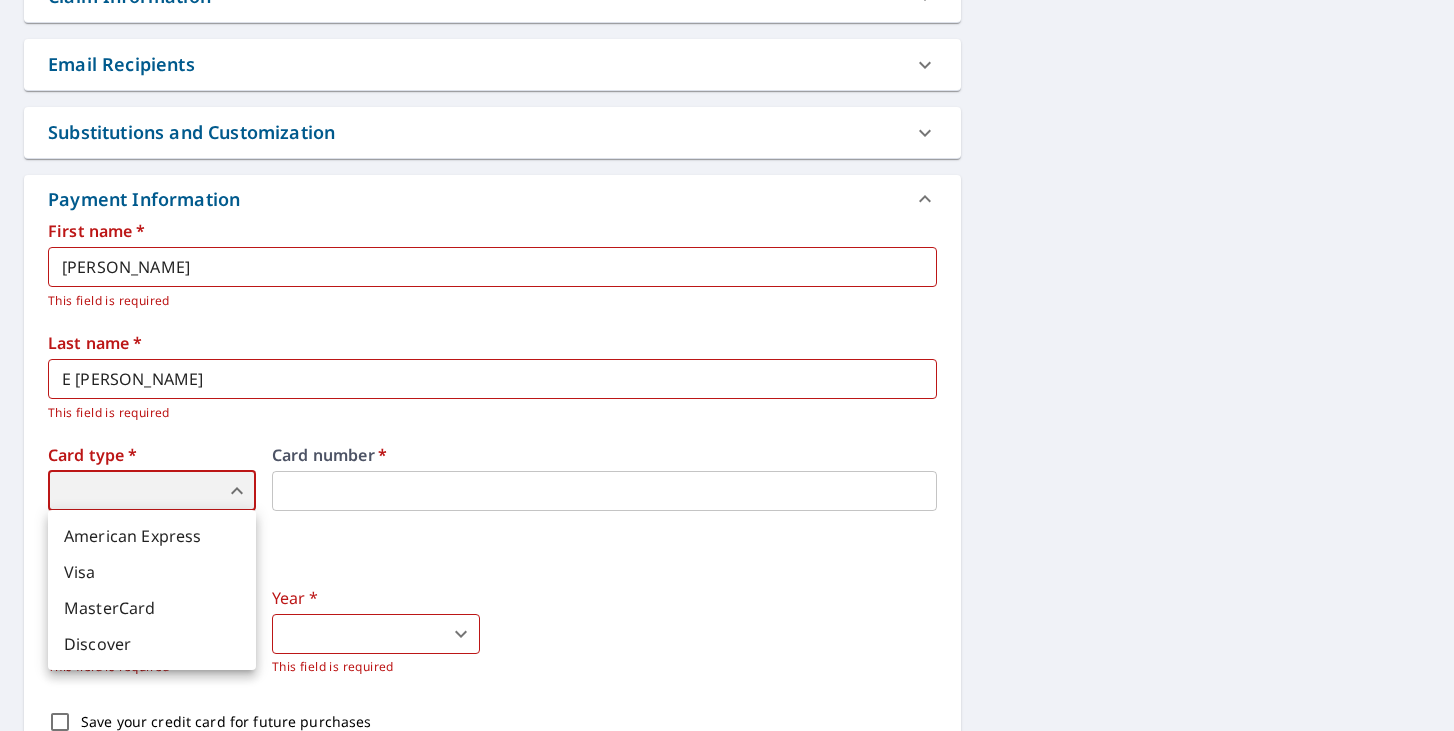 type on "x" 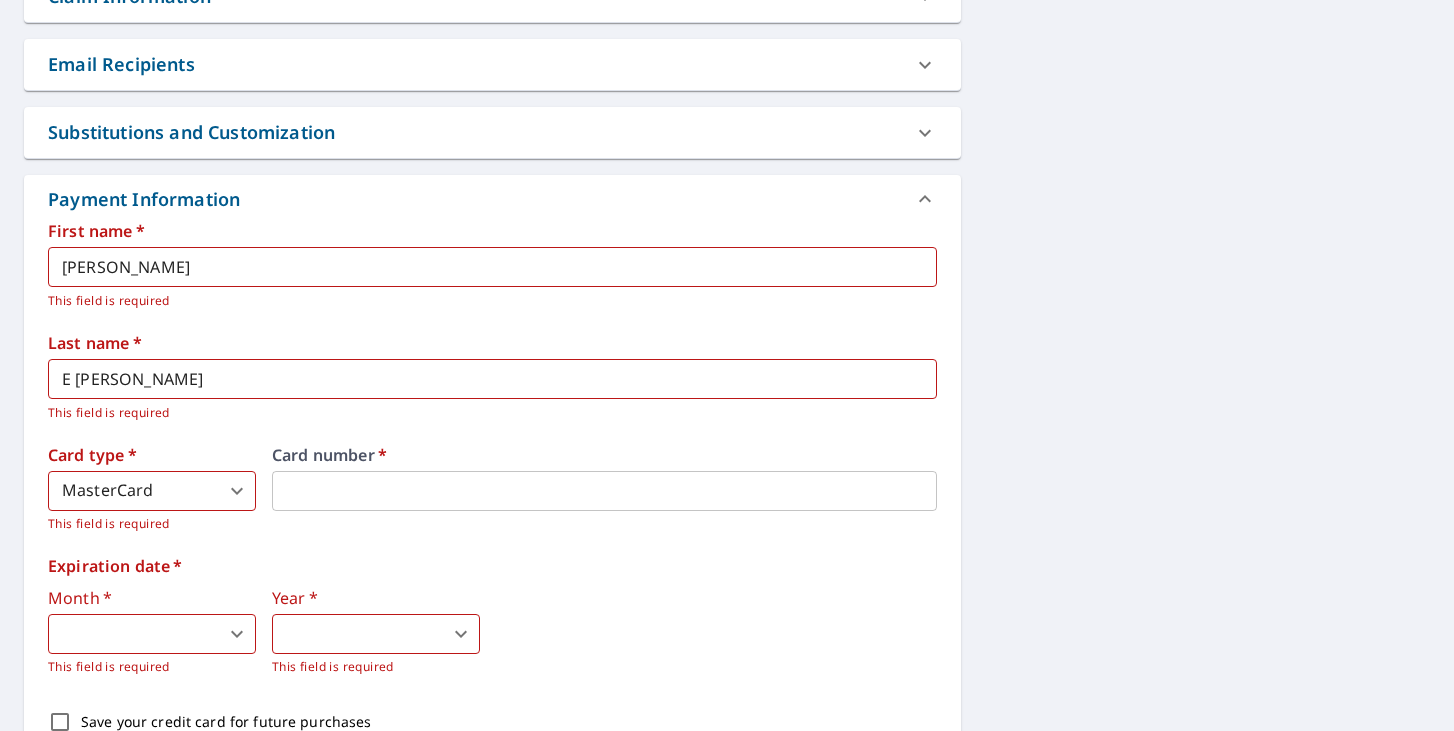 click on "GE GE
Dashboard Order History Cancel Order GE Dashboard / Finalize Order Finalize Order 1416 S Osborne Ave Janesville, WI 53546 Aerial Road A standard road map Aerial A detailed look from above Labels Labels 250 feet 50 m © 2025 TomTom, © Vexcel Imaging, © 2025 Microsoft Corporation,  © OpenStreetMap Terms PROPERTY TYPE Residential BUILDING ID 1416 S Osborne Ave, Janesville, WI, 53546 Changes to structures in last 4 years ( renovations, additions, etc. ) Include Special Instructions house only x ​ Claim Information Claim number ​ Claim information ​ PO number ​ Date of loss ​ Cat ID ​ Email Recipients Your reports will be sent to  gordojr72@yahoo.com.  Edit Contact Information. Send a copy of the report to: ​ Substitutions and Customization Roof measurement report substitutions If a Premium Report is unavailable send me an Extended Coverage 3D Report: Yes No Ask If an Extended Coverage 3D Report is unavailable send me an Extended Coverage 2D Report: Yes No Ask Yes No Ask DXF RXF XML *" at bounding box center [727, 365] 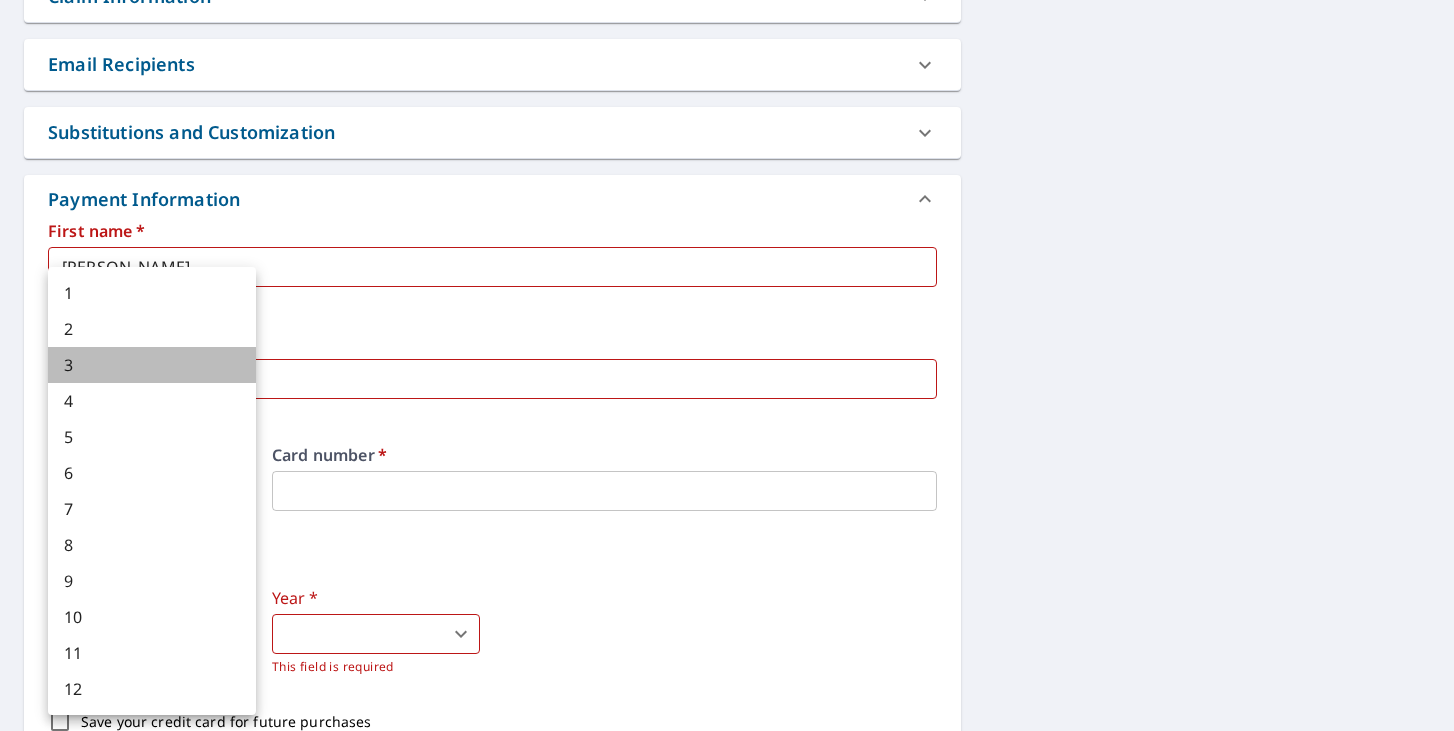 click on "3" at bounding box center [152, 365] 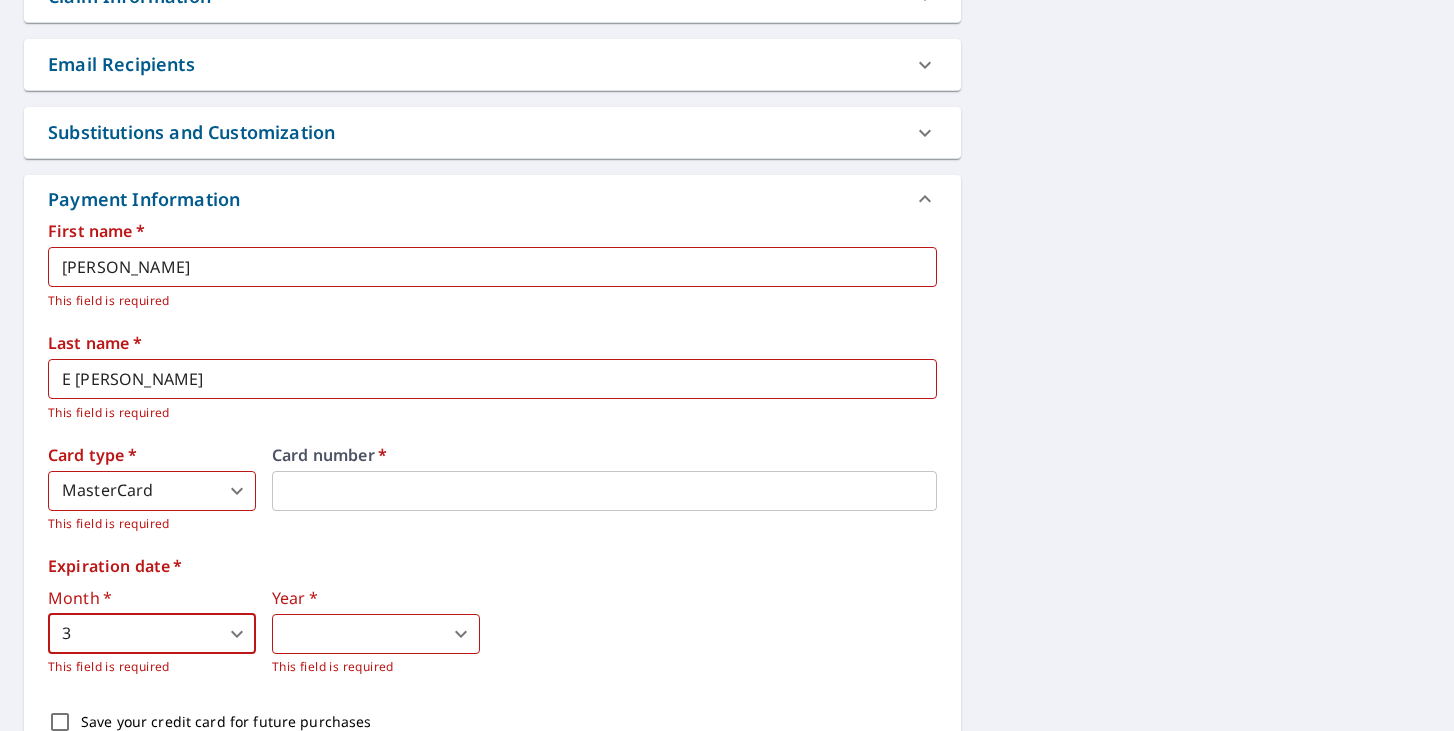 click on "GE GE
Dashboard Order History Cancel Order GE Dashboard / Finalize Order Finalize Order 1416 S Osborne Ave Janesville, WI 53546 Aerial Road A standard road map Aerial A detailed look from above Labels Labels 250 feet 50 m © 2025 TomTom, © Vexcel Imaging, © 2025 Microsoft Corporation,  © OpenStreetMap Terms PROPERTY TYPE Residential BUILDING ID 1416 S Osborne Ave, Janesville, WI, 53546 Changes to structures in last 4 years ( renovations, additions, etc. ) Include Special Instructions house only x ​ Claim Information Claim number ​ Claim information ​ PO number ​ Date of loss ​ Cat ID ​ Email Recipients Your reports will be sent to  gordojr72@yahoo.com.  Edit Contact Information. Send a copy of the report to: ​ Substitutions and Customization Roof measurement report substitutions If a Premium Report is unavailable send me an Extended Coverage 3D Report: Yes No Ask If an Extended Coverage 3D Report is unavailable send me an Extended Coverage 2D Report: Yes No Ask Yes No Ask DXF RXF XML *" at bounding box center (727, 365) 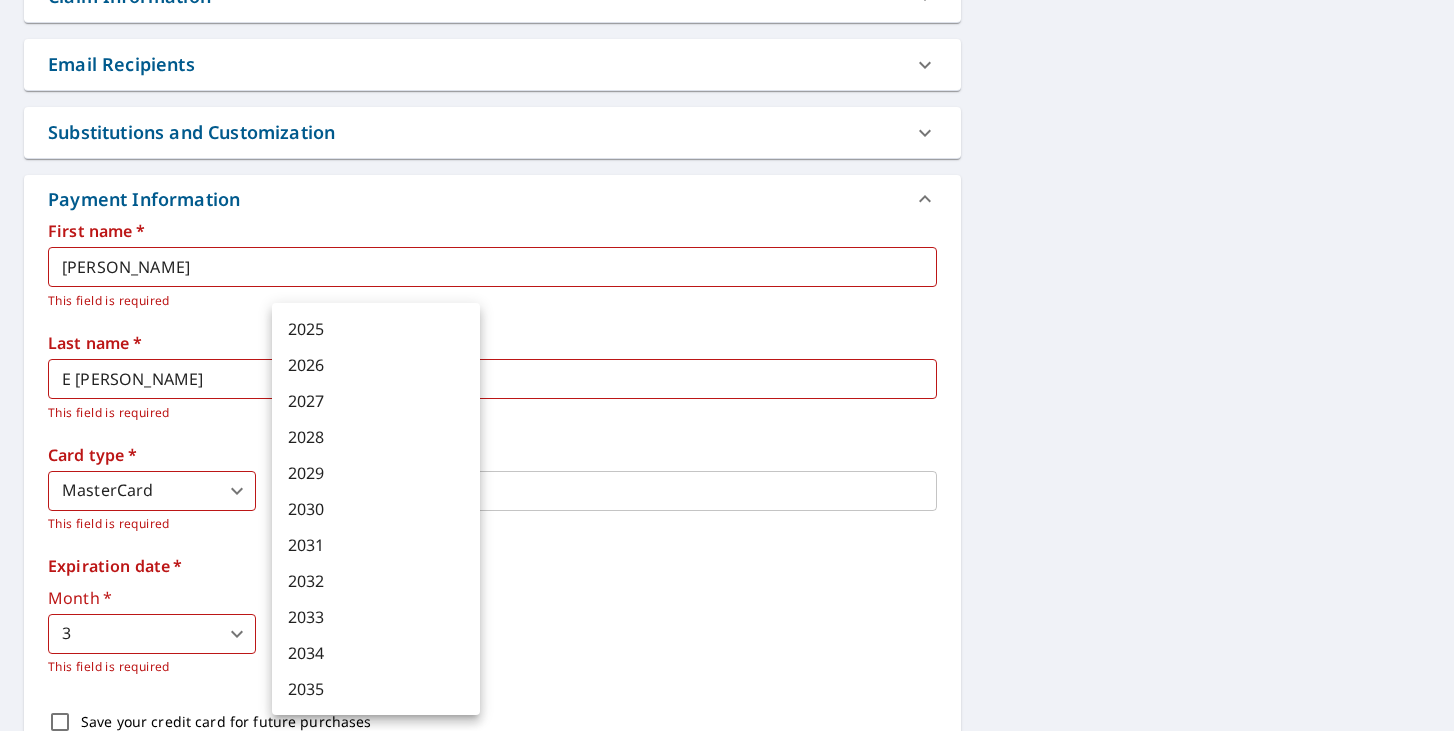 click on "2027" at bounding box center [376, 401] 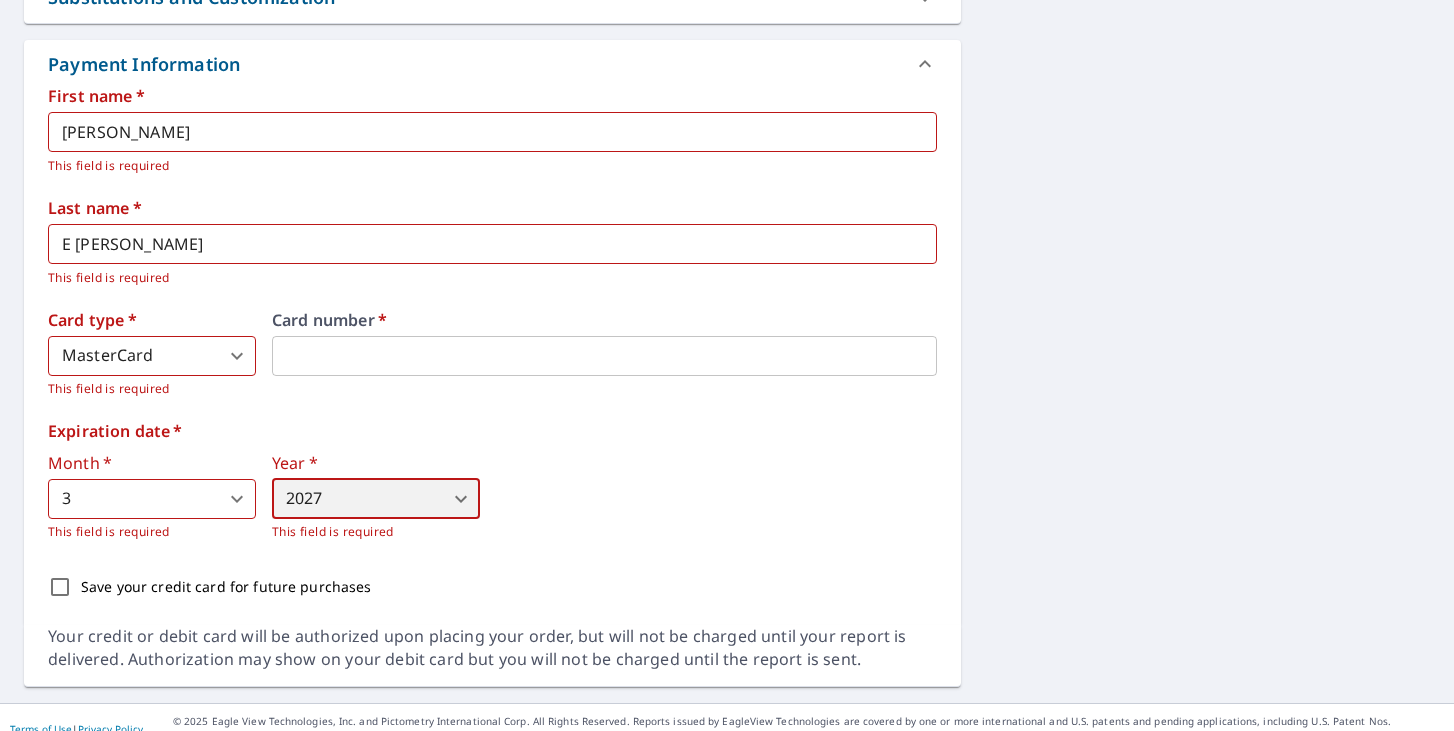 scroll, scrollTop: 897, scrollLeft: 0, axis: vertical 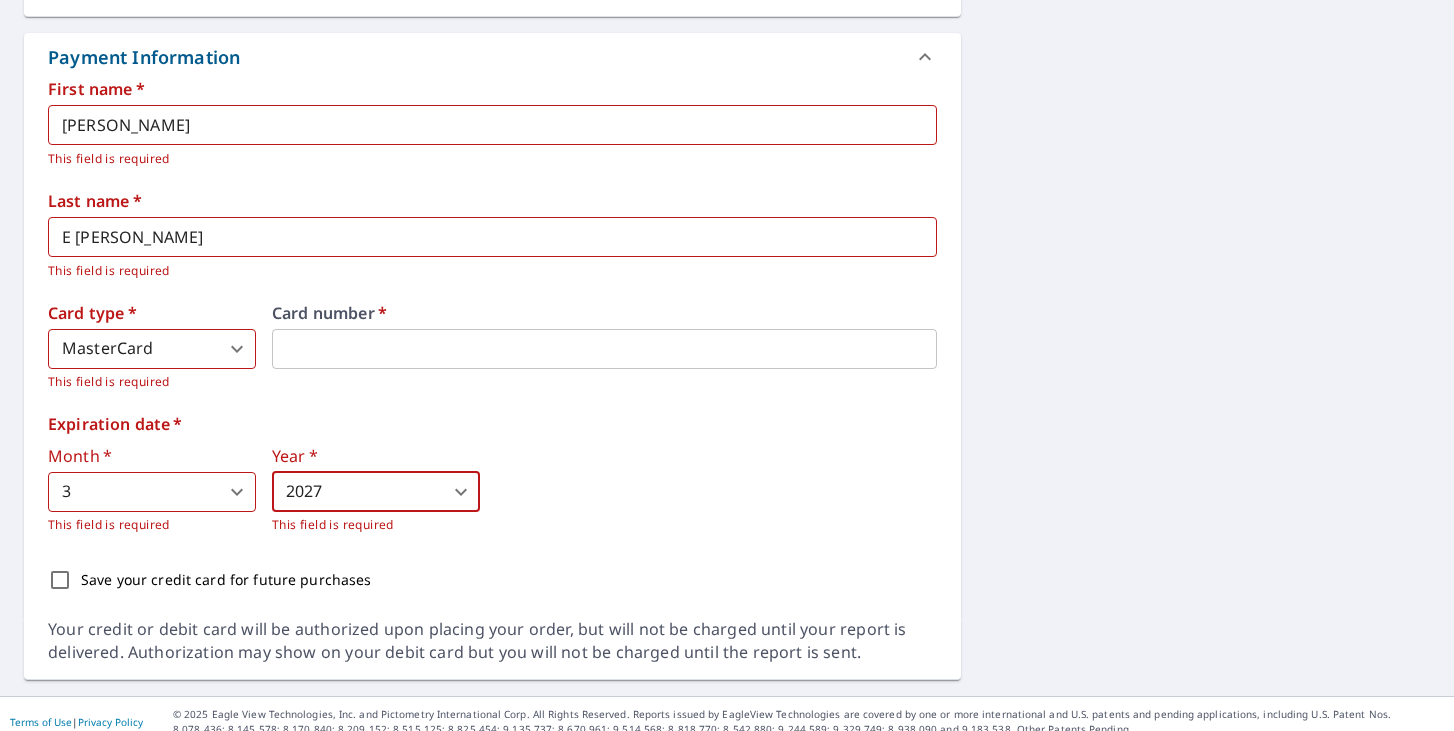click on "Save your credit card for future purchases" at bounding box center (60, 580) 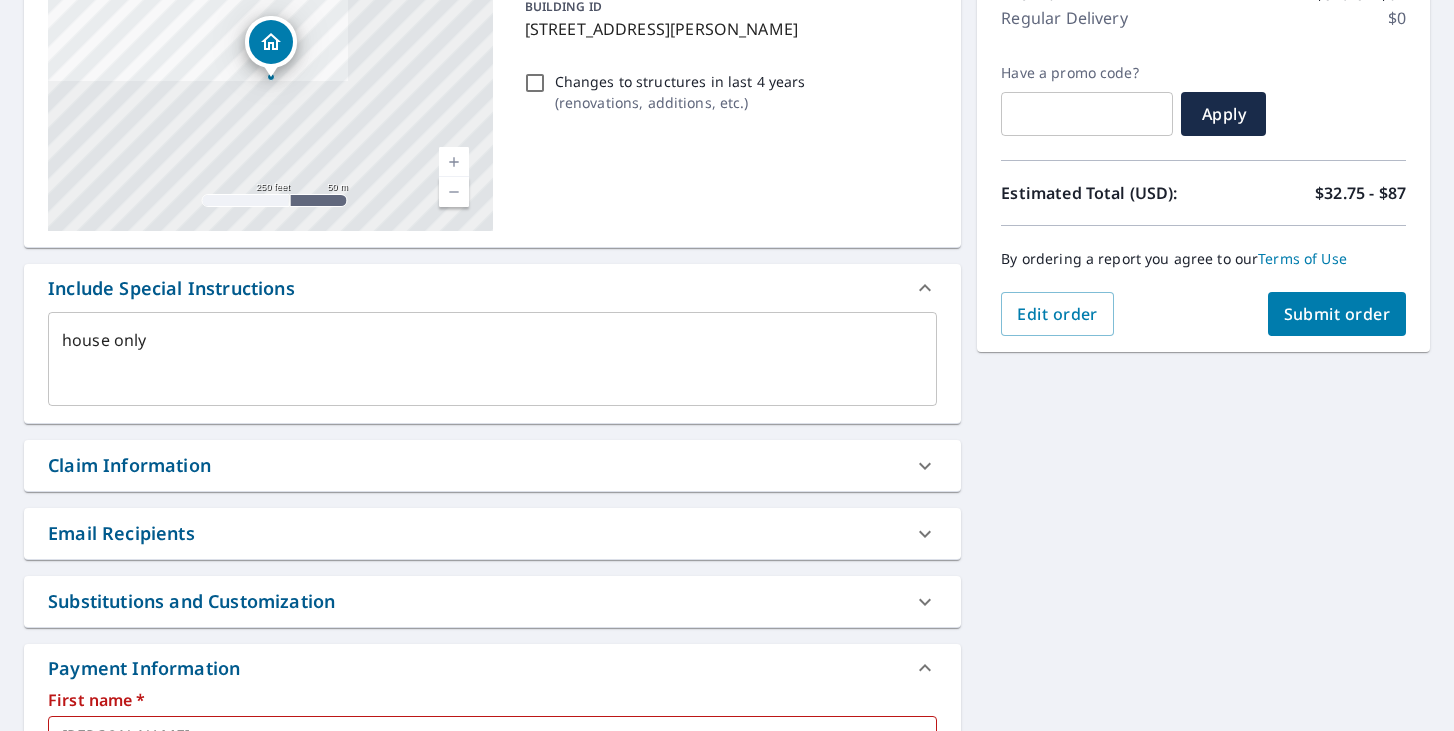 scroll, scrollTop: 277, scrollLeft: 0, axis: vertical 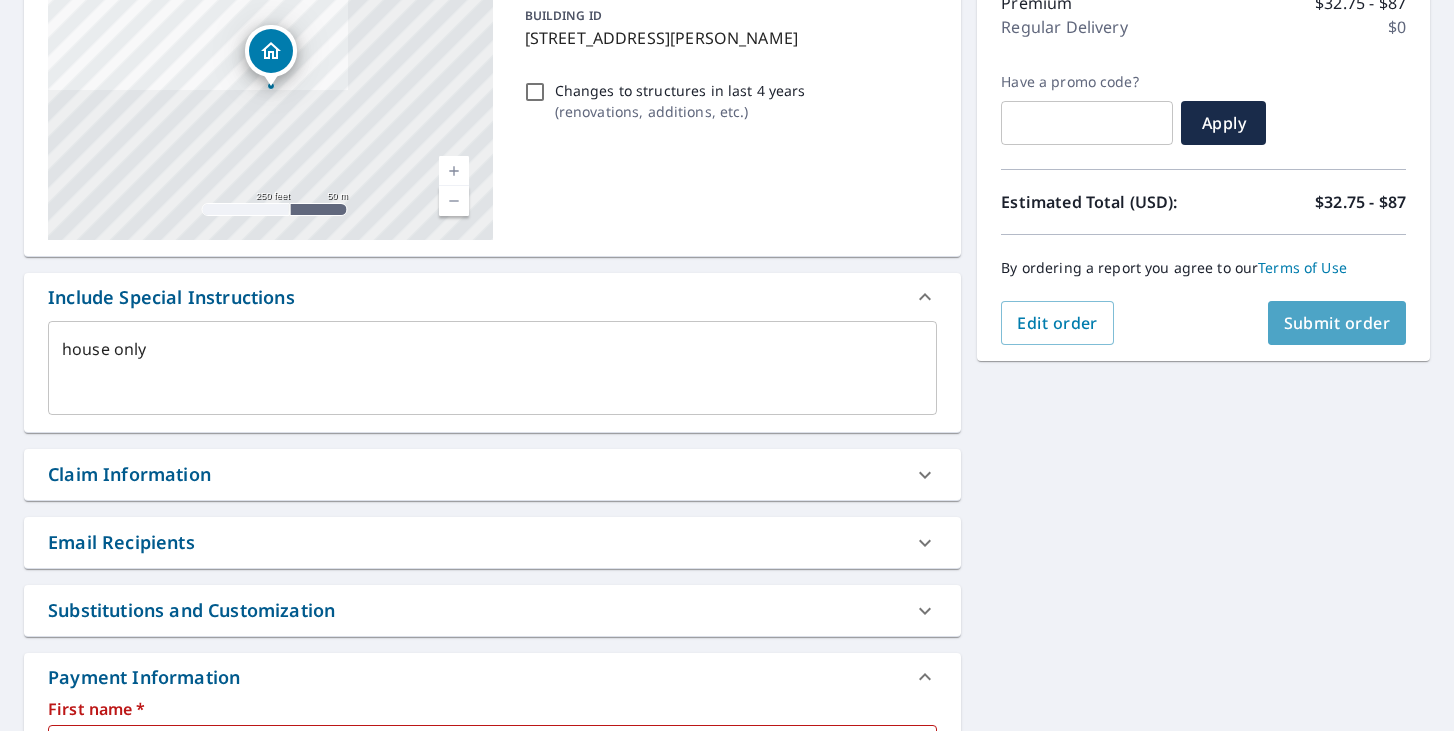 click on "Submit order" at bounding box center [1337, 323] 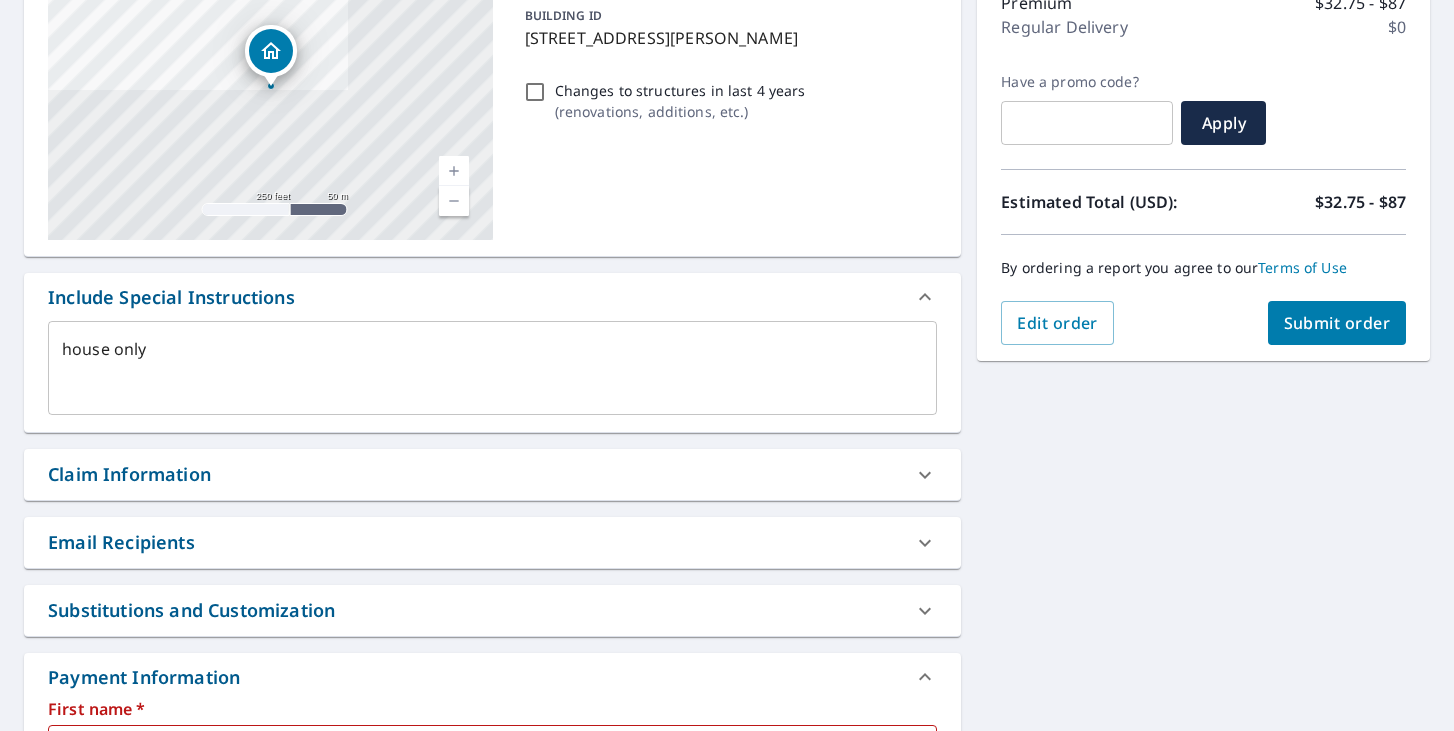 type on "x" 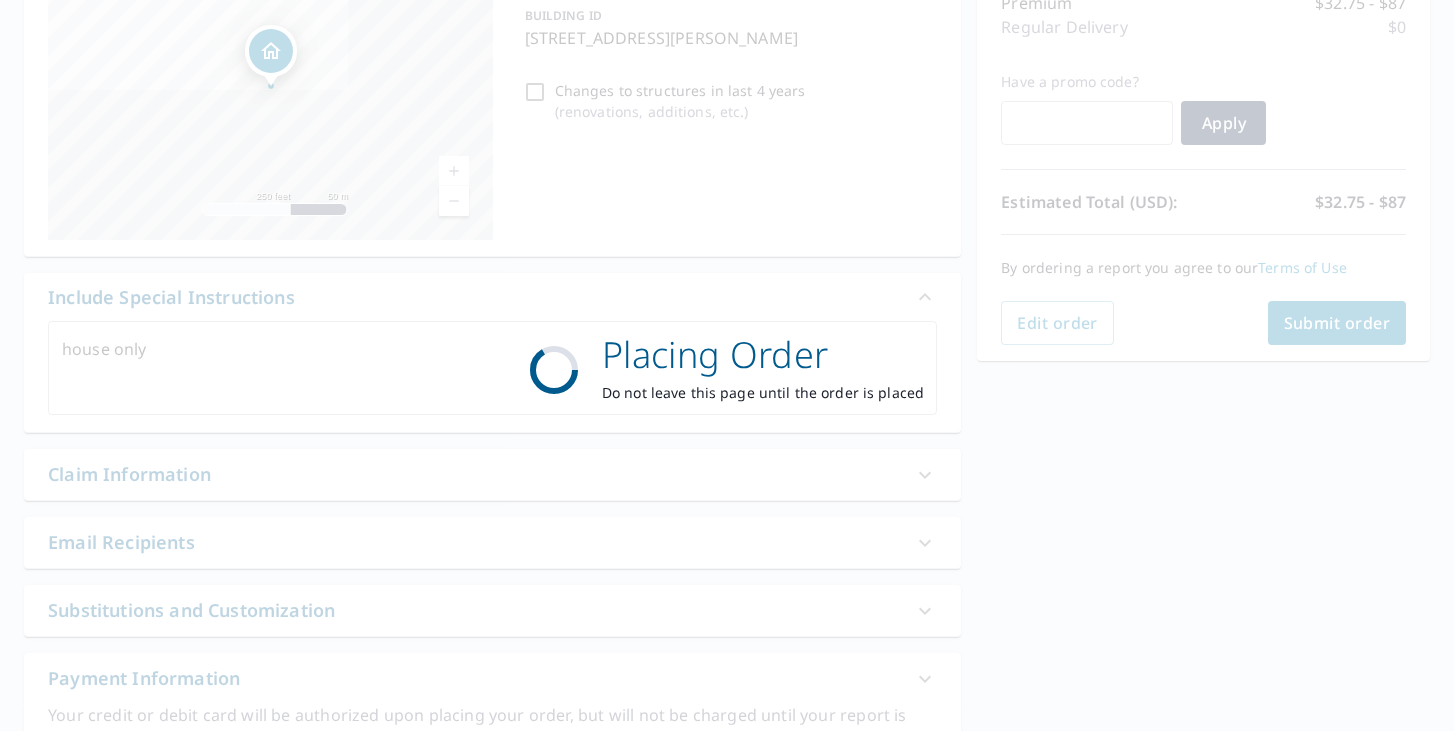 scroll, scrollTop: 0, scrollLeft: 0, axis: both 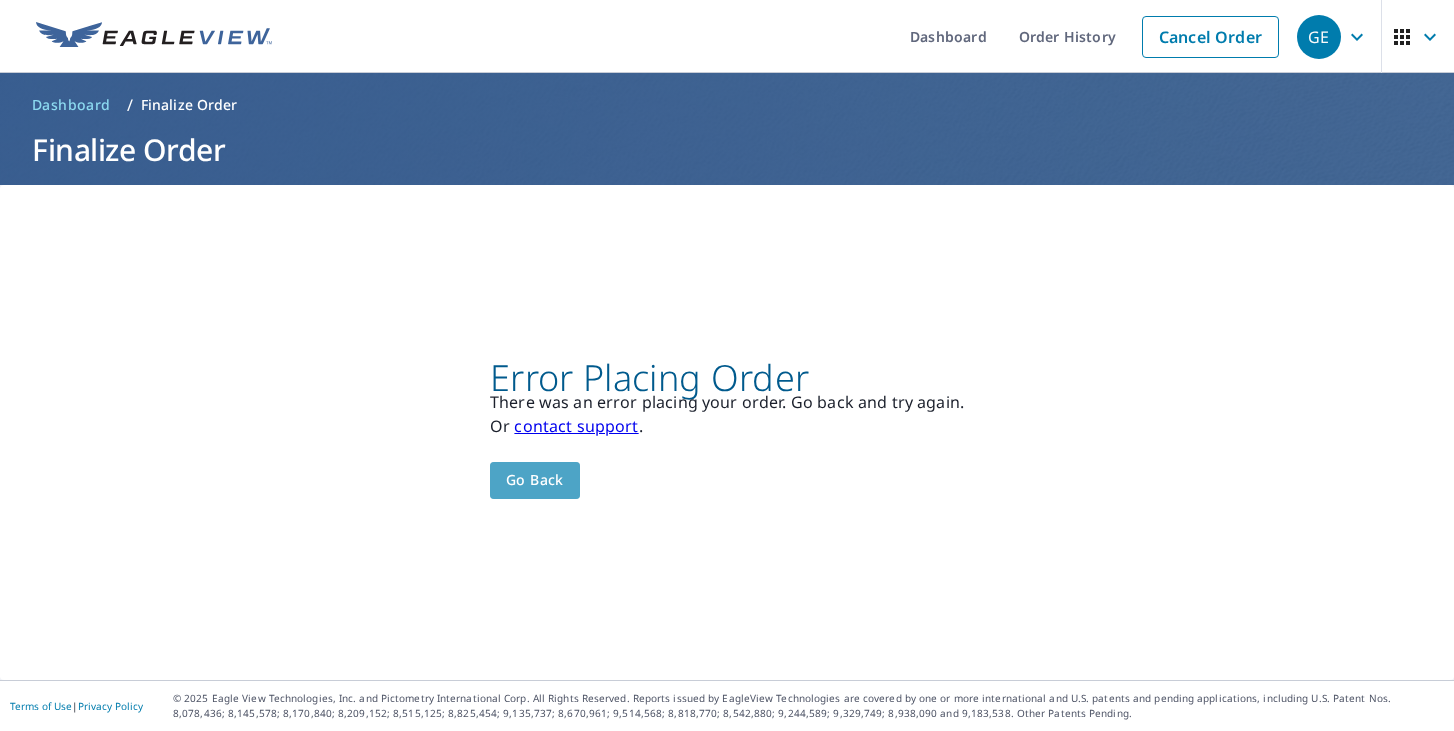 click on "Go back" at bounding box center [535, 480] 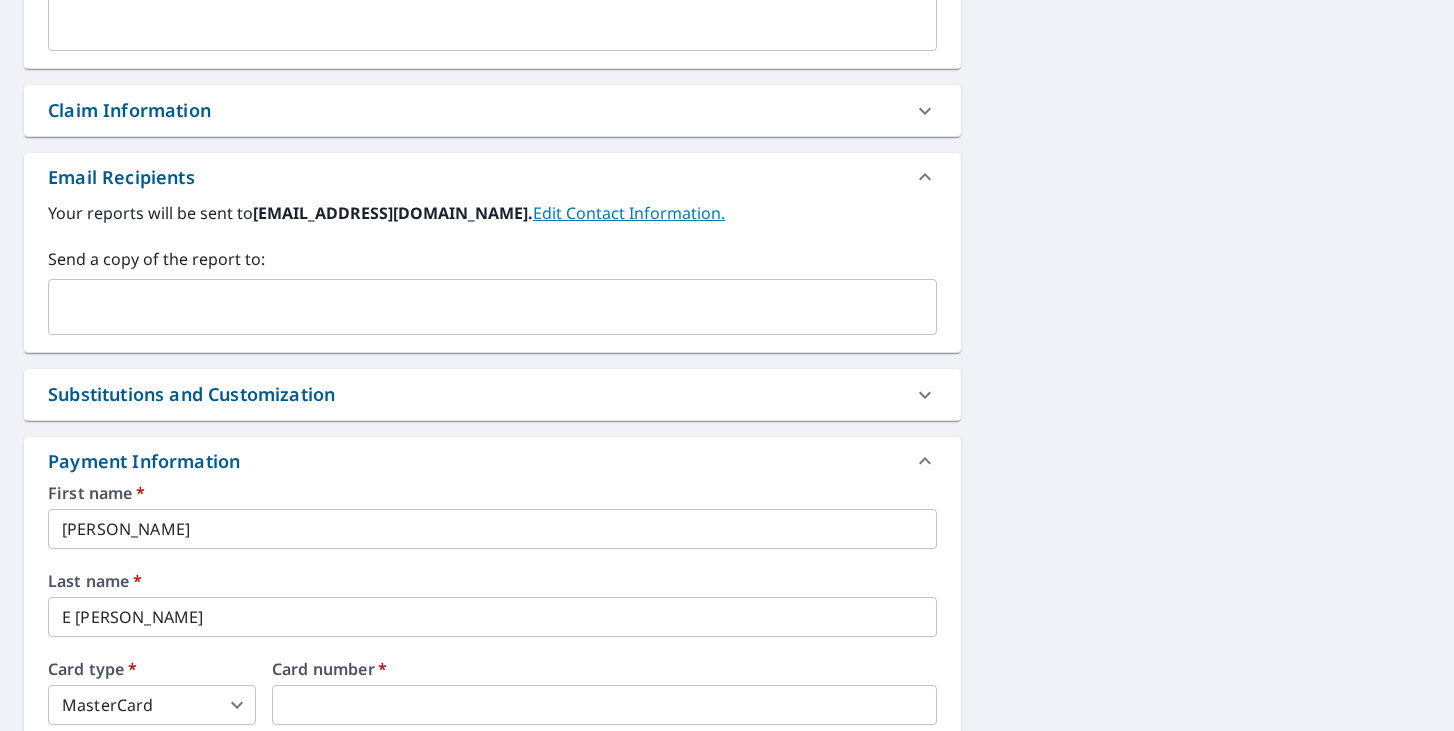 scroll, scrollTop: 659, scrollLeft: 0, axis: vertical 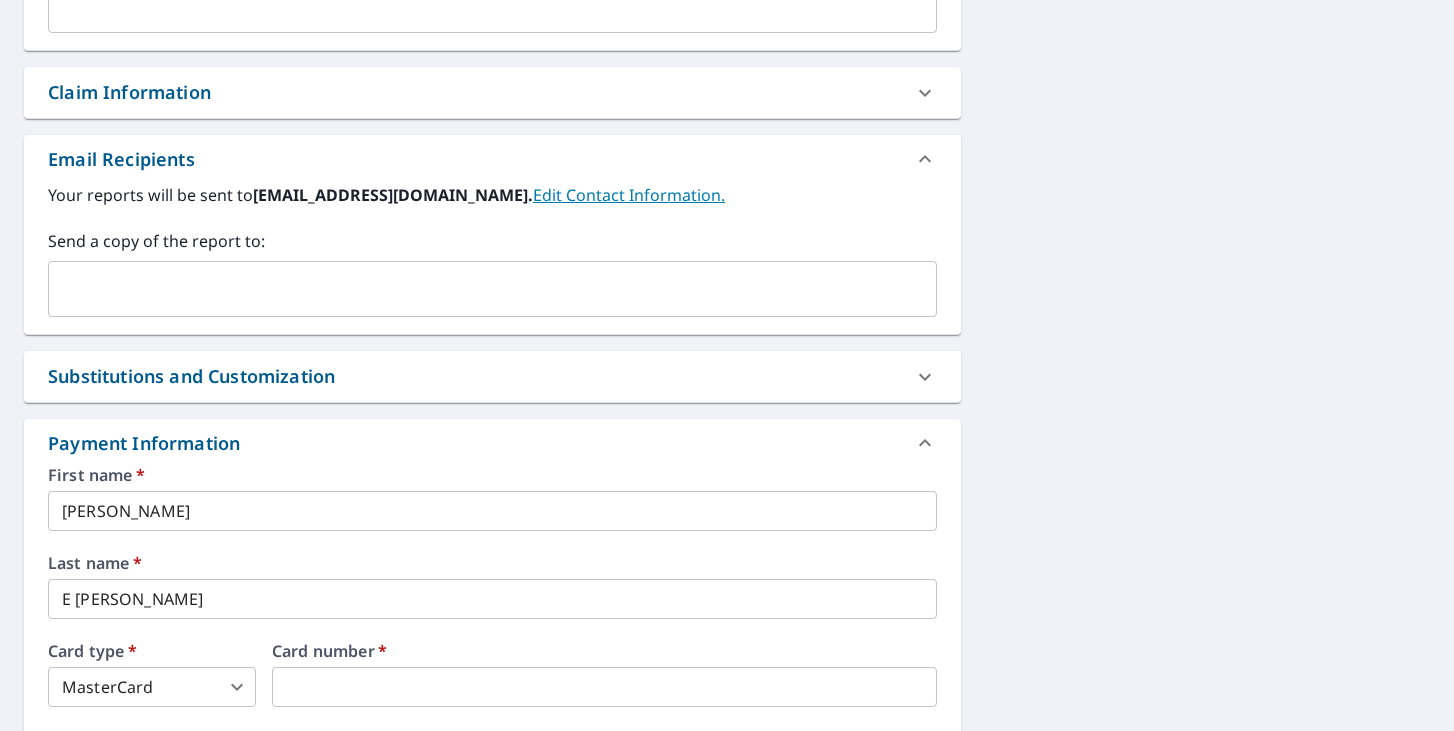 click 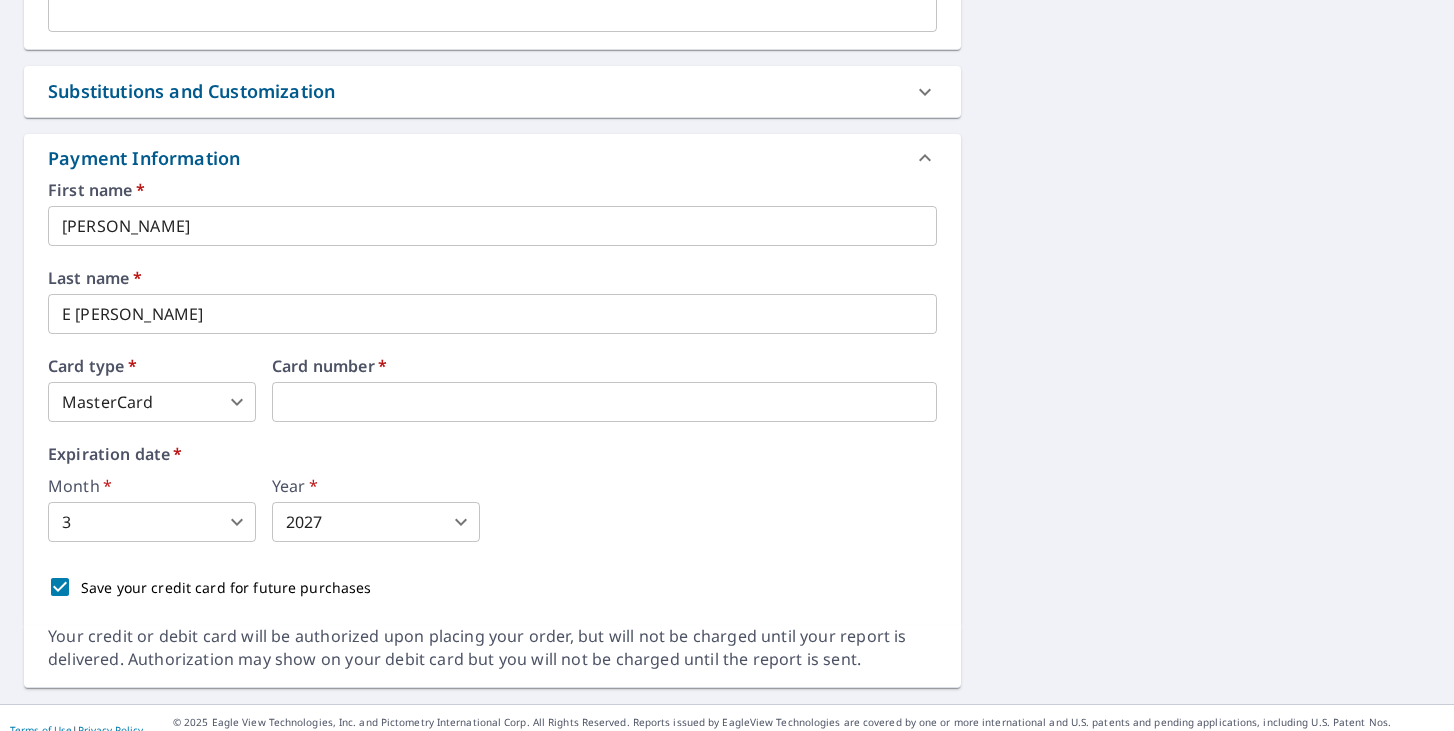 scroll, scrollTop: 1398, scrollLeft: 0, axis: vertical 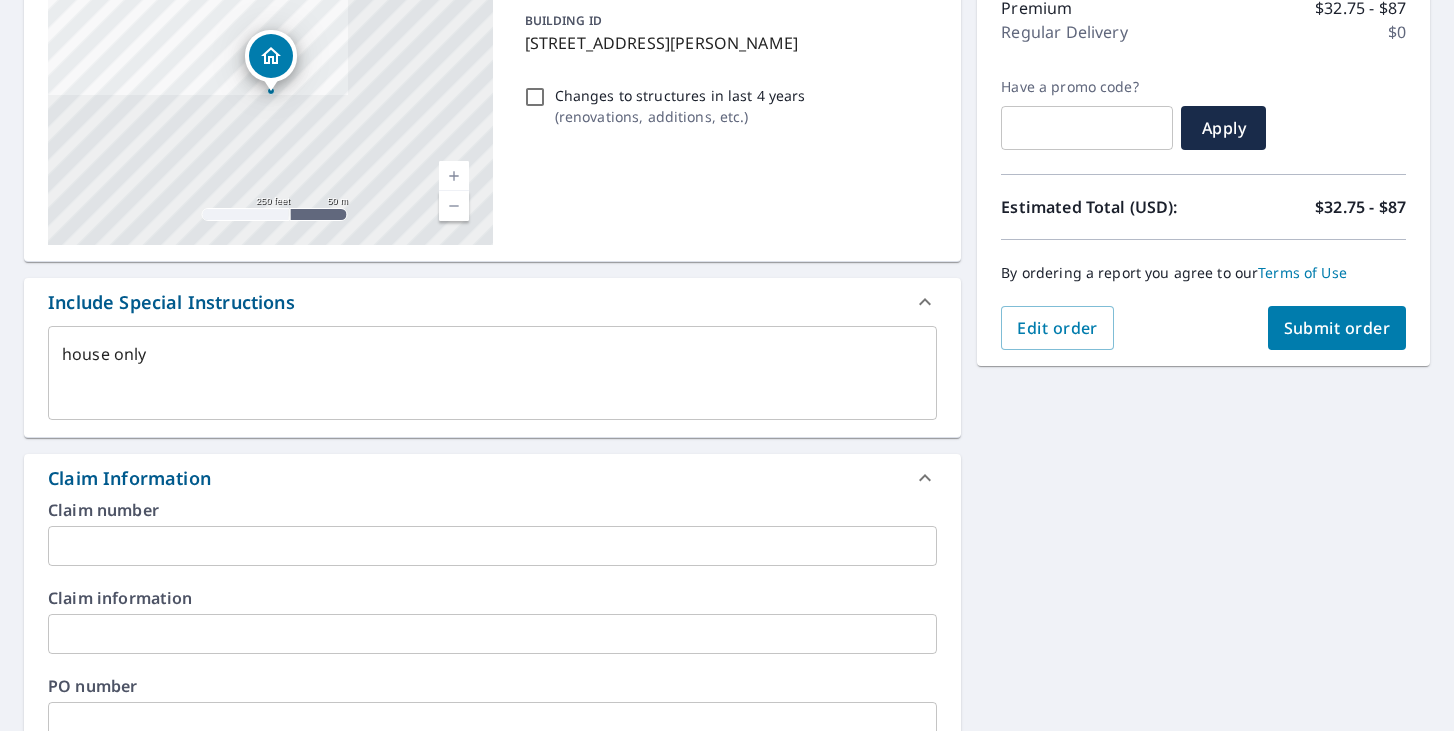 click on "Submit order" at bounding box center [1337, 328] 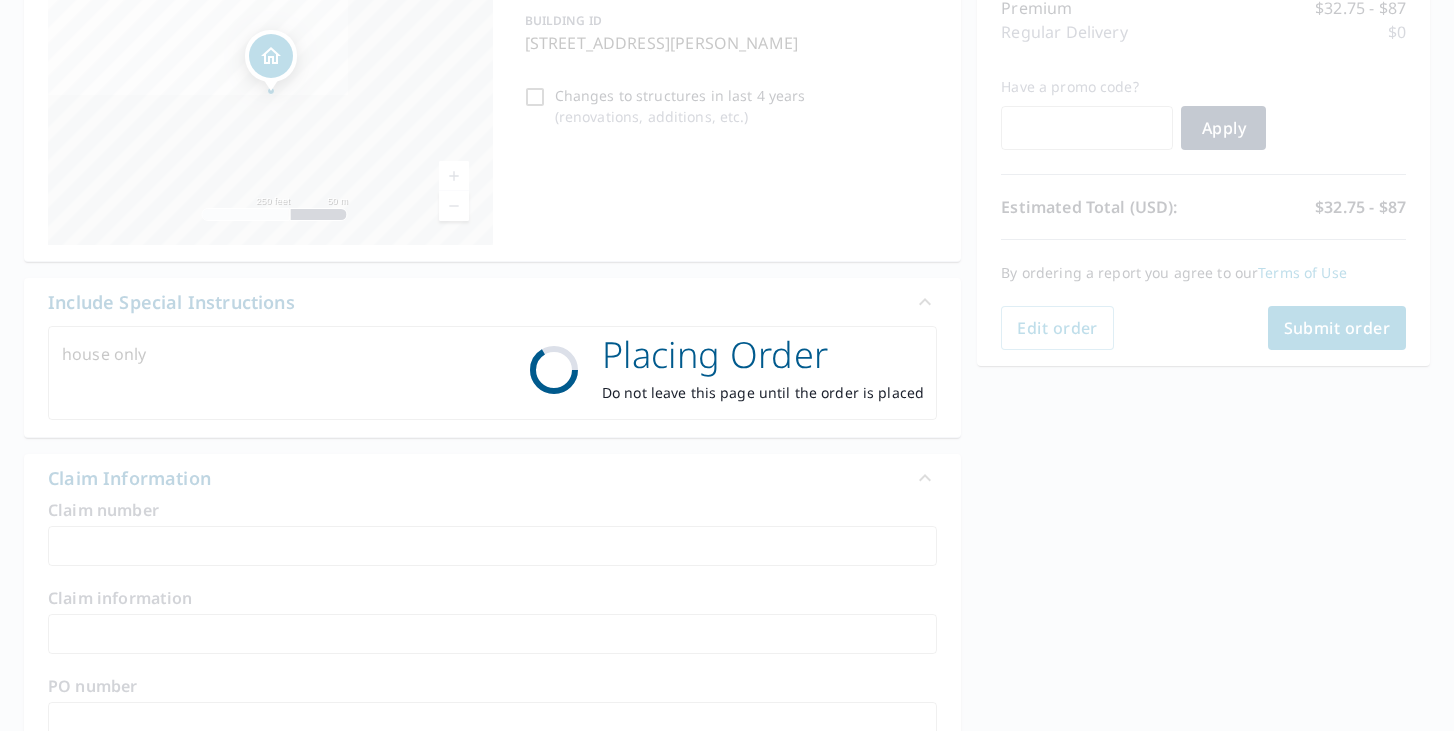 scroll, scrollTop: 0, scrollLeft: 0, axis: both 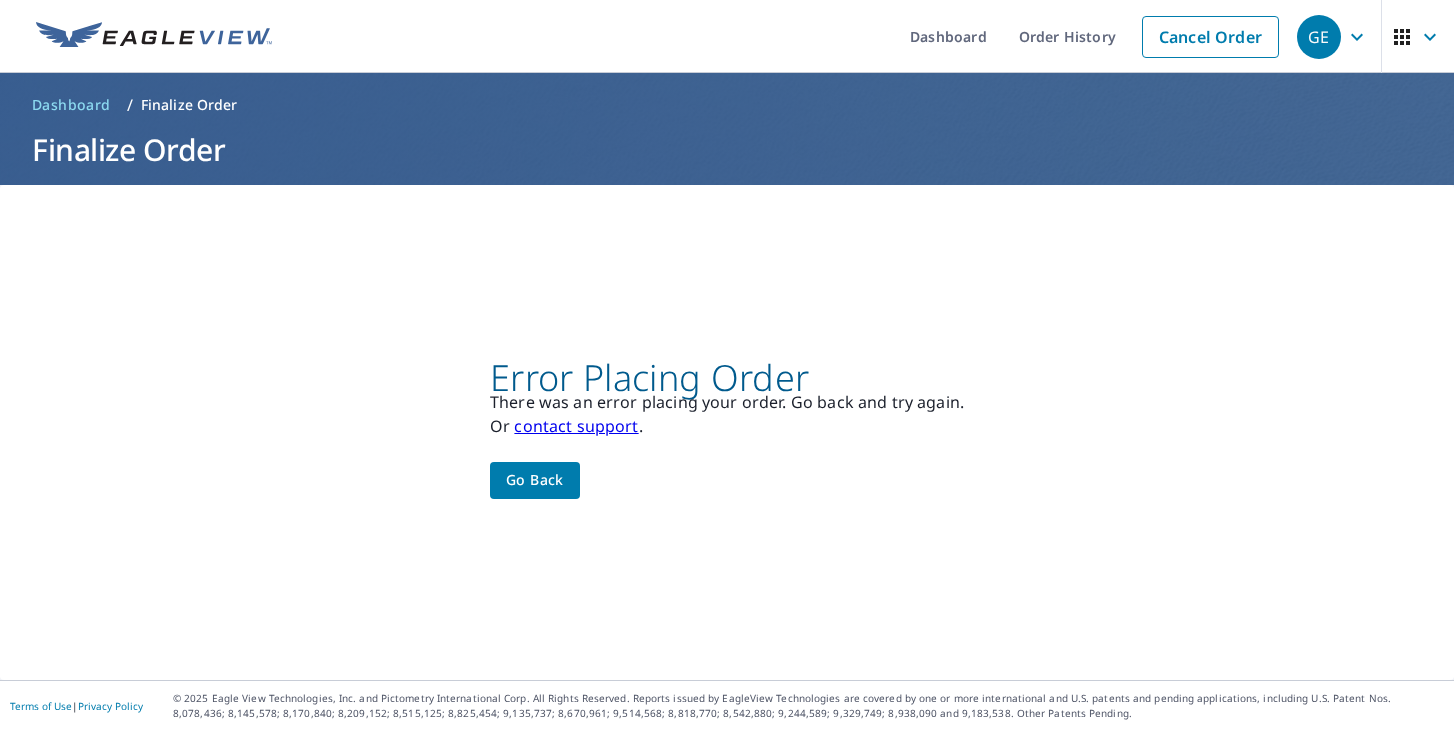 click on "contact support" at bounding box center (576, 426) 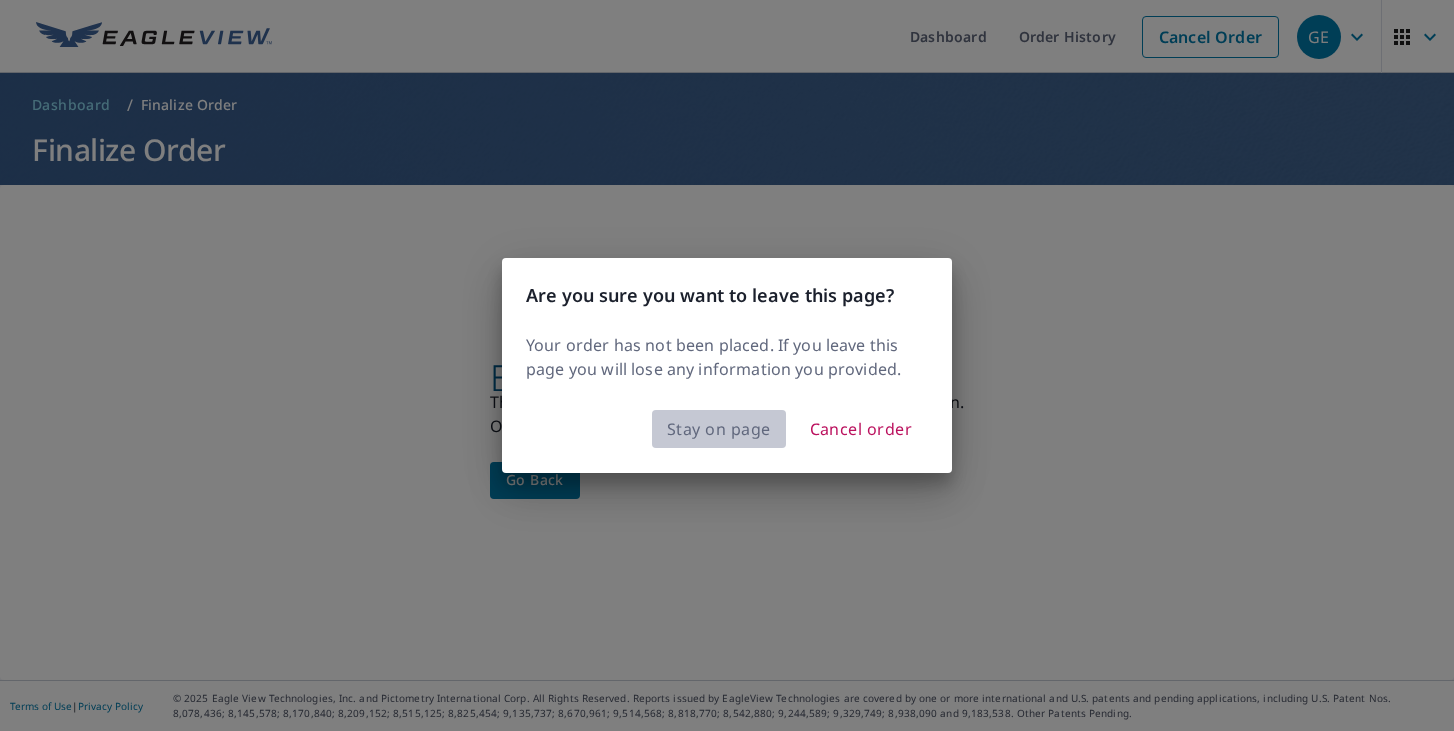 click on "Stay on page" at bounding box center [719, 429] 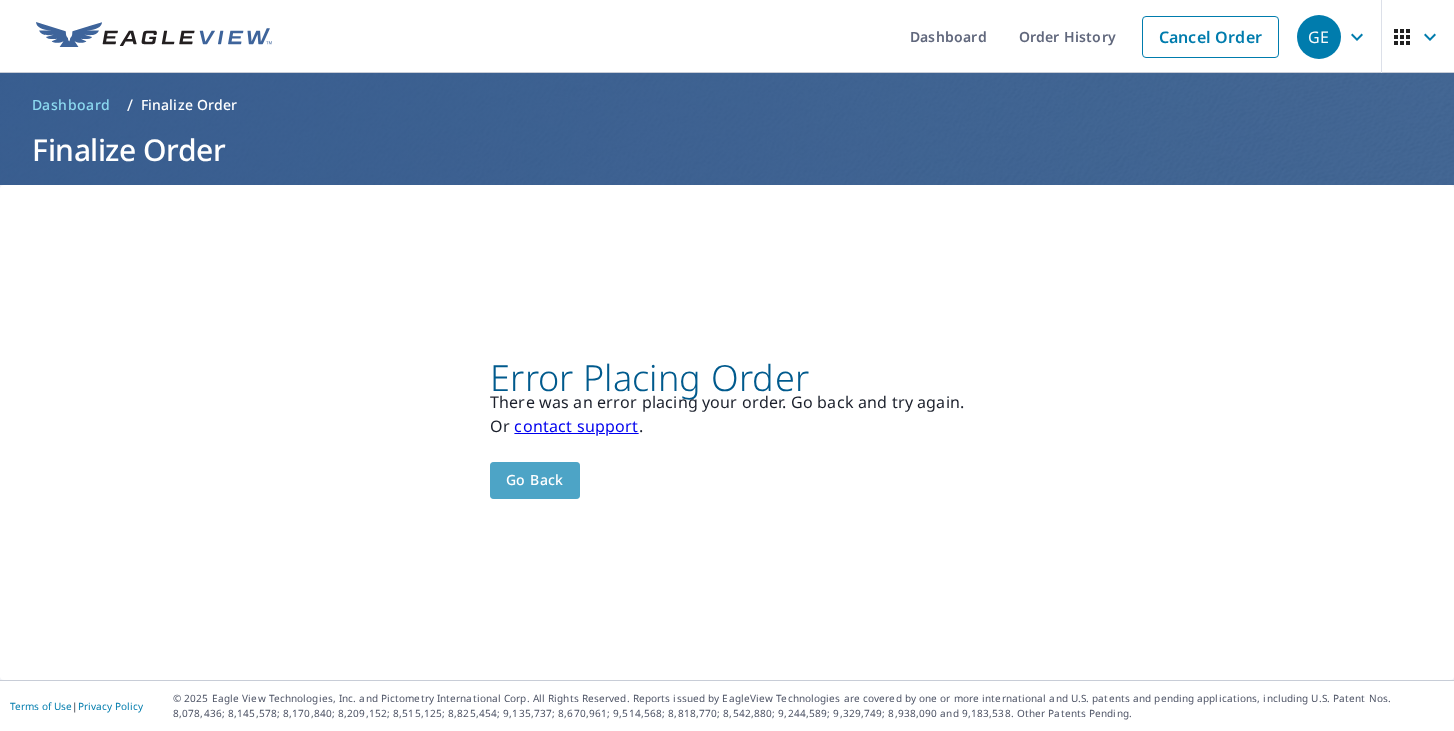 click on "Go back" at bounding box center (535, 480) 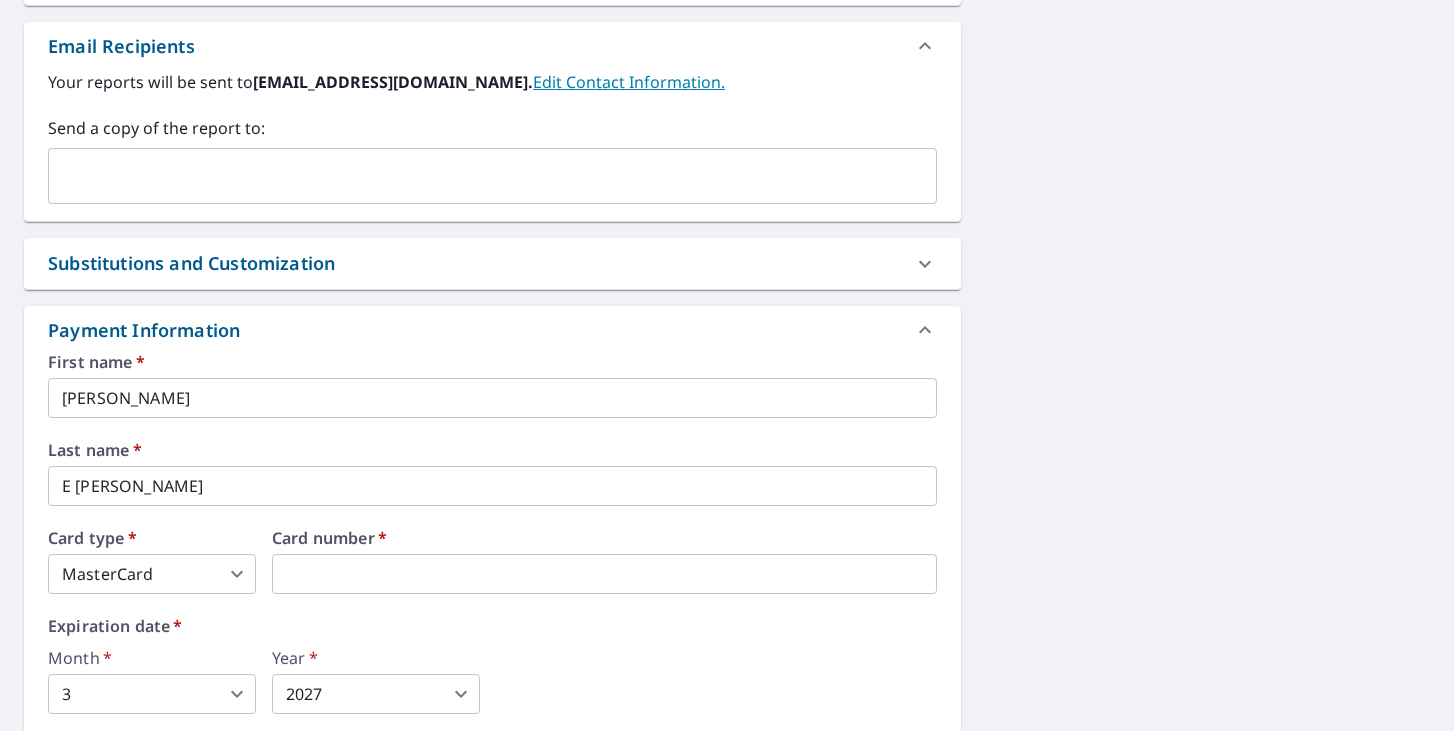 scroll, scrollTop: 1205, scrollLeft: 0, axis: vertical 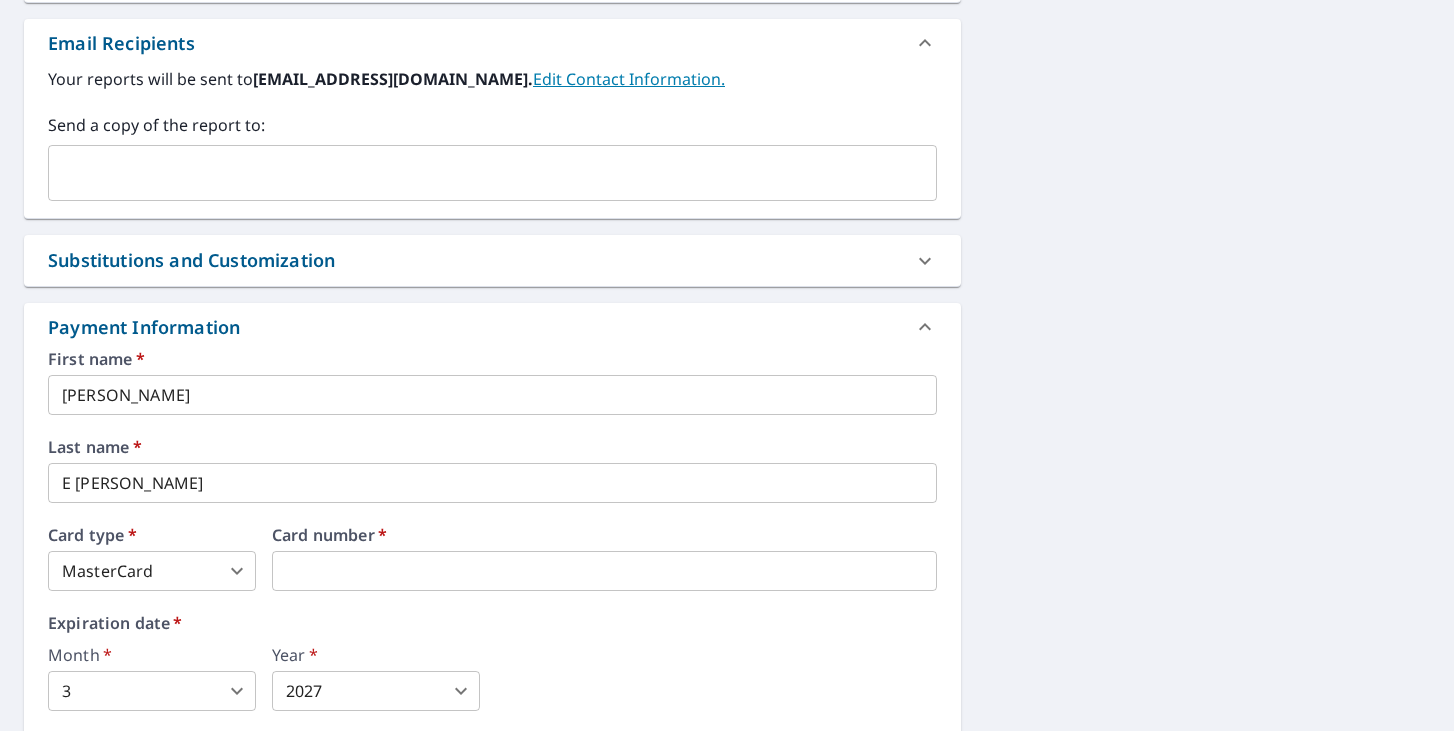 click on "GE GE
Dashboard Order History Cancel Order GE Dashboard / Finalize Order Finalize Order 1416 S Osborne Ave Janesville, WI 53546 Aerial Road A standard road map Aerial A detailed look from above Labels Labels 250 feet 50 m © 2025 TomTom, © Vexcel Imaging, © 2025 Microsoft Corporation,  © OpenStreetMap Terms PROPERTY TYPE Residential BUILDING ID 1416 S Osborne Ave, Janesville, WI, 53546 Changes to structures in last 4 years ( renovations, additions, etc. ) Include Special Instructions house only x ​ Claim Information Claim number ​ Claim information ​ PO number ​ Date of loss ​ Cat ID ​ Email Recipients Your reports will be sent to  gordojr72@yahoo.com.  Edit Contact Information. Send a copy of the report to: ​ Substitutions and Customization Roof measurement report substitutions If a Premium Report is unavailable send me an Extended Coverage 3D Report: Yes No Ask If an Extended Coverage 3D Report is unavailable send me an Extended Coverage 2D Report: Yes No Ask Yes No Ask DXF RXF XML *" at bounding box center [727, 365] 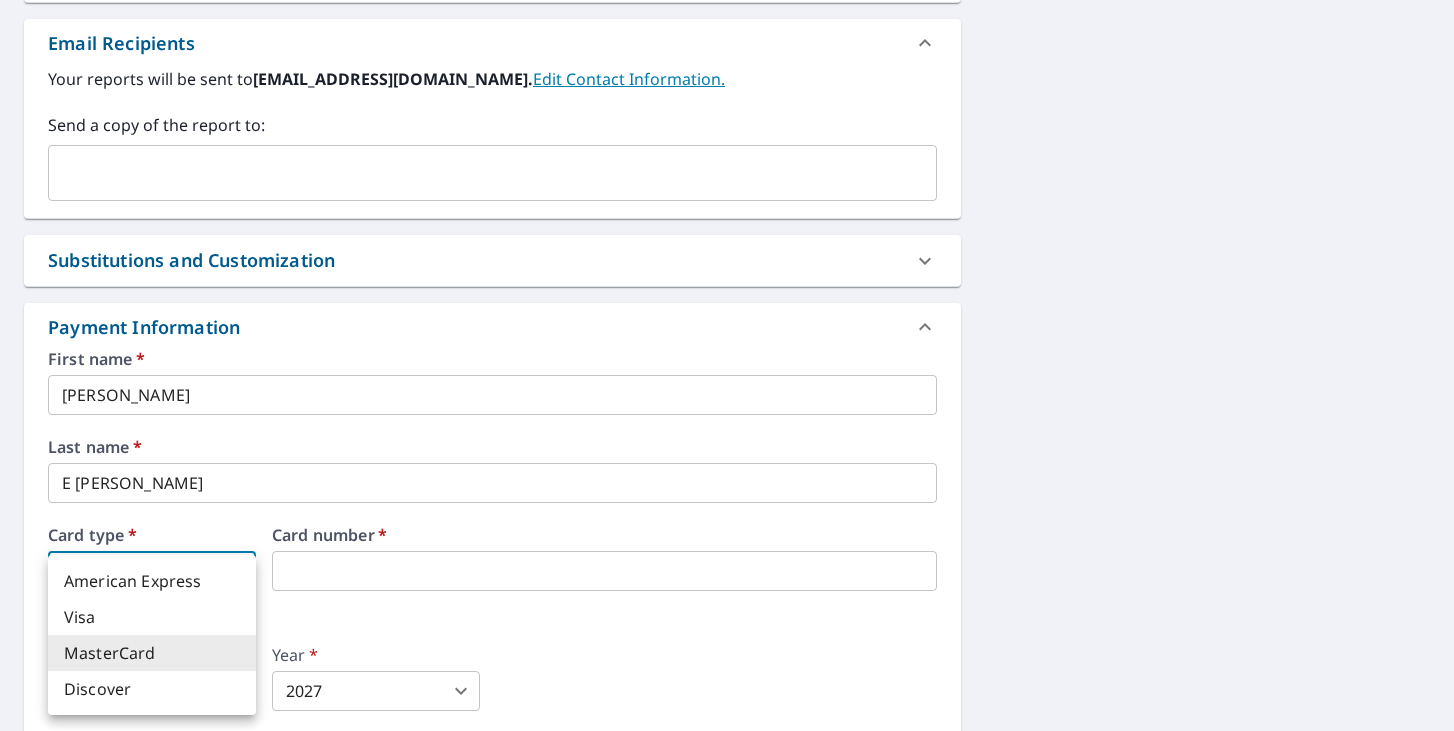 click on "MasterCard" at bounding box center [152, 653] 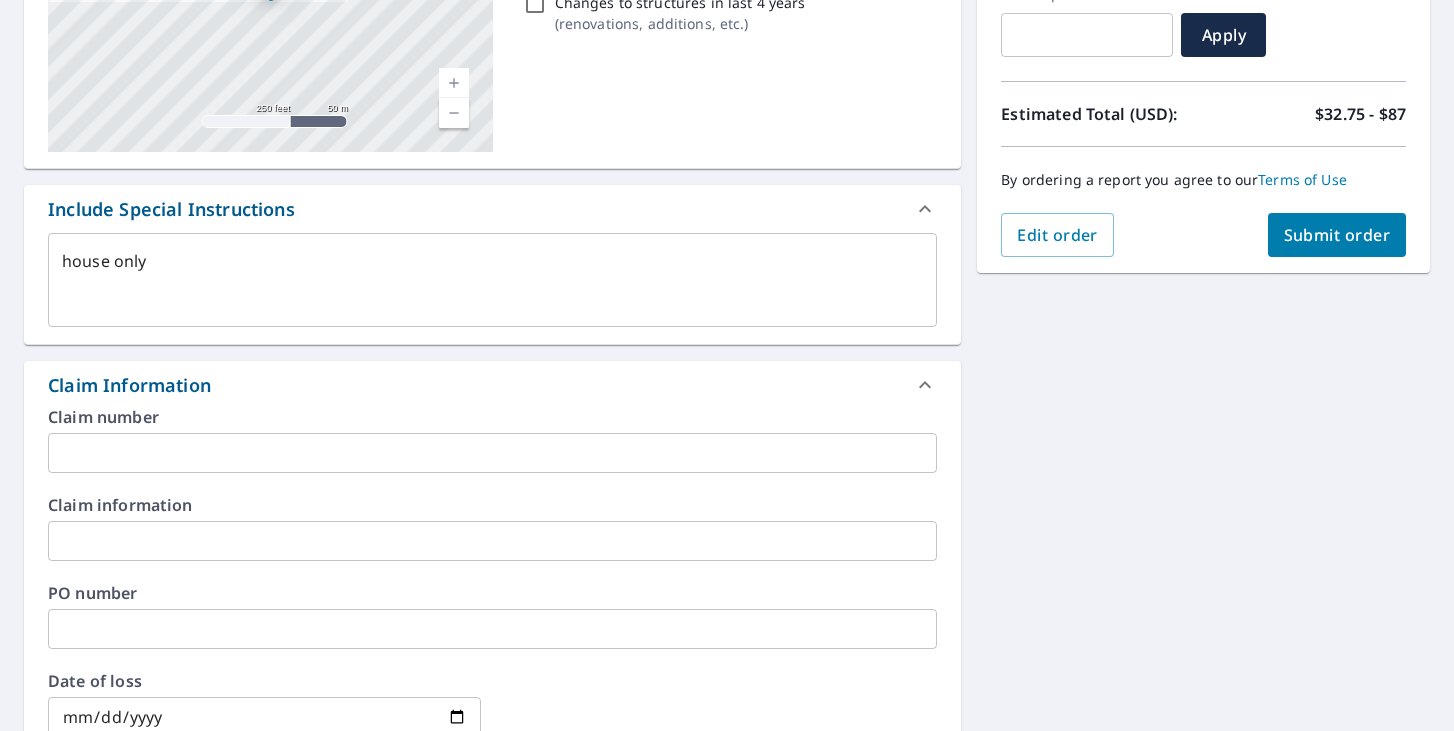 scroll, scrollTop: 324, scrollLeft: 0, axis: vertical 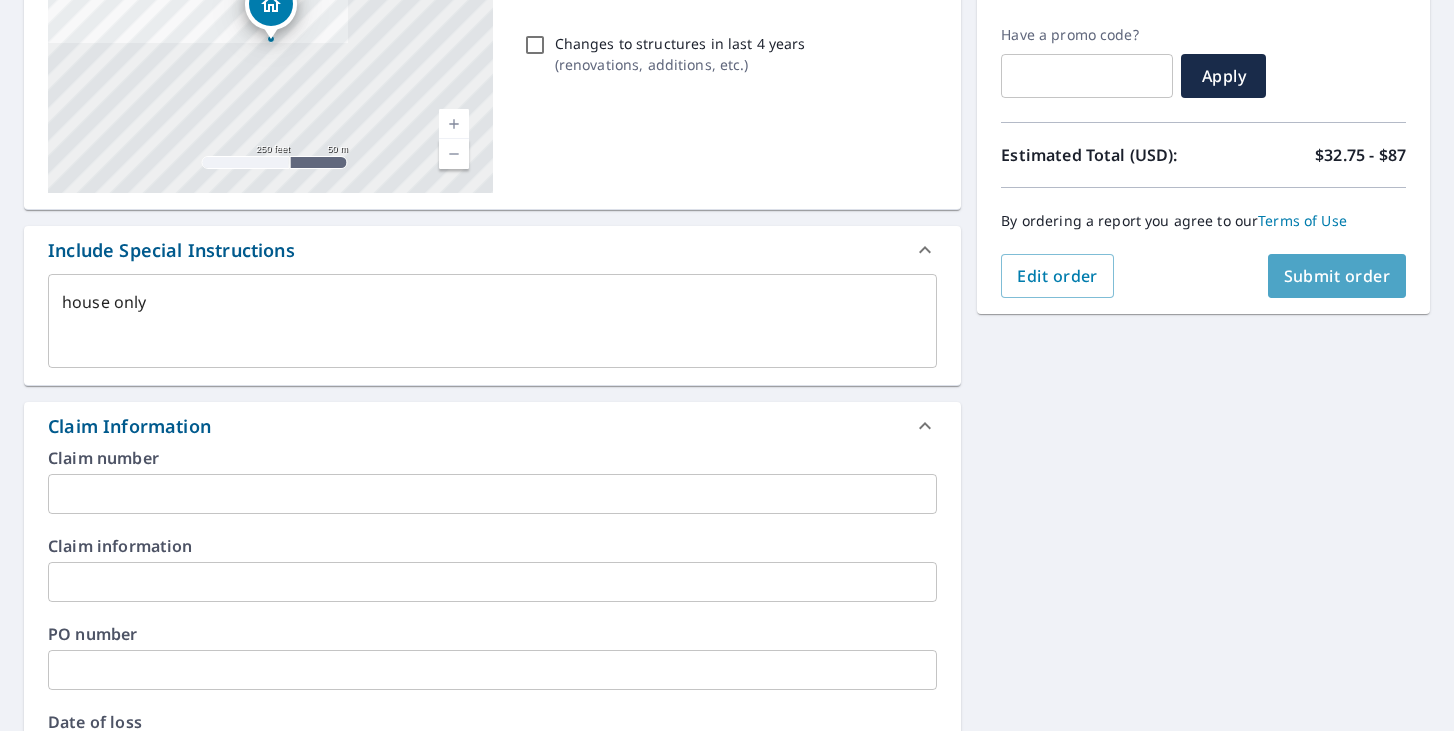 click on "Submit order" at bounding box center [1337, 276] 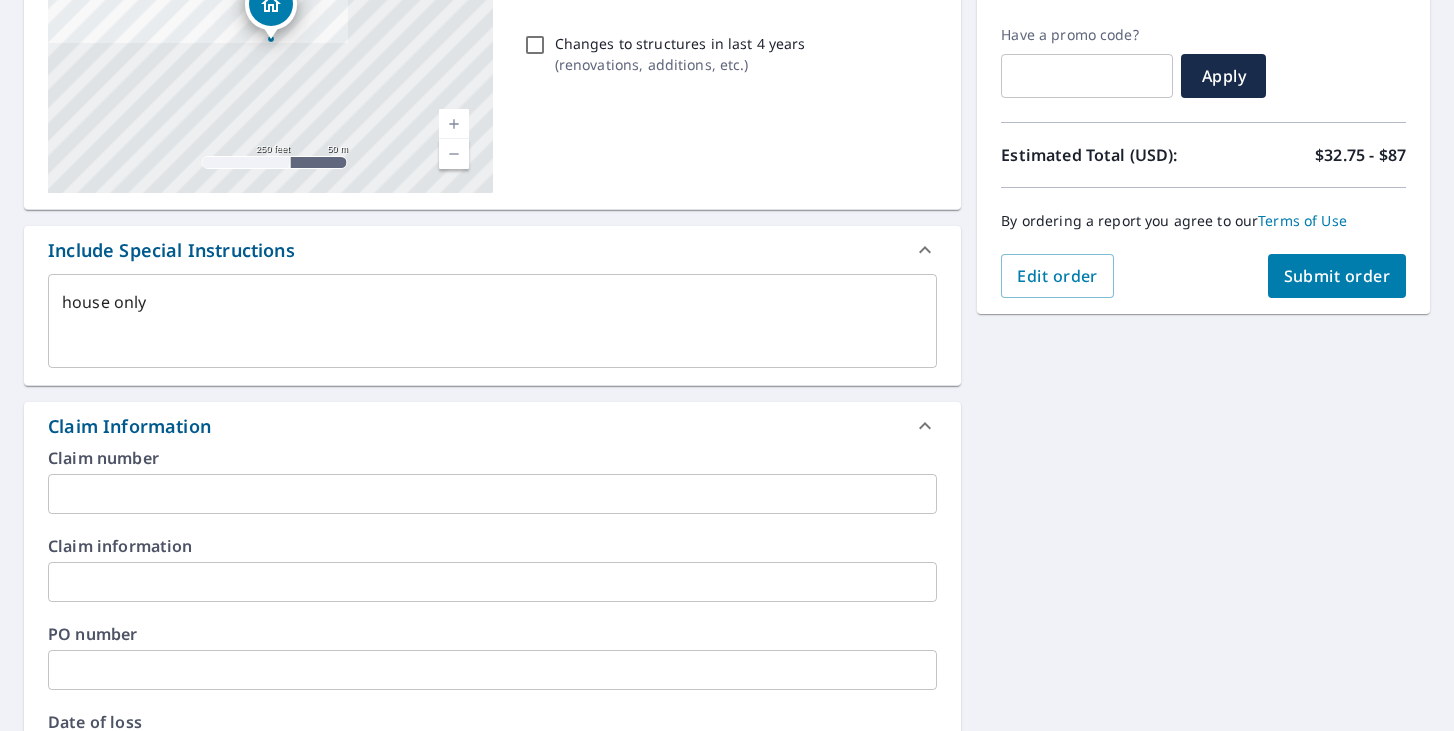 type on "x" 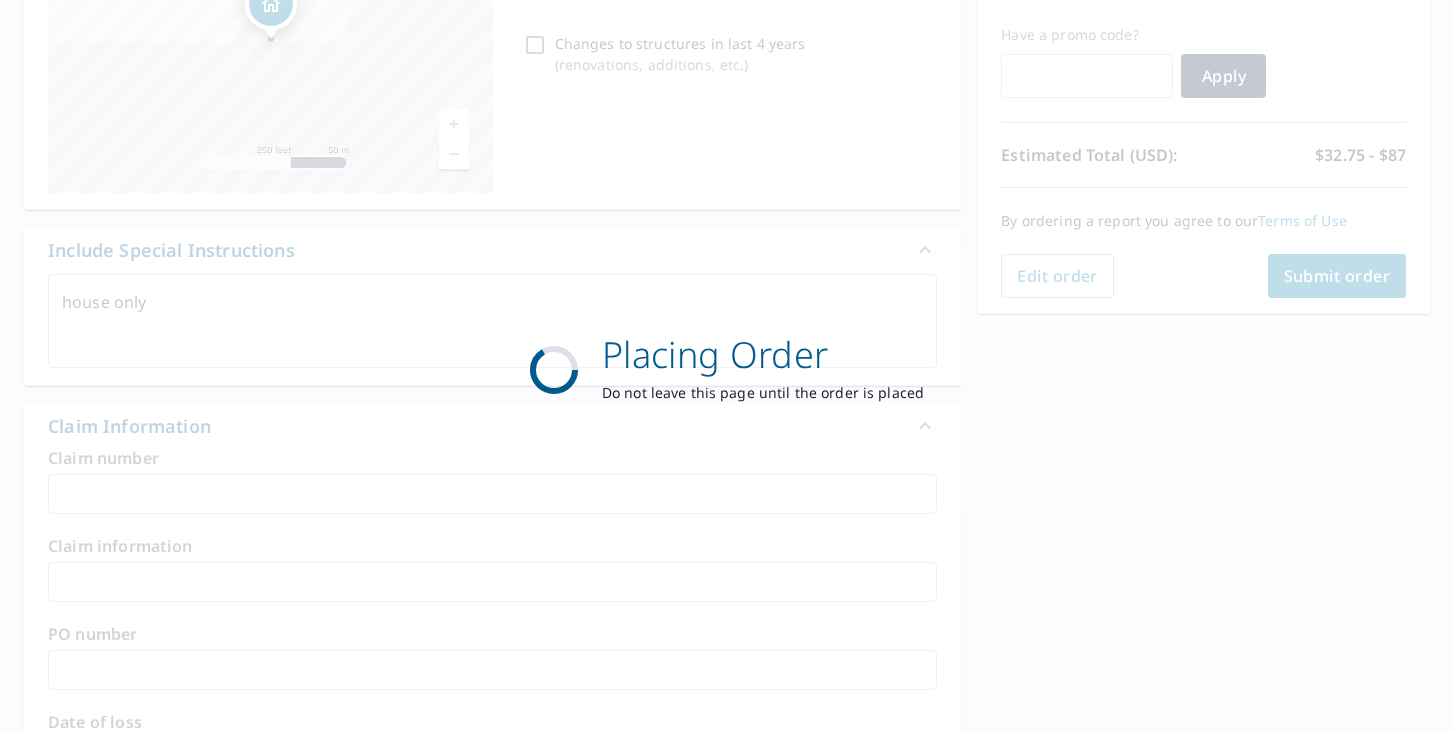 scroll, scrollTop: 0, scrollLeft: 0, axis: both 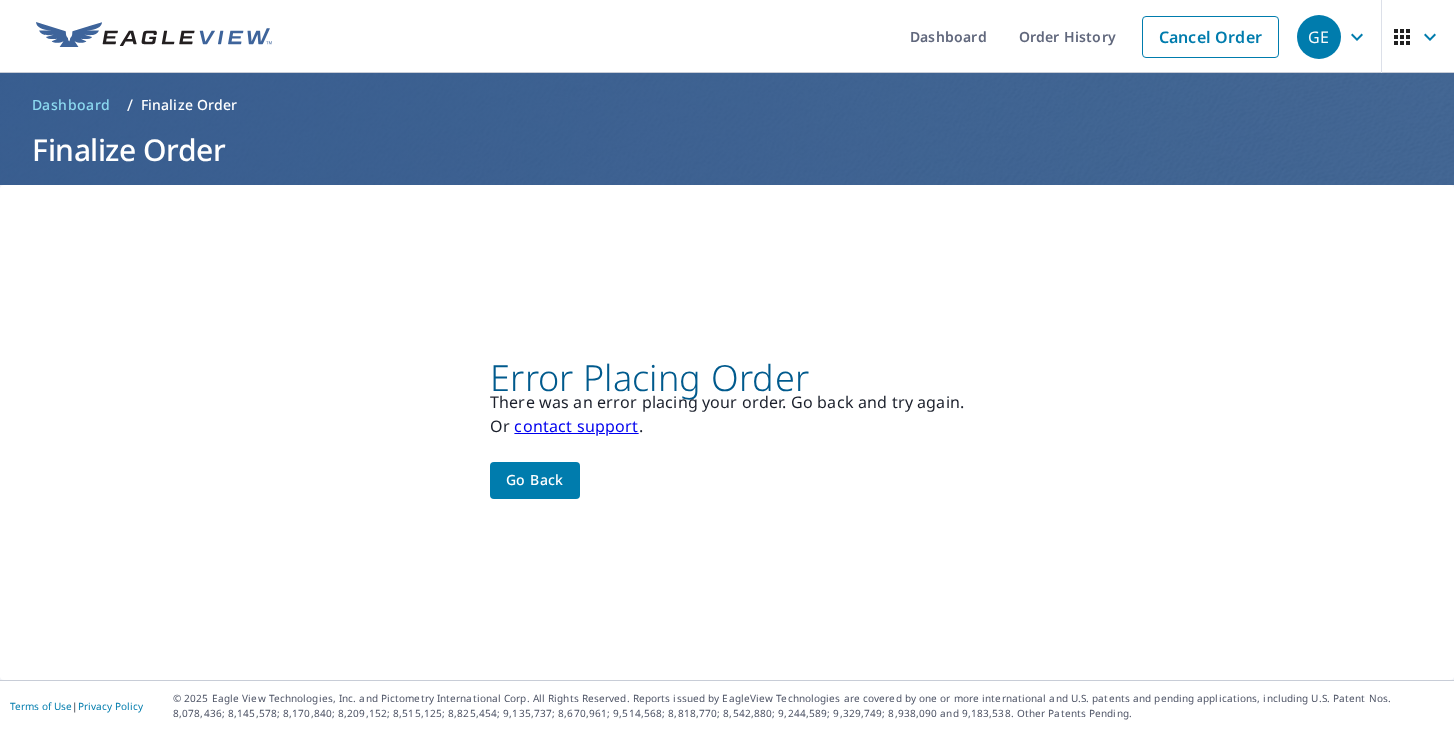 click on "Go back" at bounding box center (535, 480) 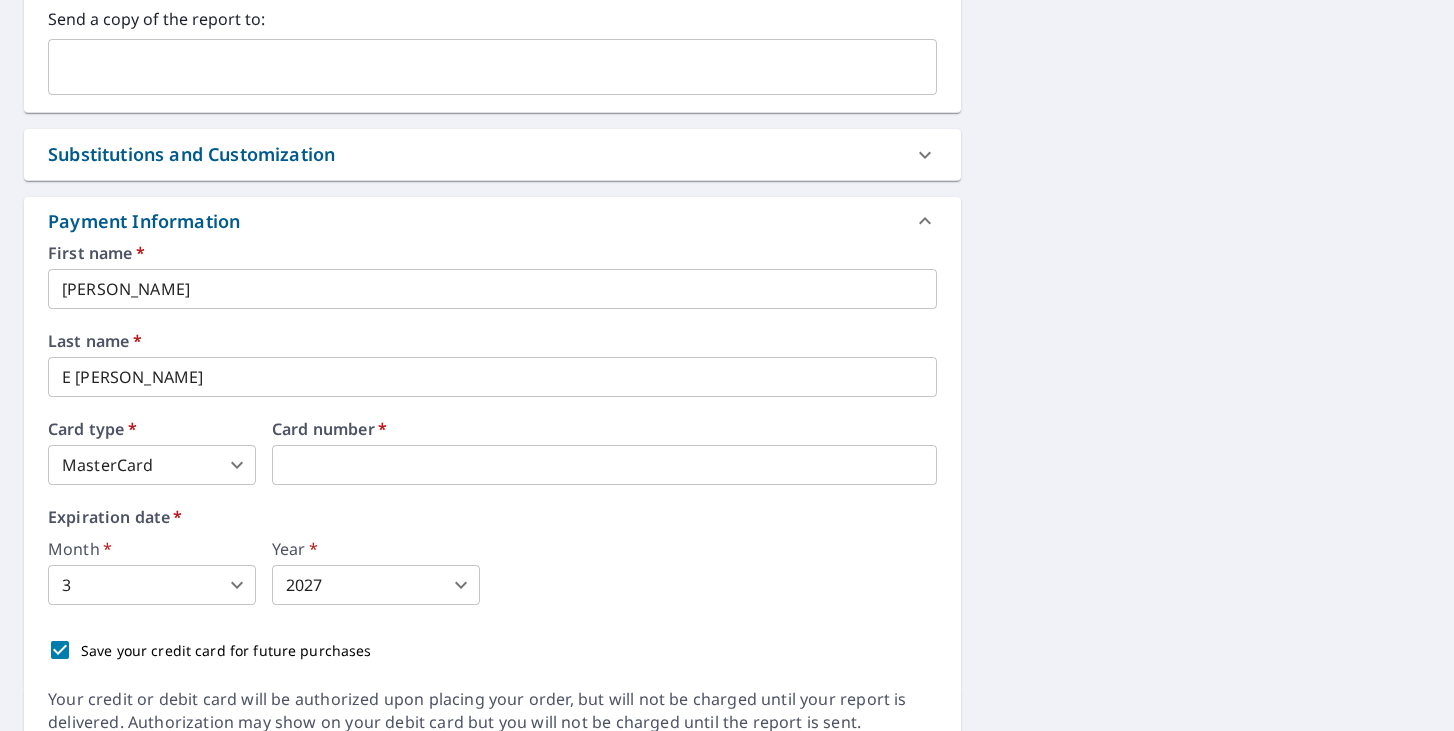 scroll, scrollTop: 1314, scrollLeft: 0, axis: vertical 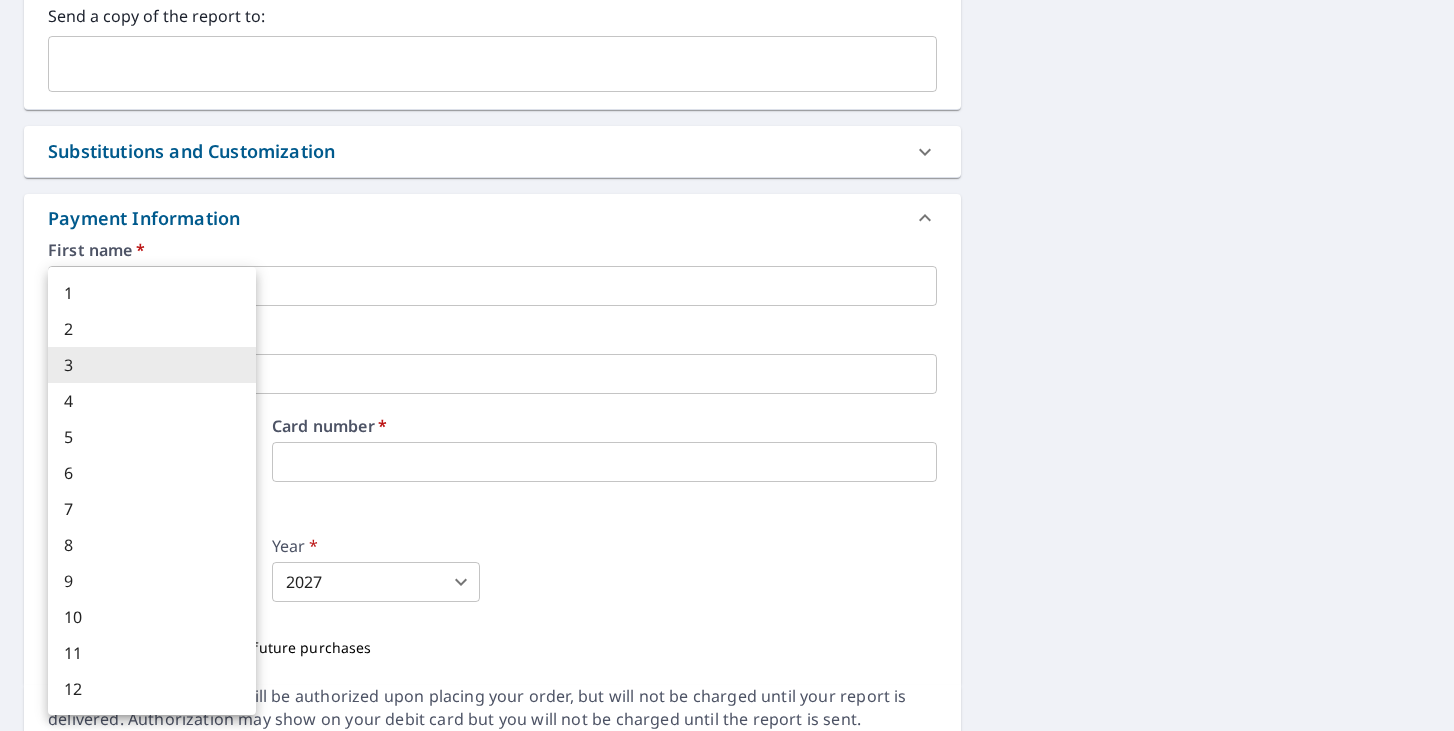 click on "GE GE
Dashboard Order History Cancel Order GE Dashboard / Finalize Order Finalize Order 1416 S Osborne Ave Janesville, WI 53546 Aerial Road A standard road map Aerial A detailed look from above Labels Labels 250 feet 50 m © 2025 TomTom, © Vexcel Imaging, © 2025 Microsoft Corporation,  © OpenStreetMap Terms PROPERTY TYPE Residential BUILDING ID 1416 S Osborne Ave, Janesville, WI, 53546 Changes to structures in last 4 years ( renovations, additions, etc. ) Include Special Instructions house only x ​ Claim Information Claim number ​ Claim information ​ PO number ​ Date of loss ​ Cat ID ​ Email Recipients Your reports will be sent to  gordojr72@yahoo.com.  Edit Contact Information. Send a copy of the report to: ​ Substitutions and Customization Roof measurement report substitutions If a Premium Report is unavailable send me an Extended Coverage 3D Report: Yes No Ask If an Extended Coverage 3D Report is unavailable send me an Extended Coverage 2D Report: Yes No Ask Yes No Ask DXF RXF XML *" at bounding box center (727, 365) 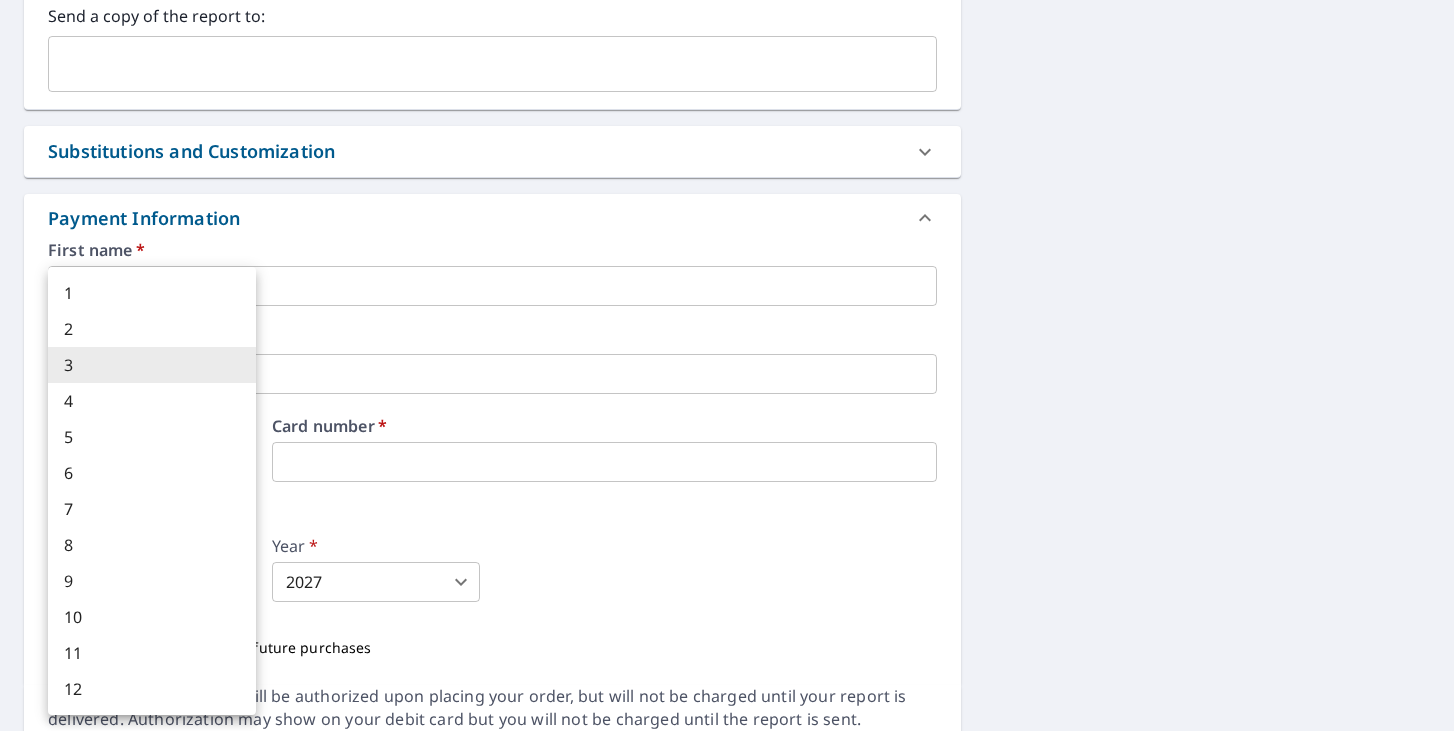 click on "4" at bounding box center (152, 401) 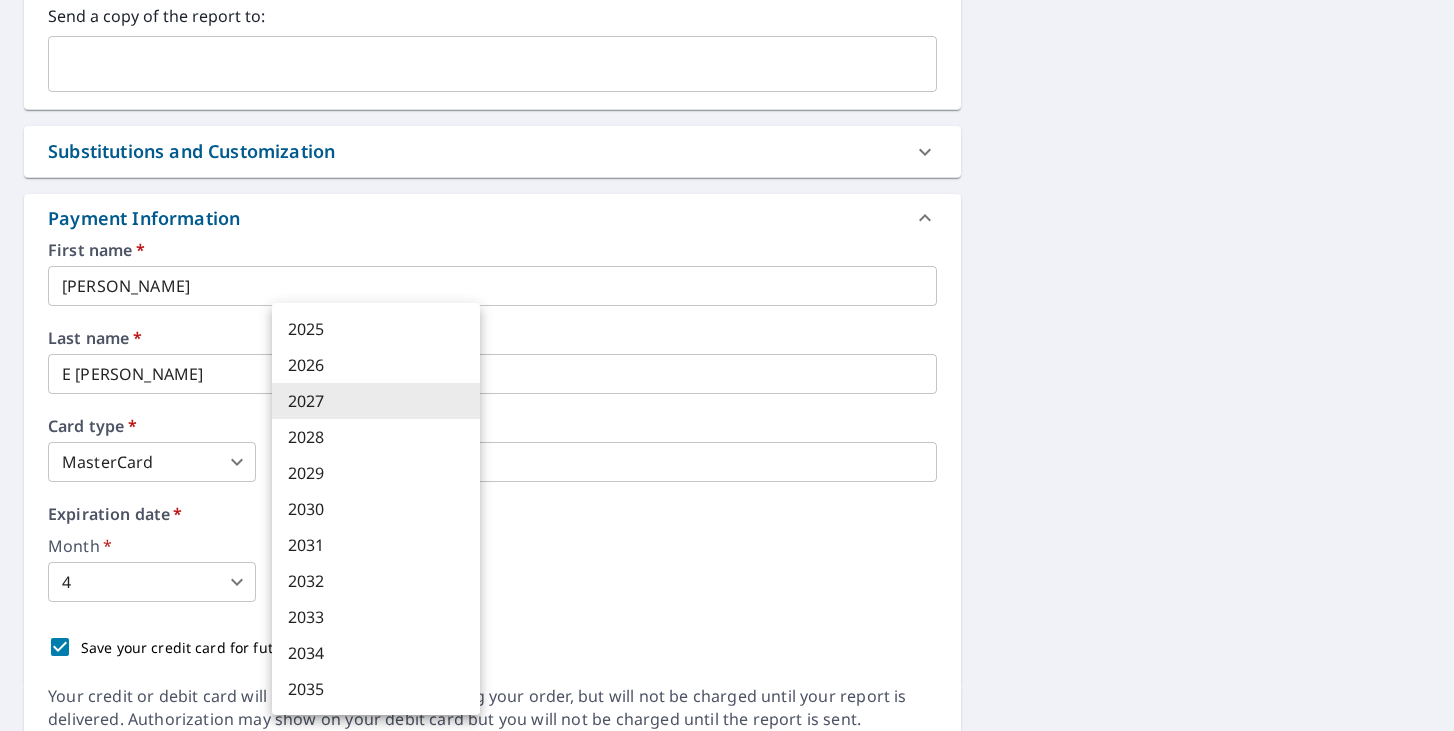 click on "GE GE
Dashboard Order History Cancel Order GE Dashboard / Finalize Order Finalize Order 1416 S Osborne Ave Janesville, WI 53546 Aerial Road A standard road map Aerial A detailed look from above Labels Labels 250 feet 50 m © 2025 TomTom, © Vexcel Imaging, © 2025 Microsoft Corporation,  © OpenStreetMap Terms PROPERTY TYPE Residential BUILDING ID 1416 S Osborne Ave, Janesville, WI, 53546 Changes to structures in last 4 years ( renovations, additions, etc. ) Include Special Instructions house only x ​ Claim Information Claim number ​ Claim information ​ PO number ​ Date of loss ​ Cat ID ​ Email Recipients Your reports will be sent to  gordojr72@yahoo.com.  Edit Contact Information. Send a copy of the report to: ​ Substitutions and Customization Roof measurement report substitutions If a Premium Report is unavailable send me an Extended Coverage 3D Report: Yes No Ask If an Extended Coverage 3D Report is unavailable send me an Extended Coverage 2D Report: Yes No Ask Yes No Ask DXF RXF XML *" at bounding box center [727, 365] 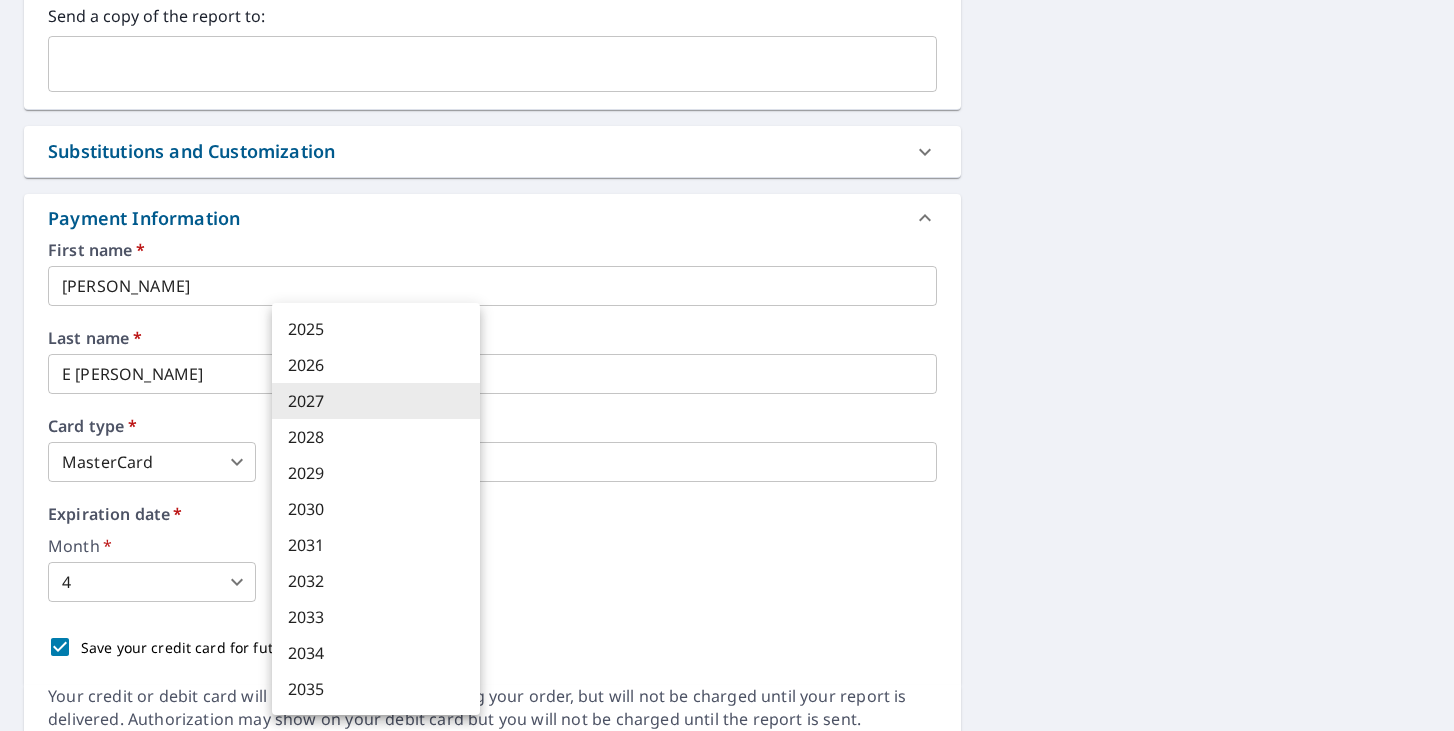 click on "2029" at bounding box center [376, 473] 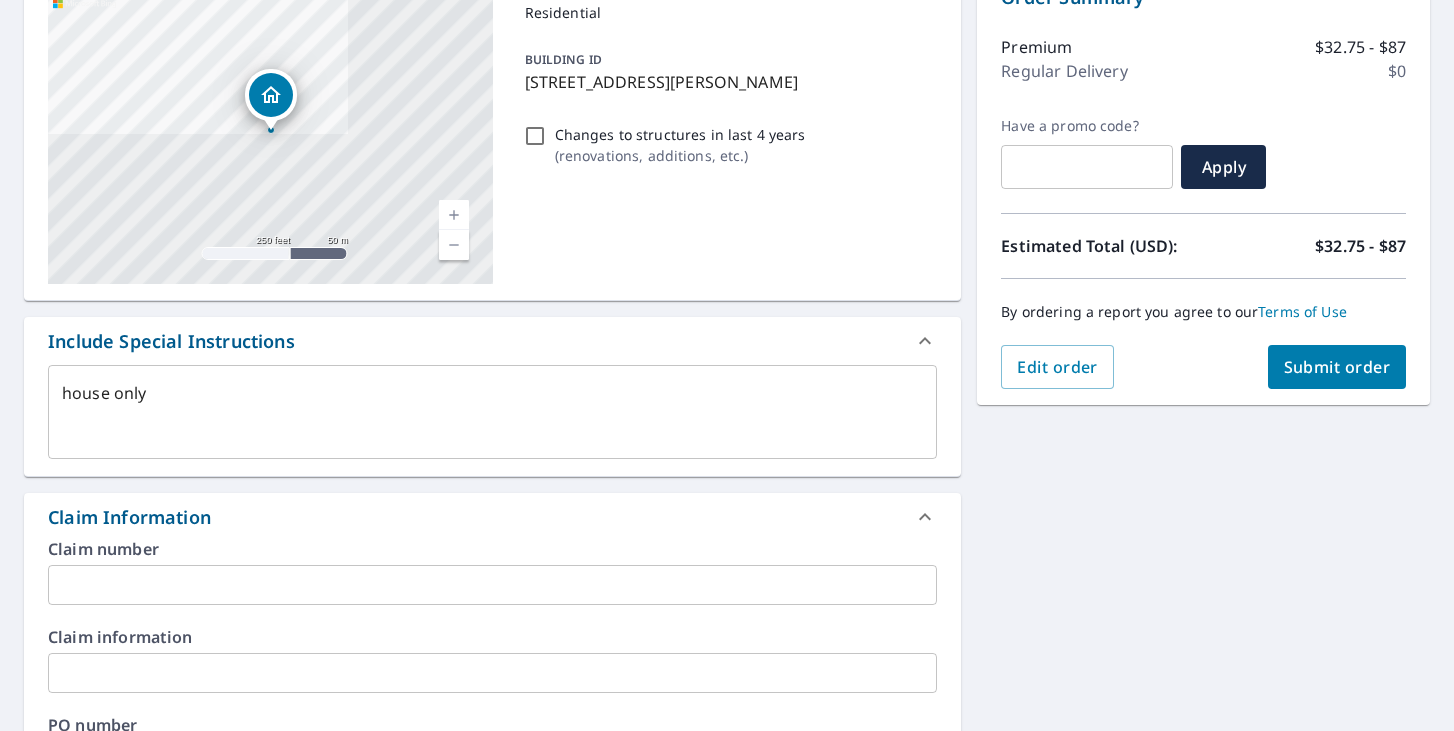 scroll, scrollTop: 214, scrollLeft: 0, axis: vertical 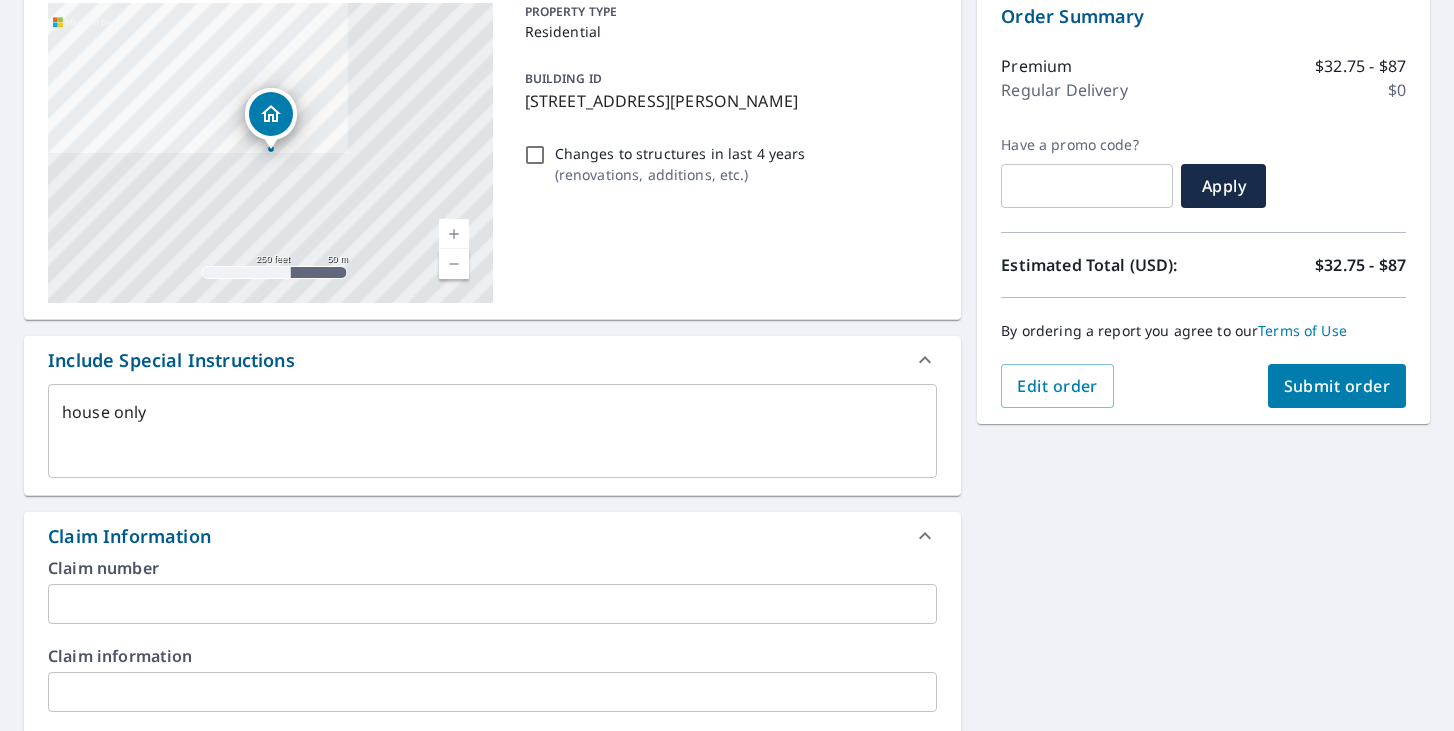 click on "Submit order" at bounding box center [1337, 386] 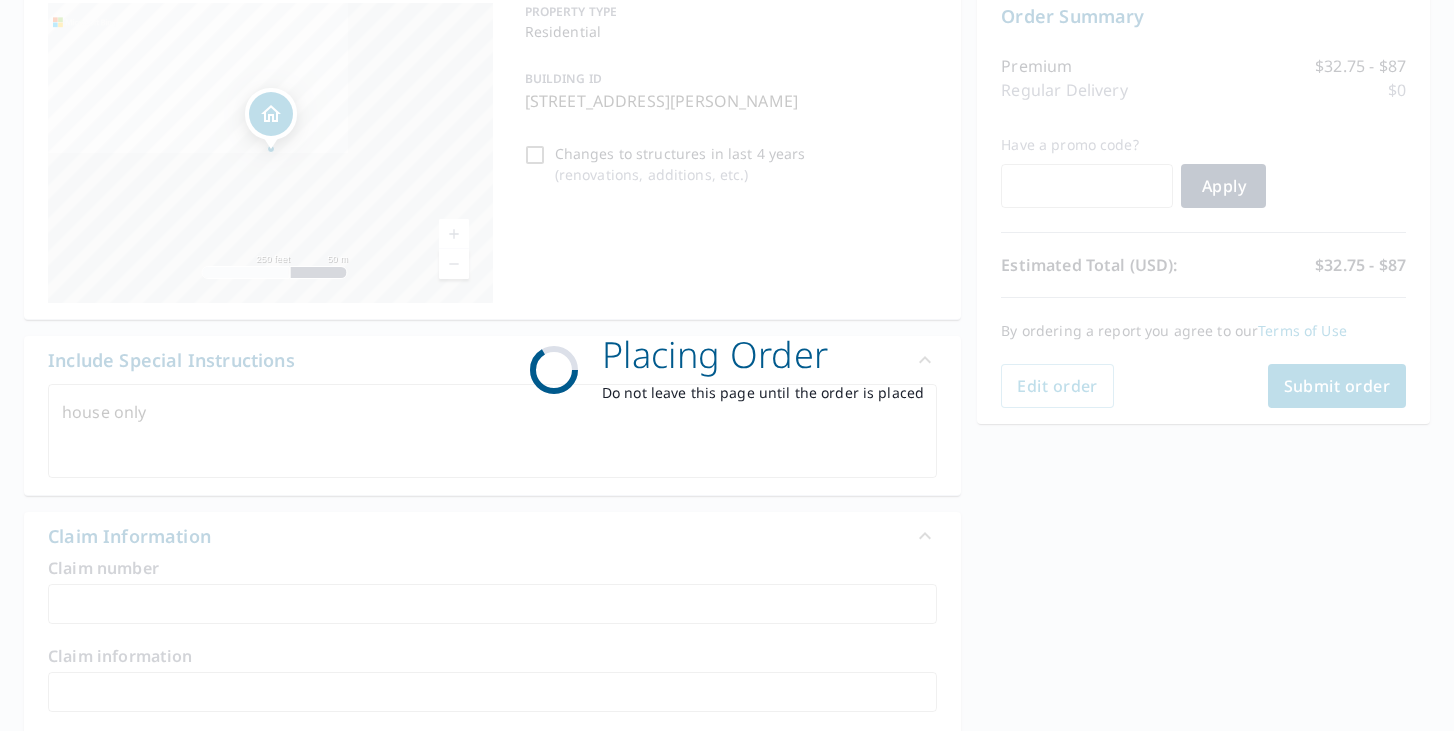 scroll, scrollTop: 0, scrollLeft: 0, axis: both 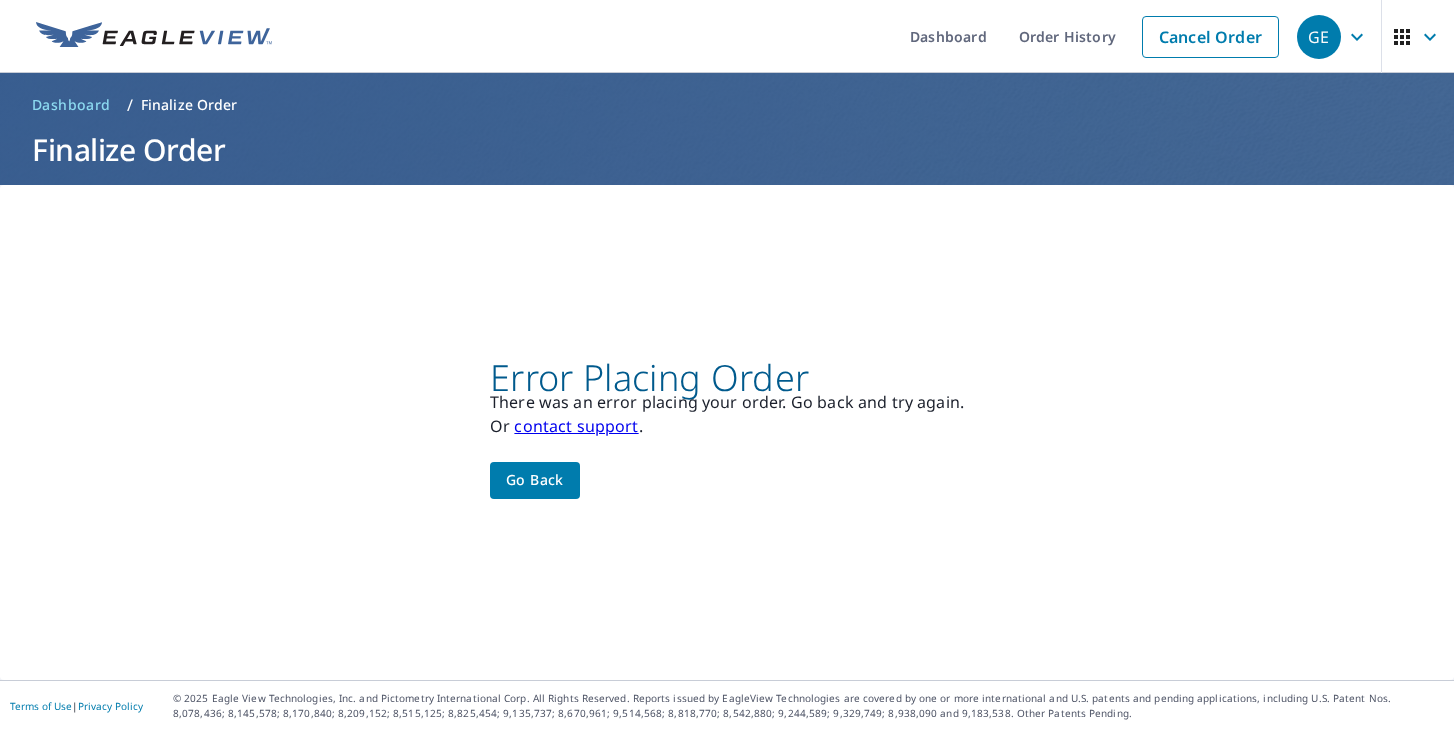 click on "Go back" at bounding box center (535, 480) 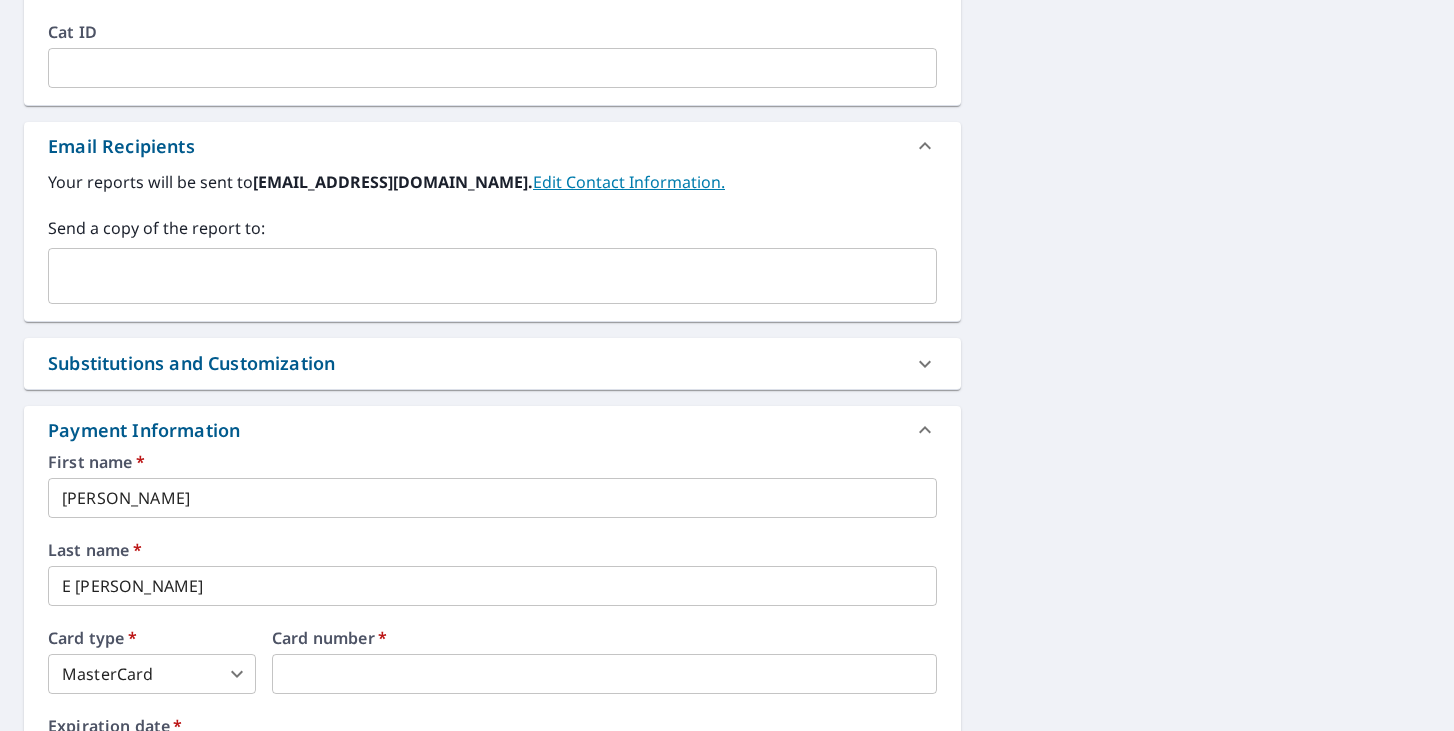 scroll, scrollTop: 1106, scrollLeft: 0, axis: vertical 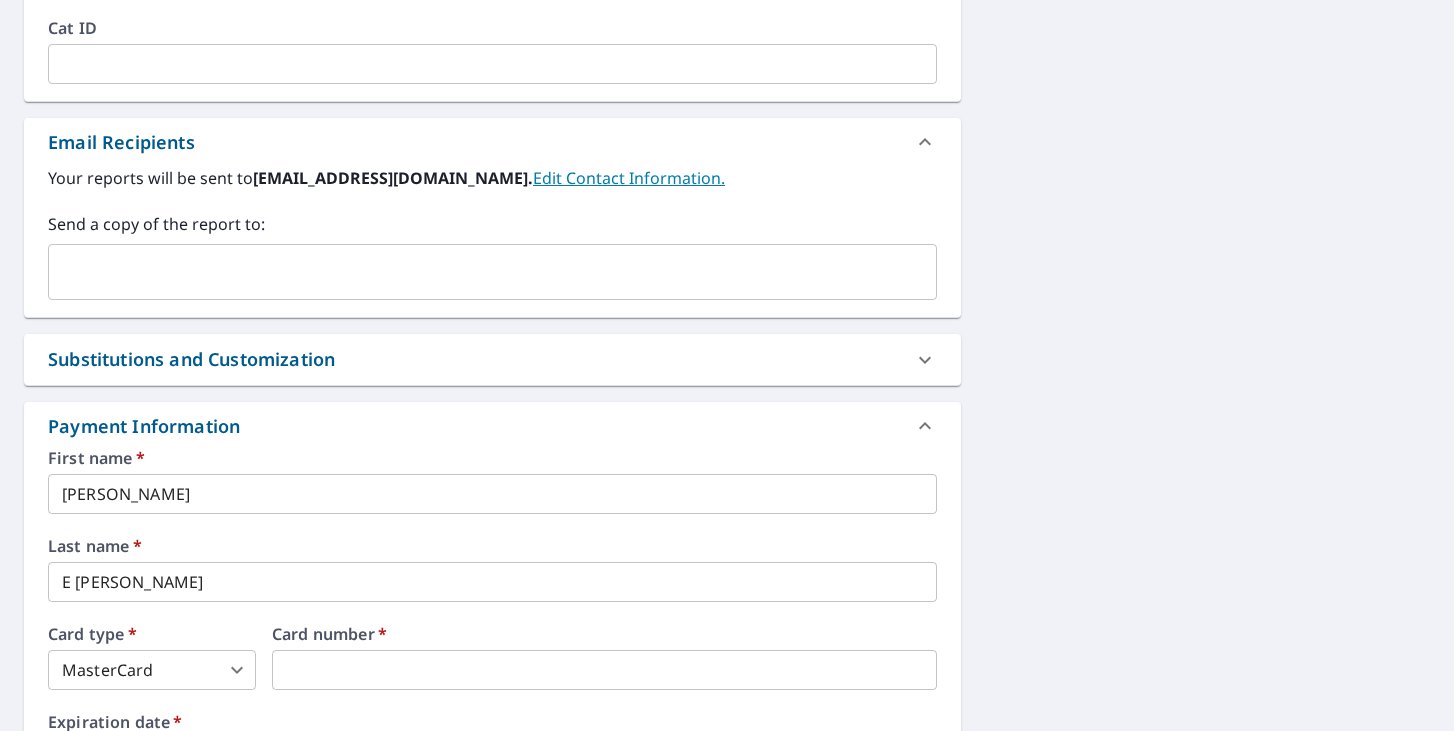 click at bounding box center [477, 272] 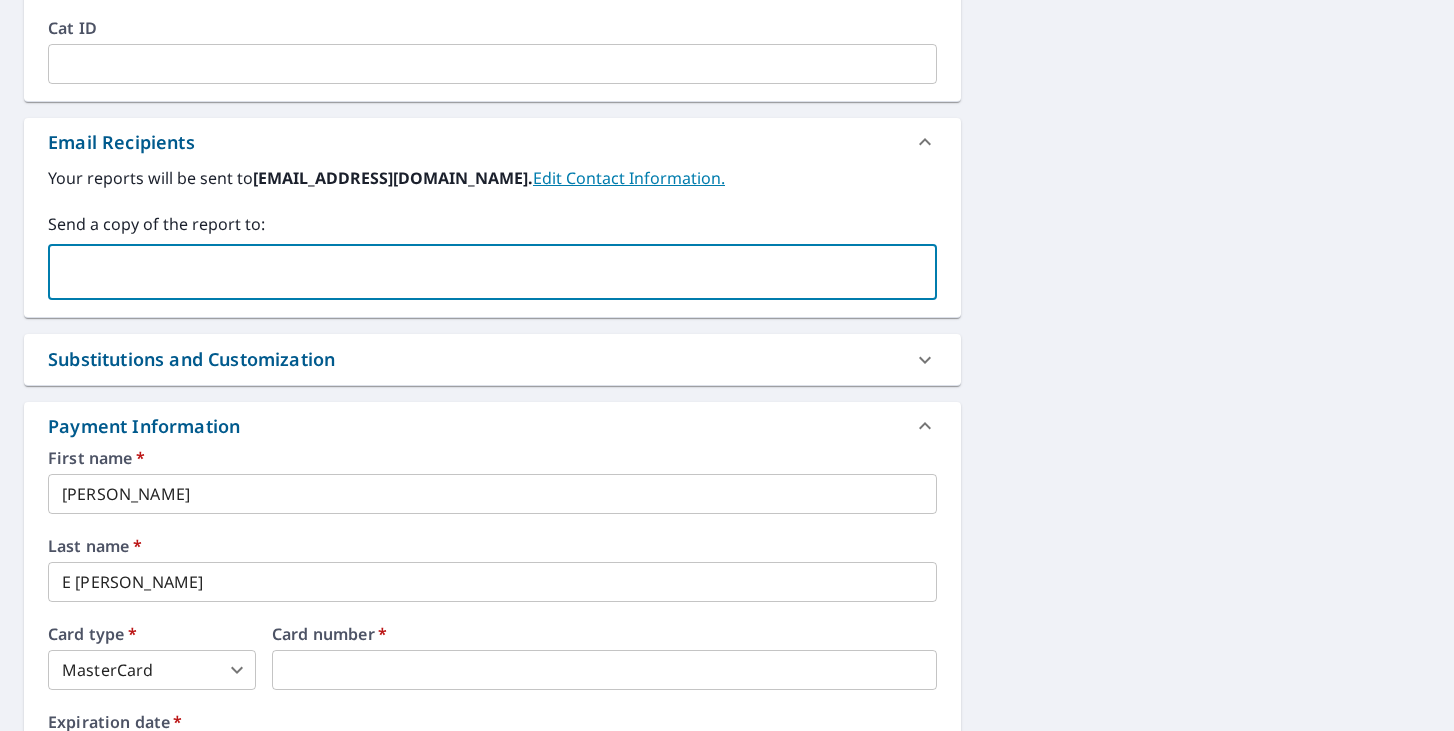 type on "[EMAIL_ADDRESS][DOMAIN_NAME]" 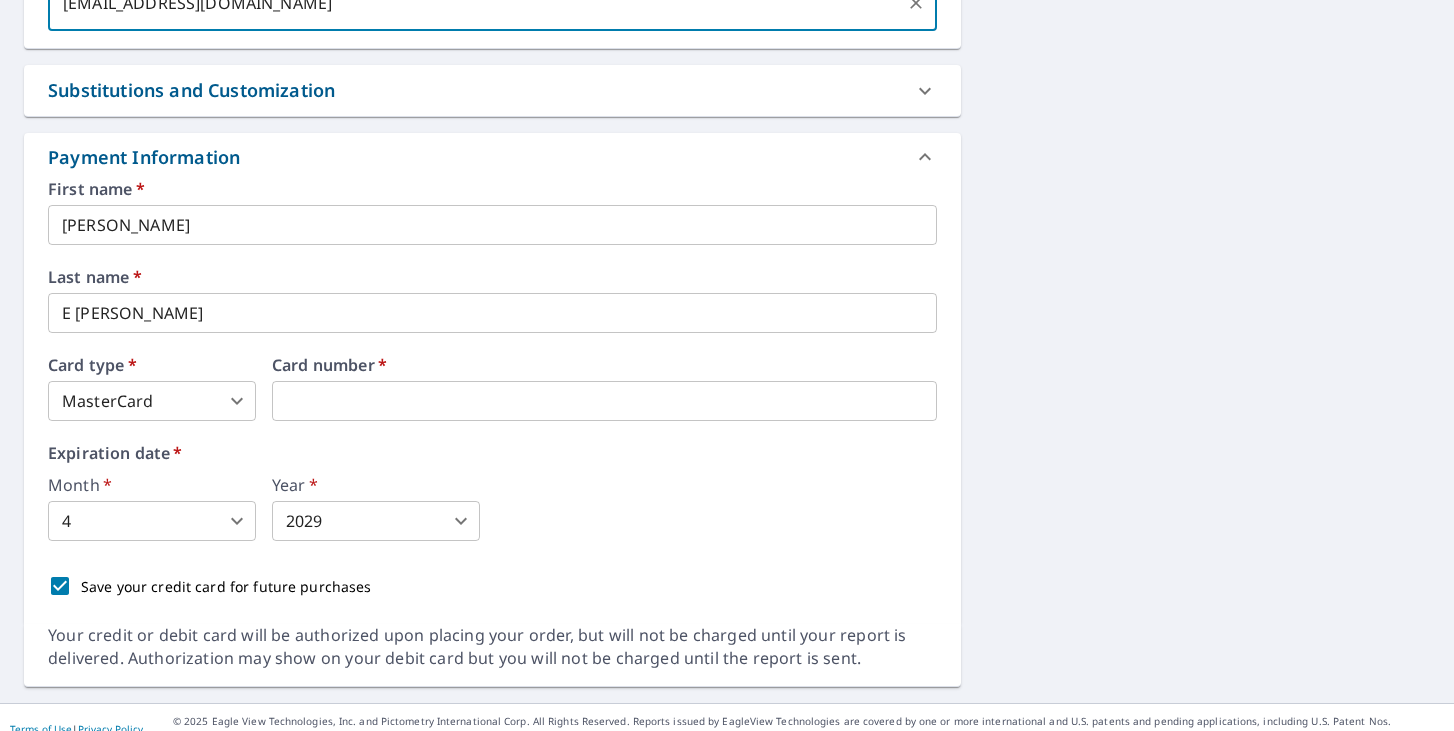 scroll, scrollTop: 1382, scrollLeft: 0, axis: vertical 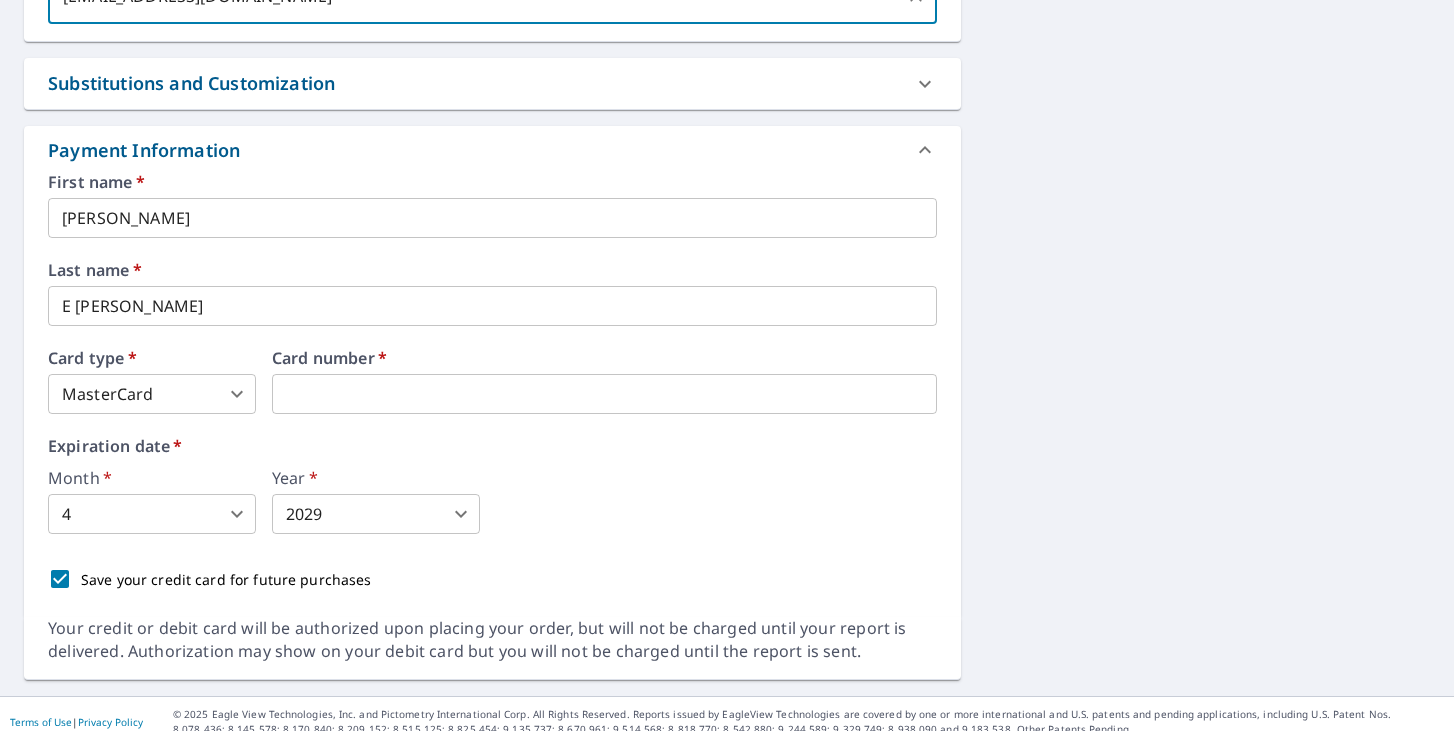 type on "x" 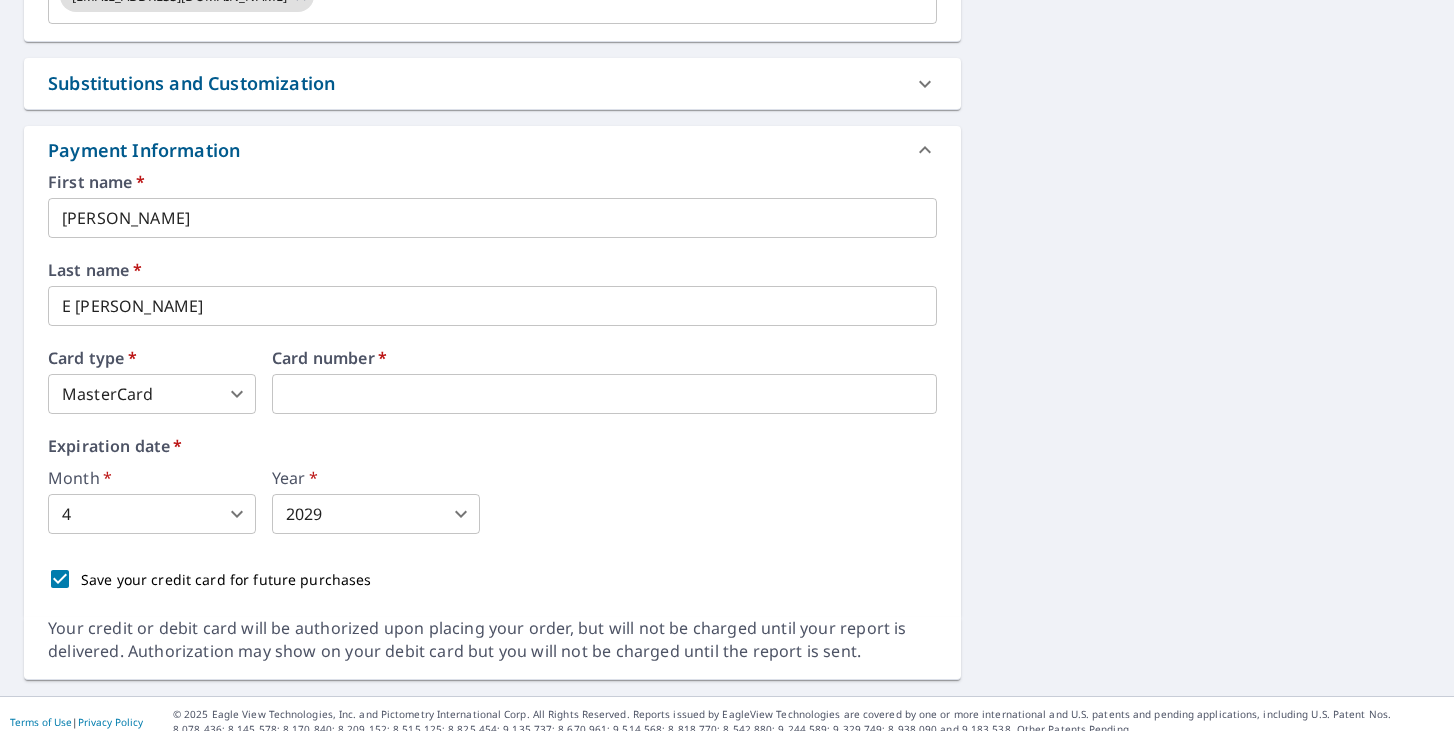 click on "GE GE
Dashboard Order History Cancel Order GE Dashboard / Finalize Order Finalize Order 1416 S Osborne Ave Janesville, WI 53546 Aerial Road A standard road map Aerial A detailed look from above Labels Labels 250 feet 50 m © 2025 TomTom, © Vexcel Imaging, © 2025 Microsoft Corporation,  © OpenStreetMap Terms PROPERTY TYPE Residential BUILDING ID 1416 S Osborne Ave, Janesville, WI, 53546 Changes to structures in last 4 years ( renovations, additions, etc. ) Include Special Instructions house only x ​ Claim Information Claim number ​ Claim information ​ PO number ​ Date of loss ​ Cat ID ​ Email Recipients Your reports will be sent to  gordojr72@yahoo.com.  Edit Contact Information. Send a copy of the report to: gordojr72@yahoo.com ​ Substitutions and Customization Roof measurement report substitutions If a Premium Report is unavailable send me an Extended Coverage 3D Report: Yes No Ask If an Extended Coverage 3D Report is unavailable send me an Extended Coverage 2D Report: Yes No Ask Yes *" at bounding box center (727, 365) 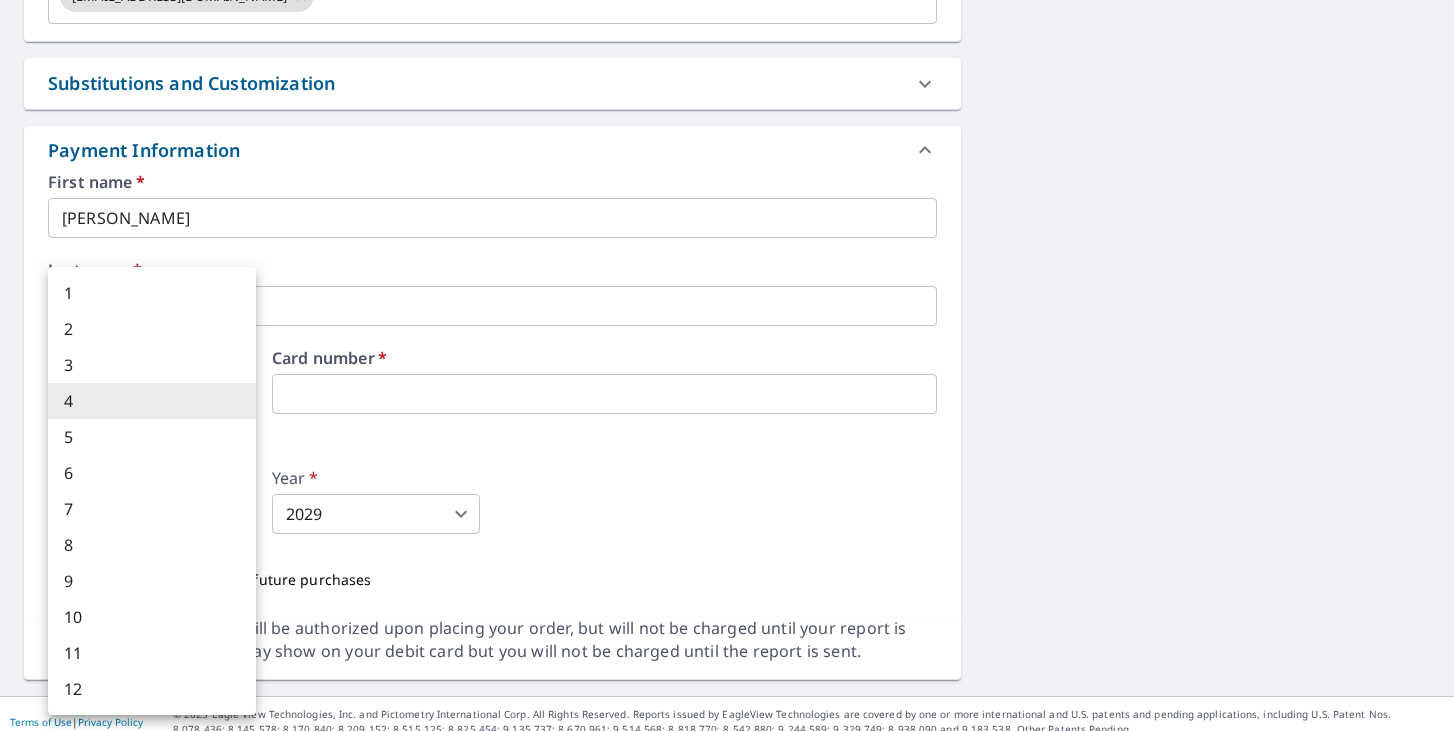 click on "3" at bounding box center [152, 365] 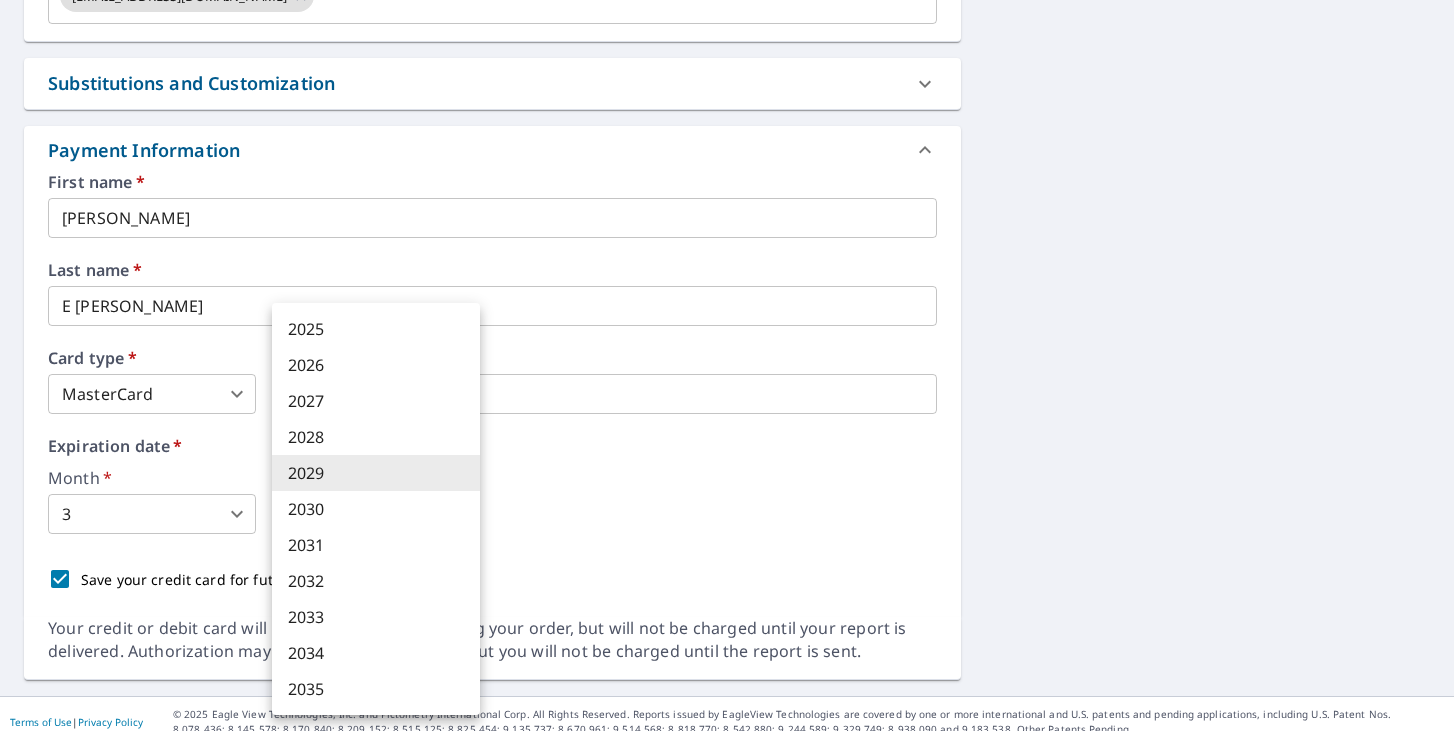 click on "GE GE
Dashboard Order History Cancel Order GE Dashboard / Finalize Order Finalize Order 1416 S Osborne Ave Janesville, WI 53546 Aerial Road A standard road map Aerial A detailed look from above Labels Labels 250 feet 50 m © 2025 TomTom, © Vexcel Imaging, © 2025 Microsoft Corporation,  © OpenStreetMap Terms PROPERTY TYPE Residential BUILDING ID 1416 S Osborne Ave, Janesville, WI, 53546 Changes to structures in last 4 years ( renovations, additions, etc. ) Include Special Instructions house only x ​ Claim Information Claim number ​ Claim information ​ PO number ​ Date of loss ​ Cat ID ​ Email Recipients Your reports will be sent to  gordojr72@yahoo.com.  Edit Contact Information. Send a copy of the report to: gordojr72@yahoo.com ​ Substitutions and Customization Roof measurement report substitutions If a Premium Report is unavailable send me an Extended Coverage 3D Report: Yes No Ask If an Extended Coverage 3D Report is unavailable send me an Extended Coverage 2D Report: Yes No Ask Yes *" at bounding box center (727, 365) 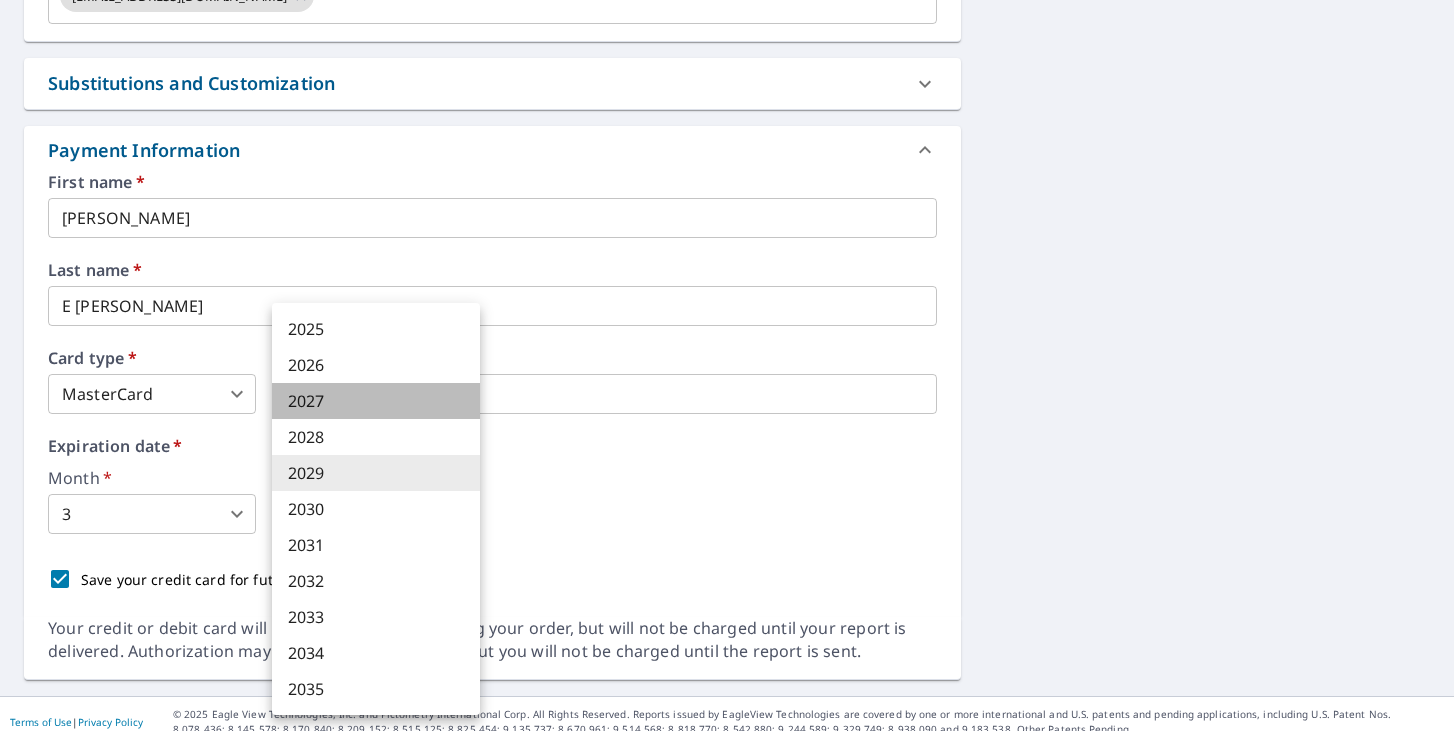 click on "2027" at bounding box center (376, 401) 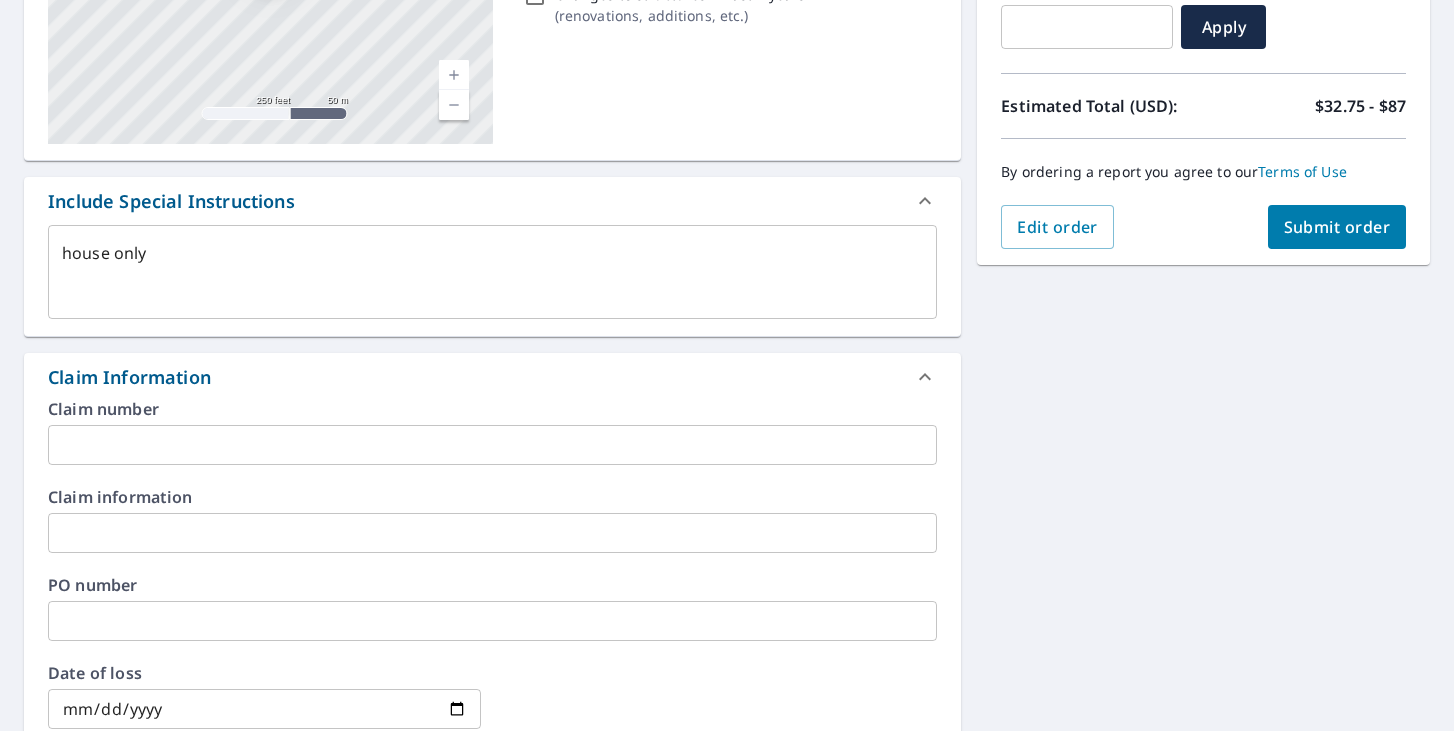 scroll, scrollTop: 370, scrollLeft: 0, axis: vertical 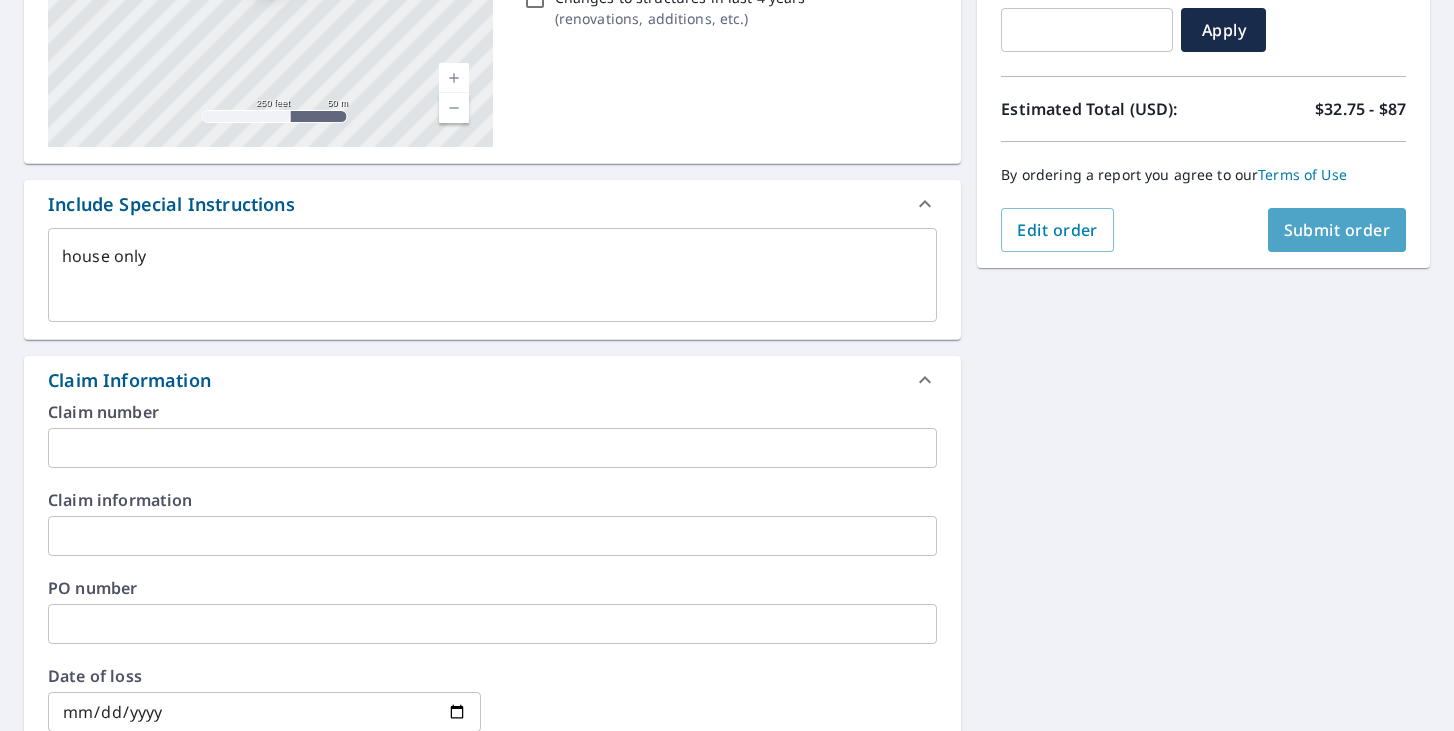 click on "Submit order" at bounding box center [1337, 230] 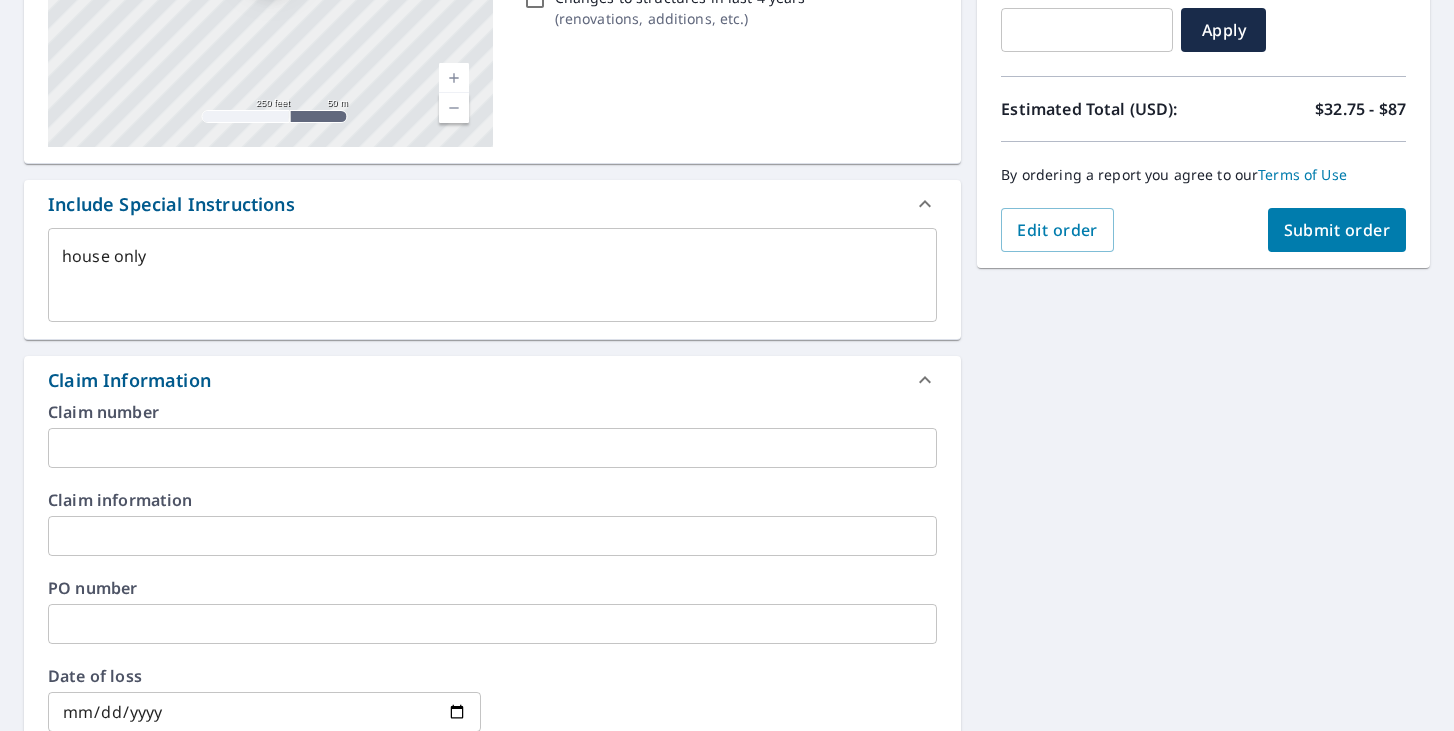 type on "x" 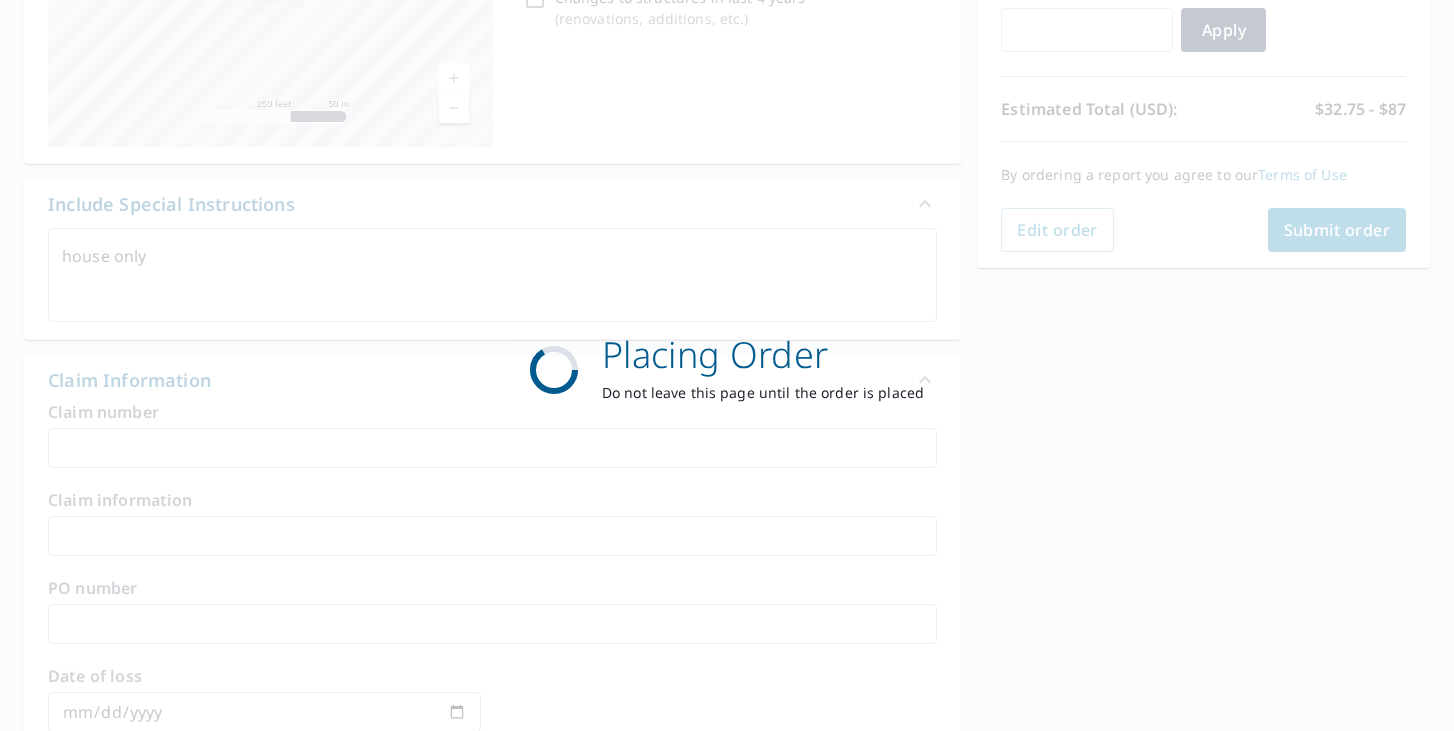 scroll, scrollTop: 0, scrollLeft: 0, axis: both 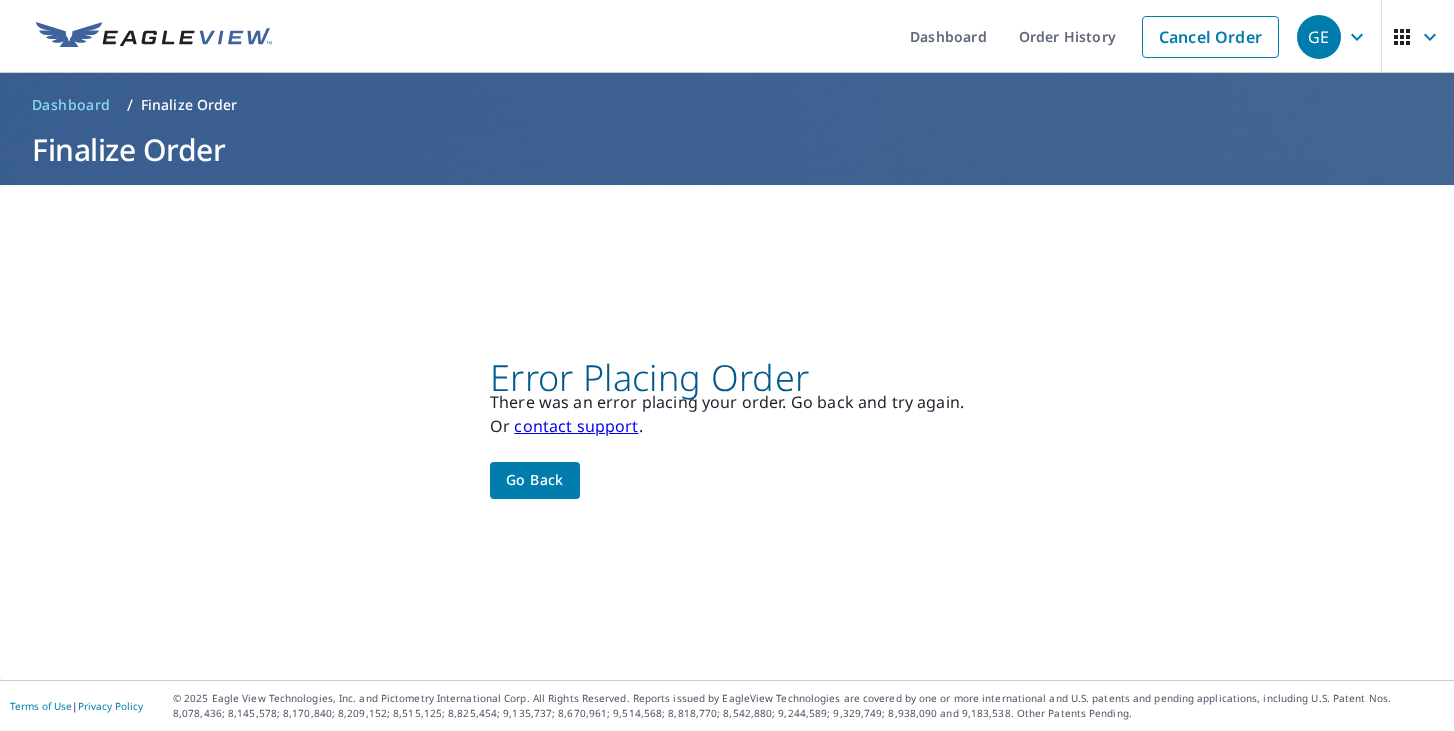 click on "contact support" at bounding box center [576, 426] 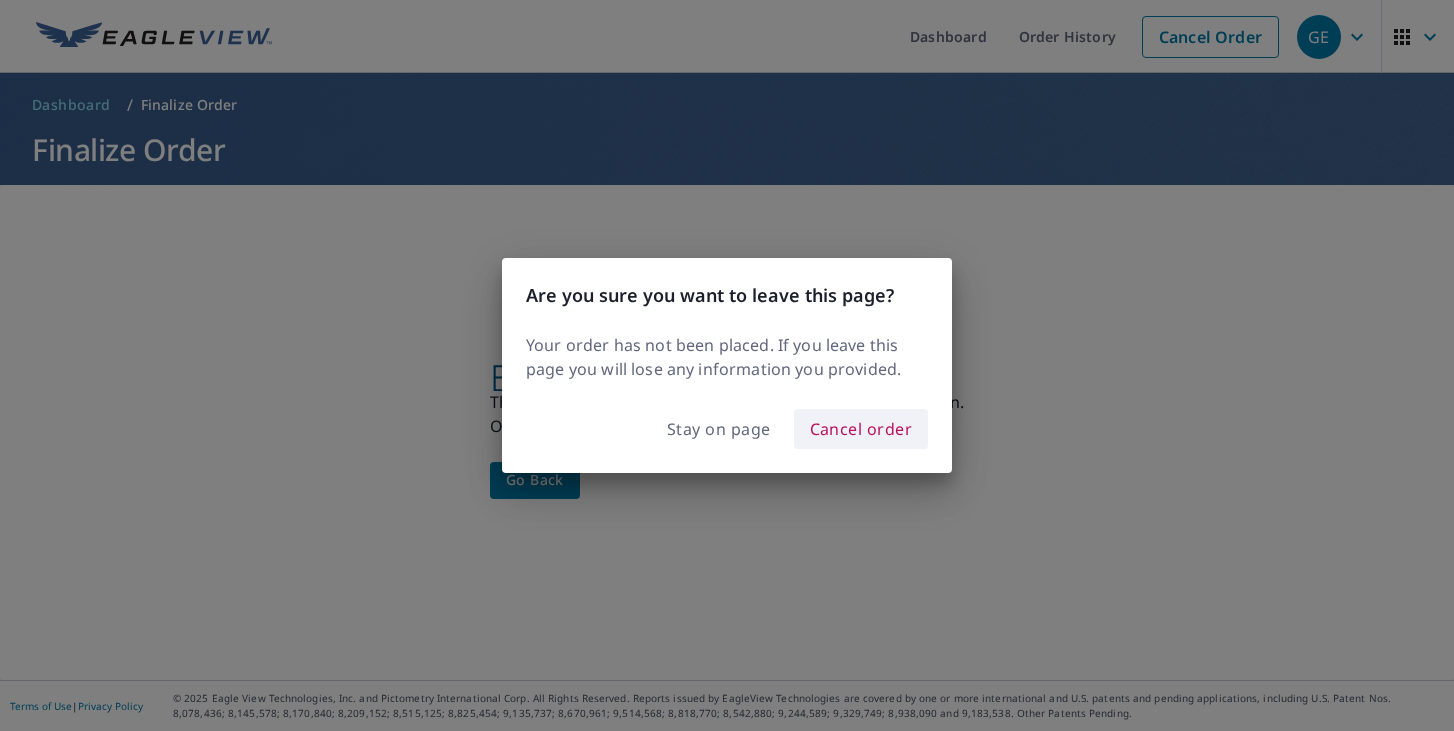 click on "Cancel order" at bounding box center (861, 429) 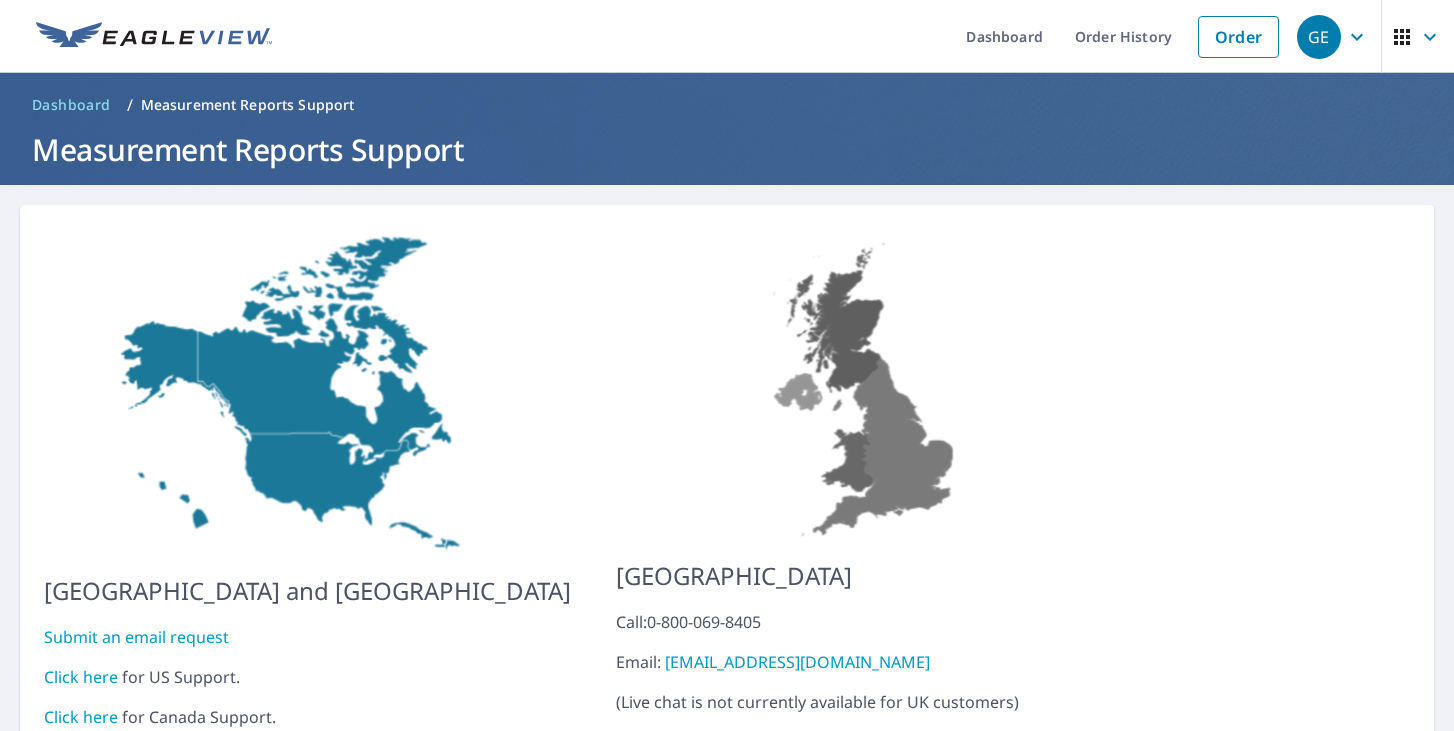 click on "Click here" at bounding box center [81, 677] 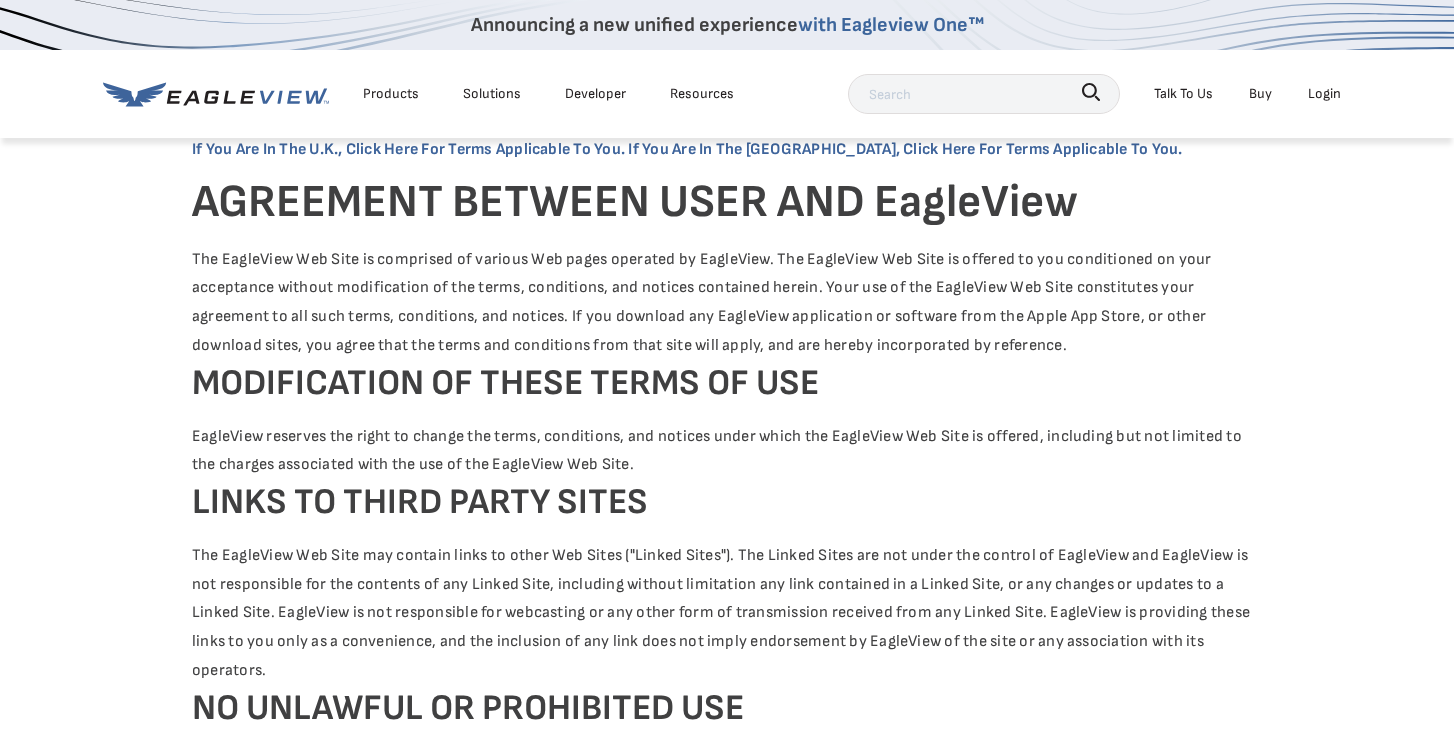 scroll, scrollTop: 0, scrollLeft: 0, axis: both 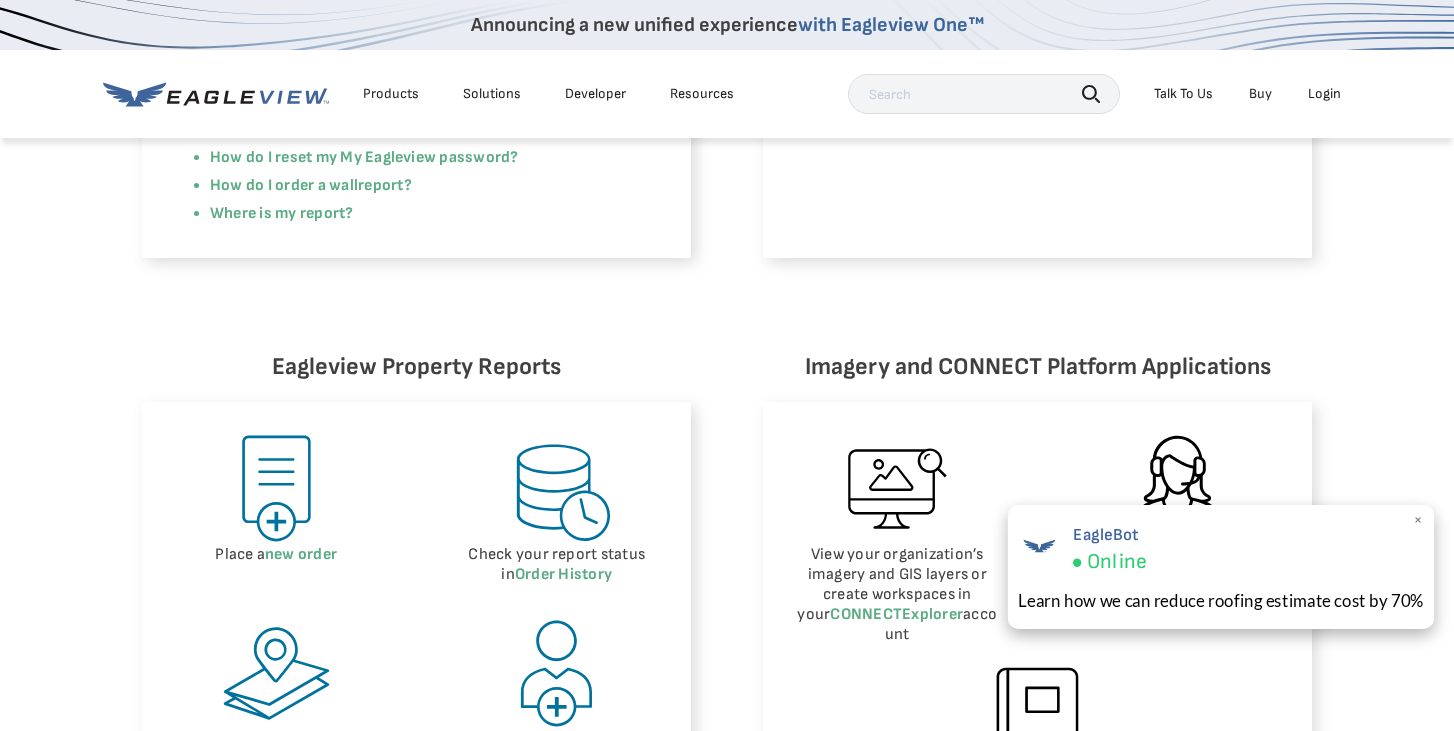 click on "×" at bounding box center [1418, 520] 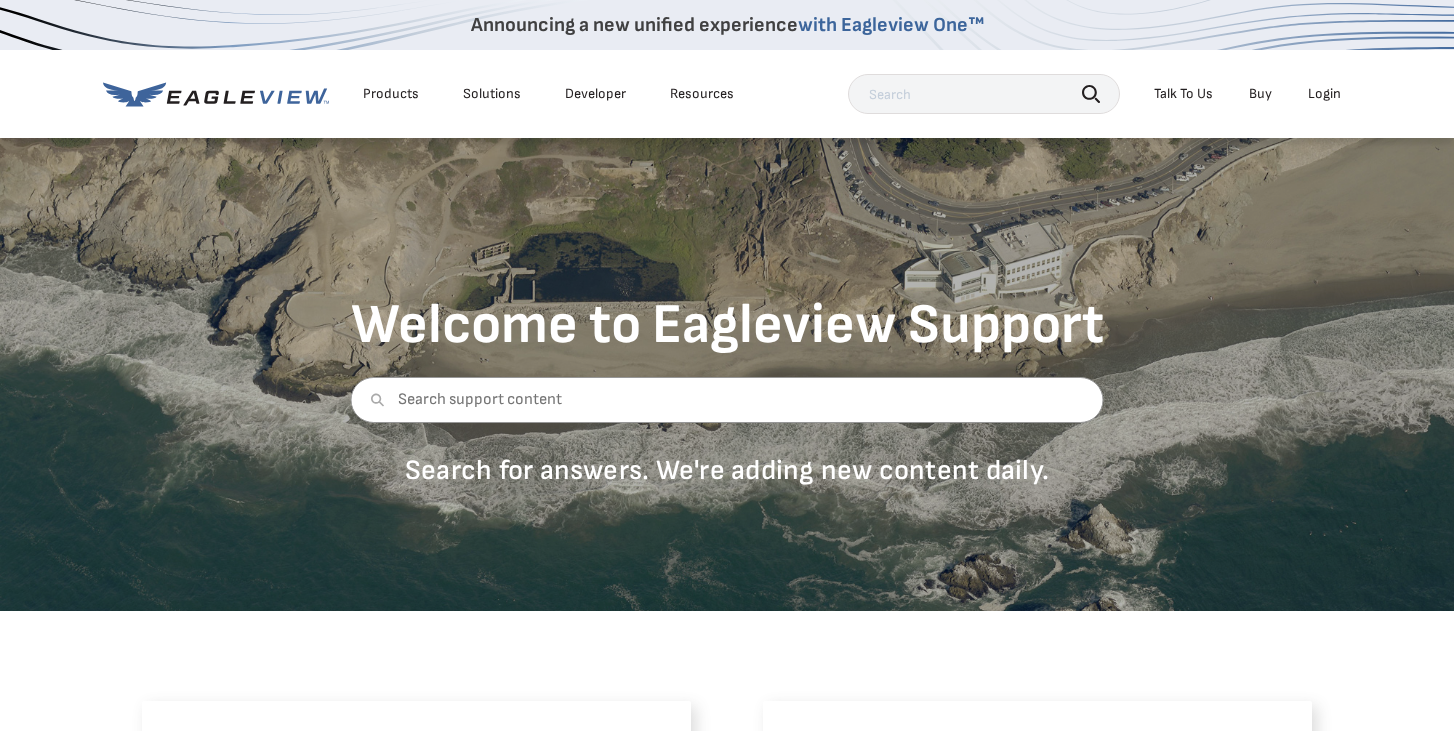 scroll, scrollTop: 0, scrollLeft: 0, axis: both 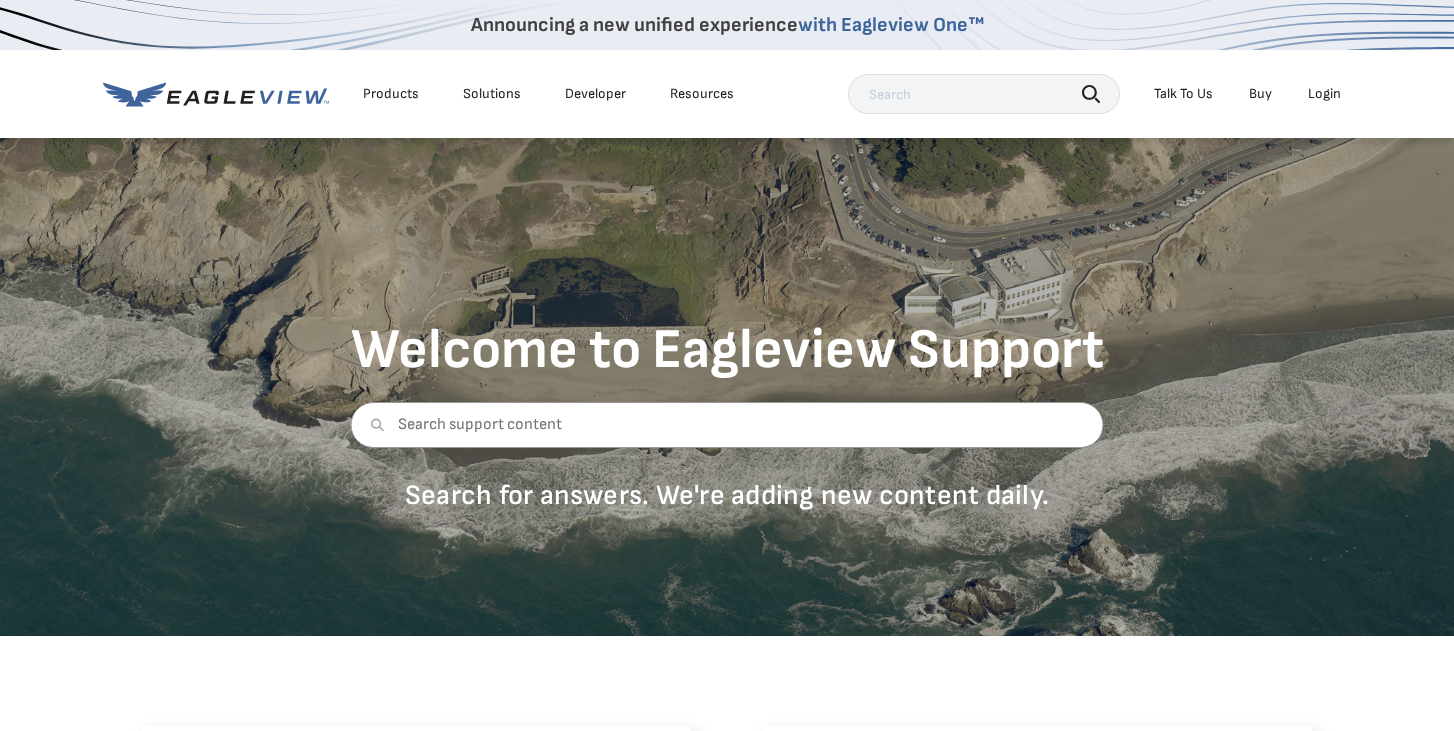 click on "Login" at bounding box center (1324, 94) 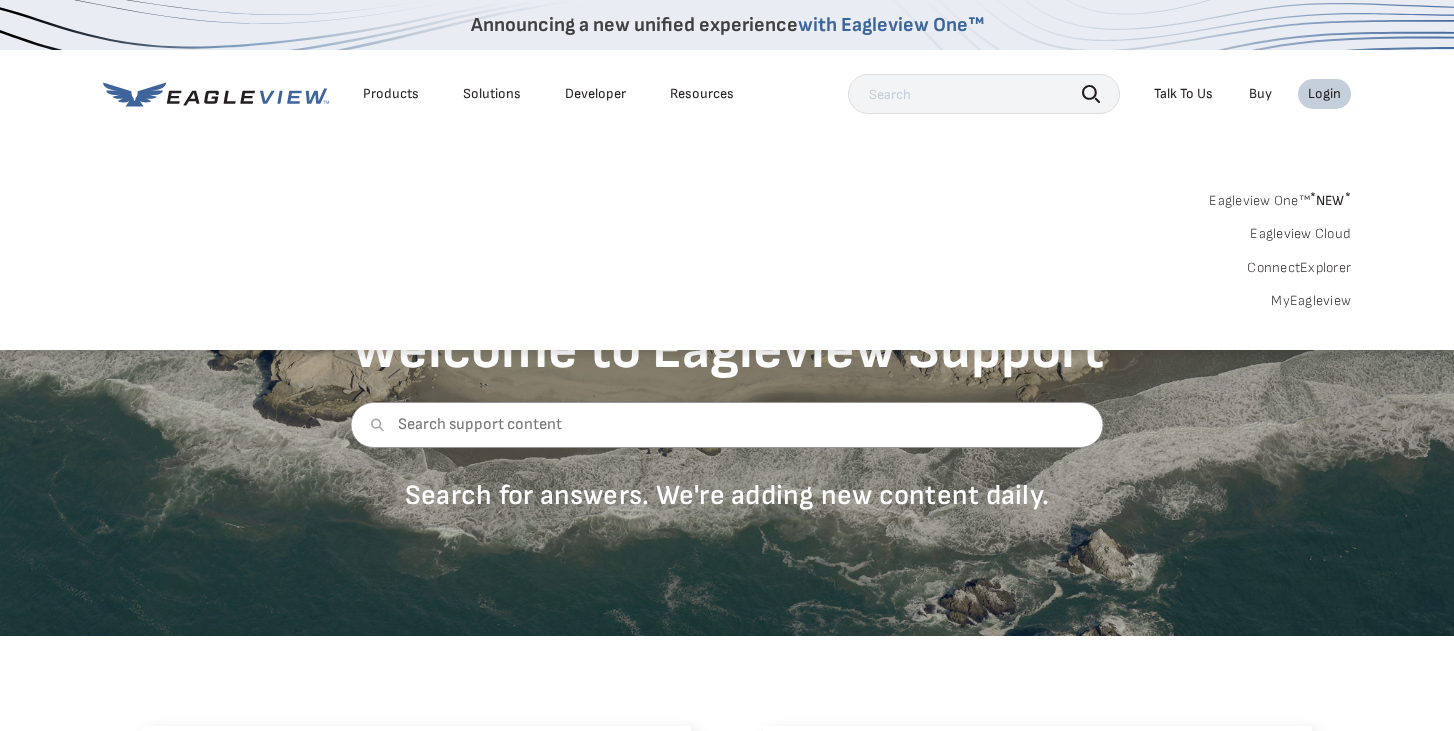 click on "MyEagleview" at bounding box center [1311, 301] 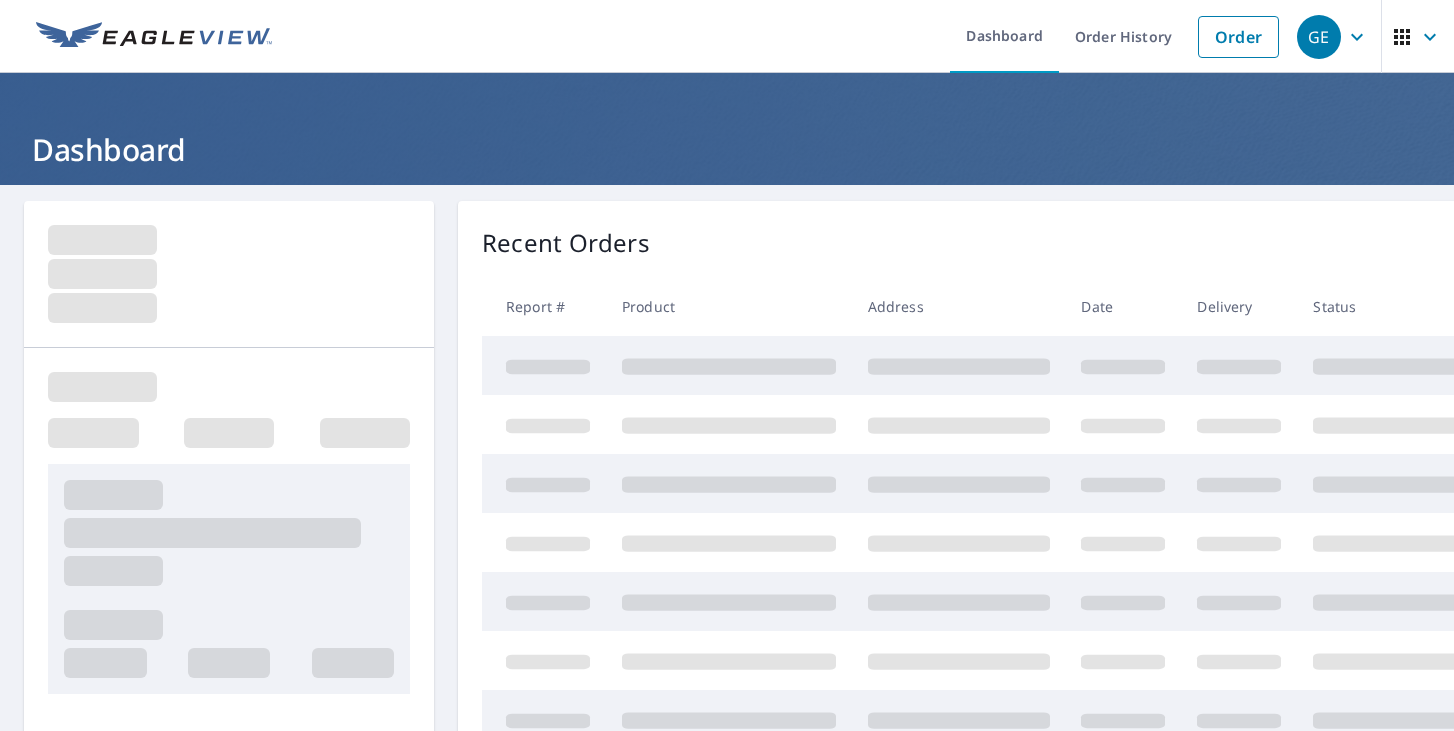 scroll, scrollTop: 0, scrollLeft: 0, axis: both 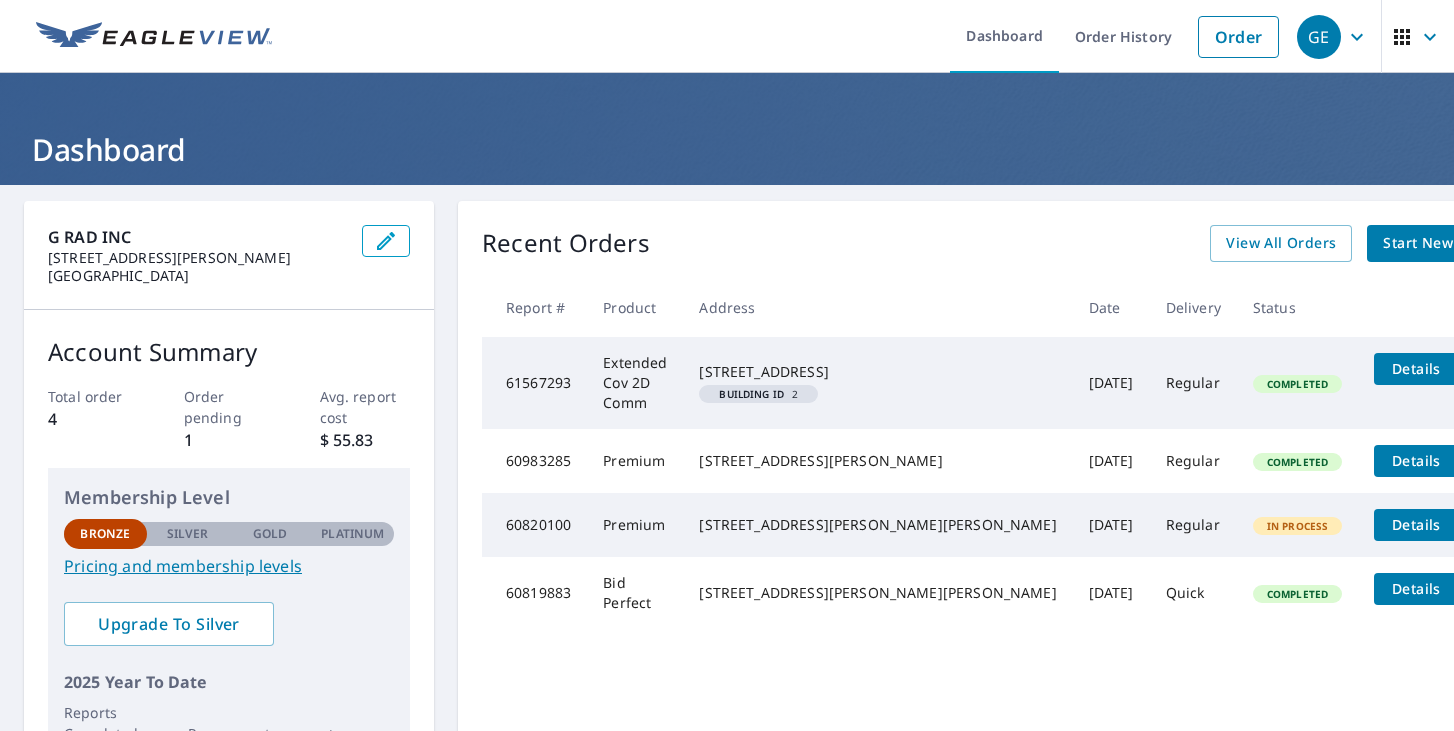 click on "Start New Order" at bounding box center [1441, 243] 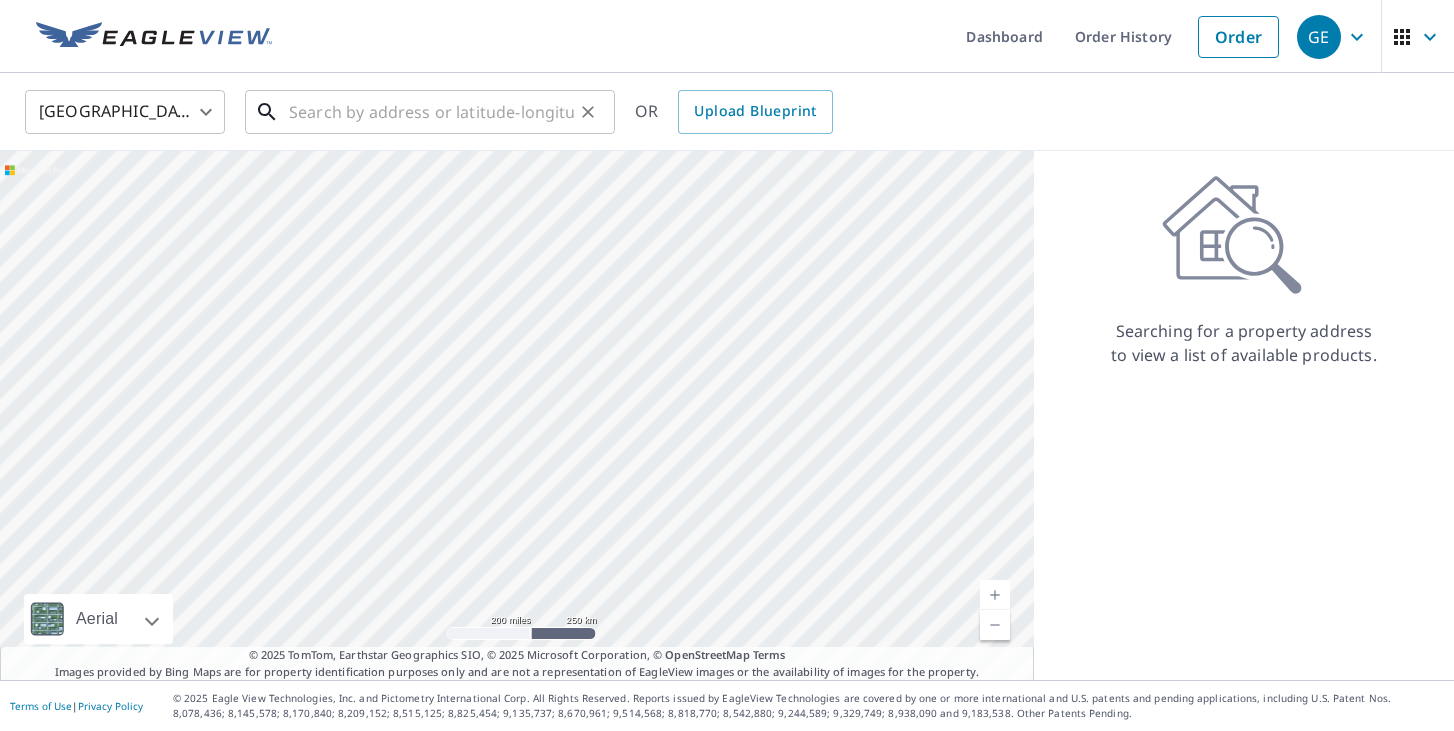 click at bounding box center (431, 112) 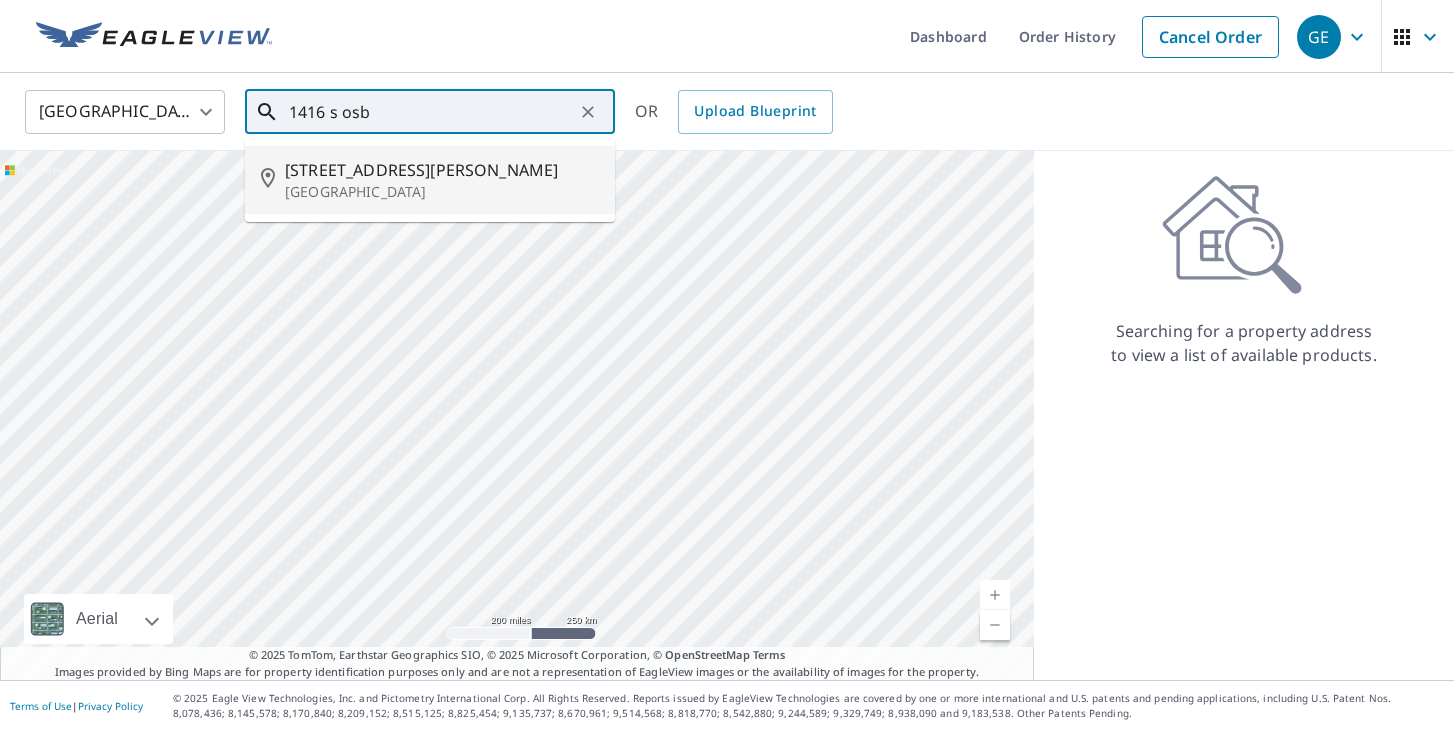 click on "[STREET_ADDRESS][PERSON_NAME]" at bounding box center (442, 170) 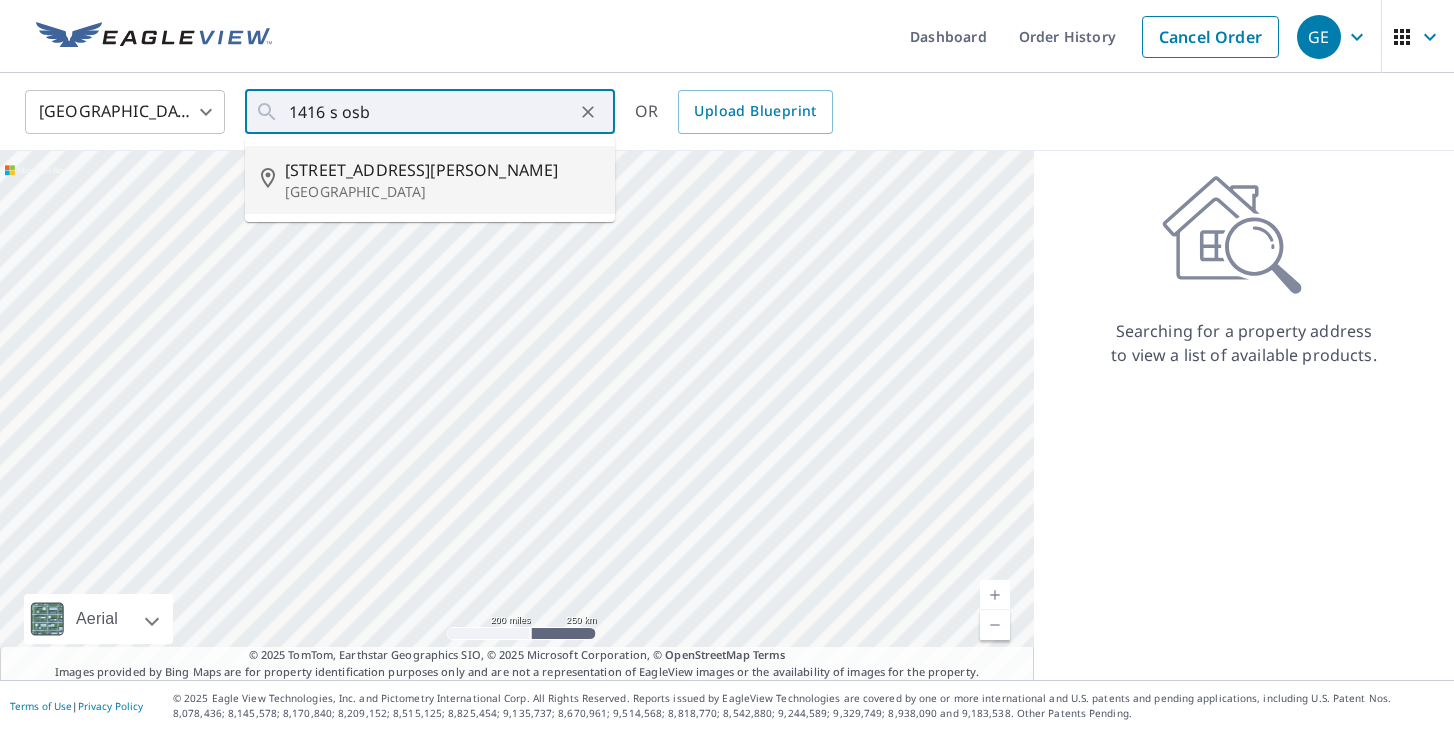 type on "[STREET_ADDRESS][PERSON_NAME]" 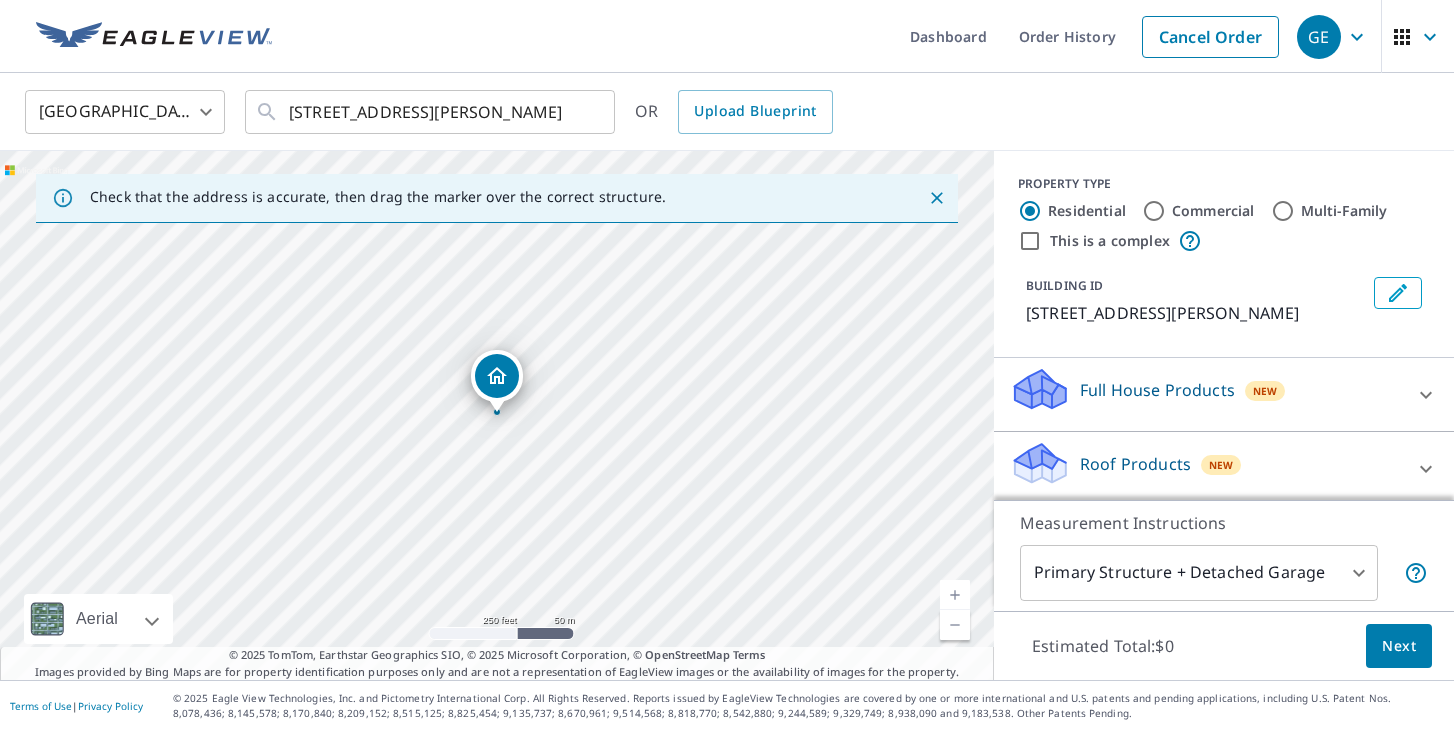 click on "Roof Products" at bounding box center [1135, 464] 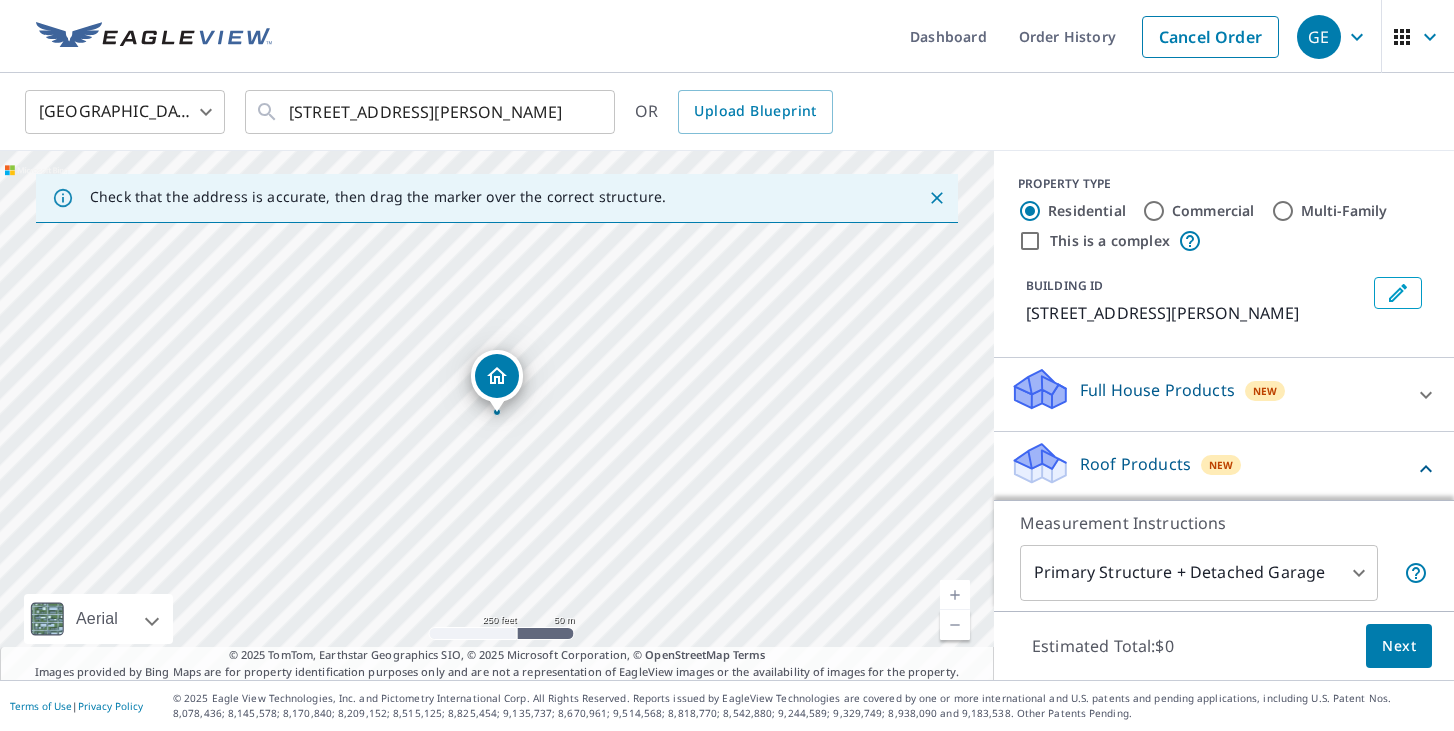 click 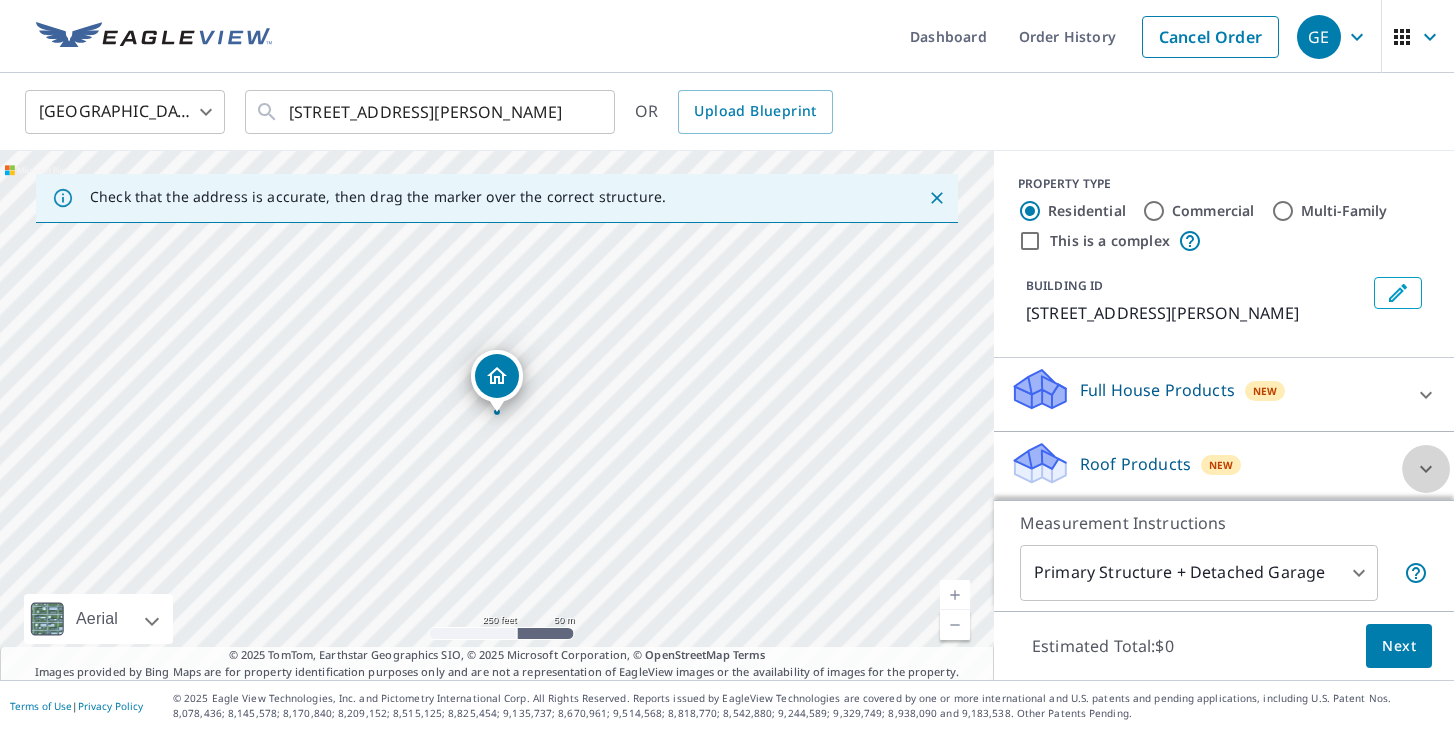 click 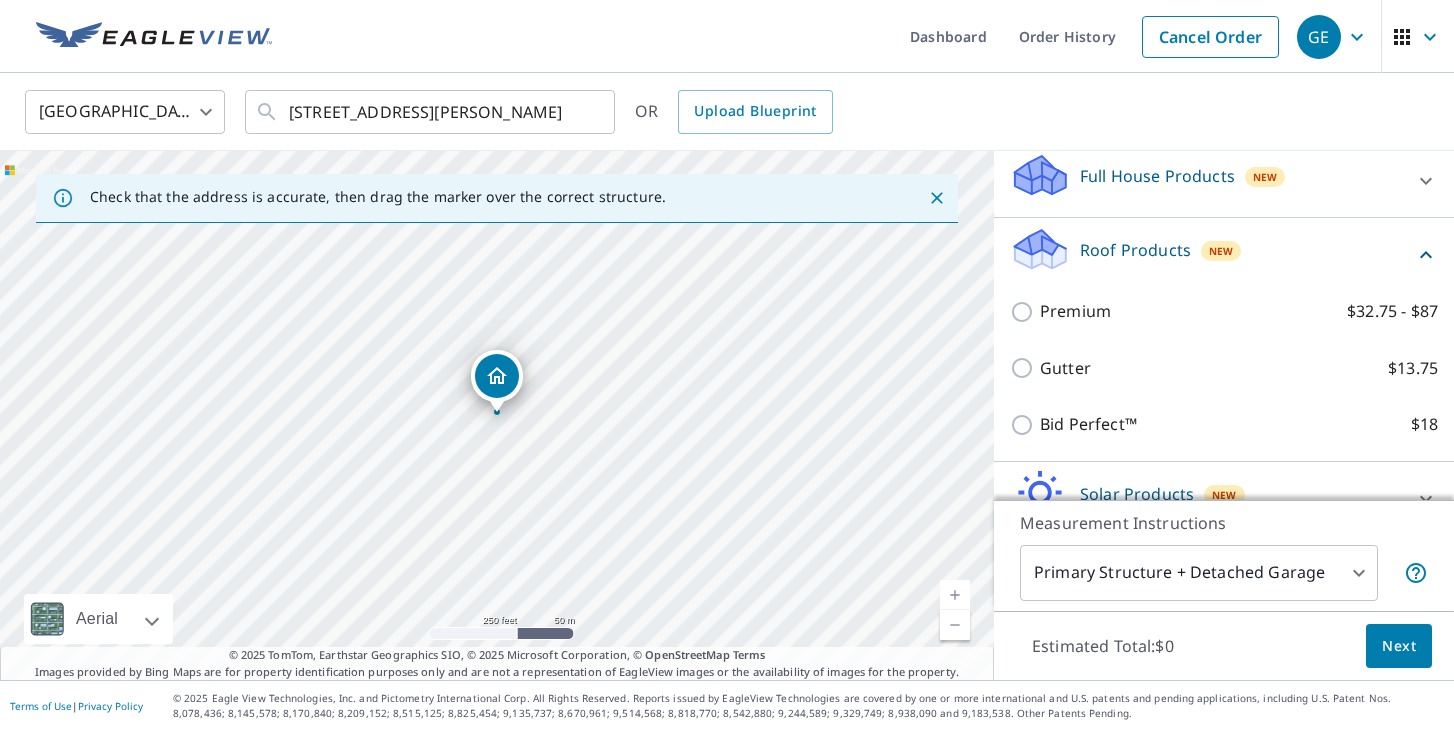scroll, scrollTop: 218, scrollLeft: 0, axis: vertical 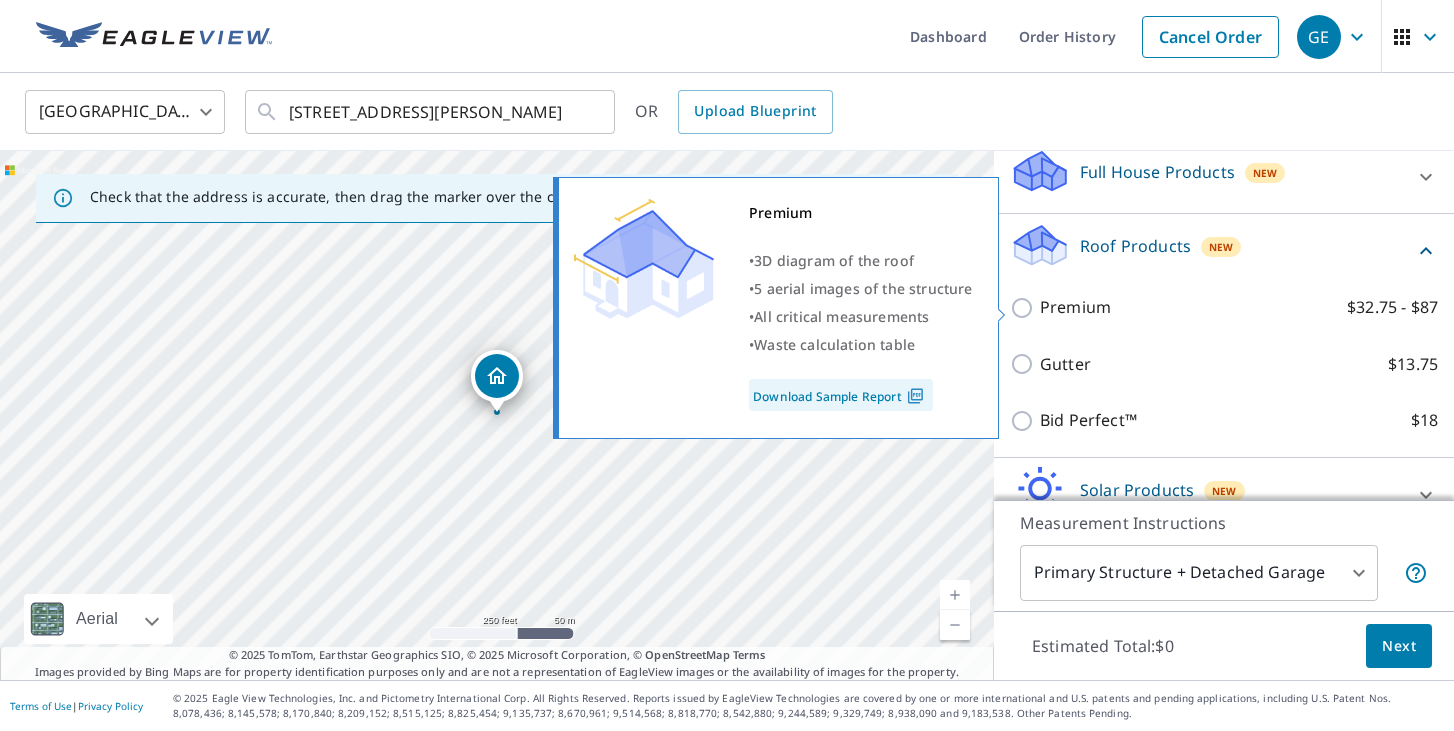 click on "Premium $32.75 - $87" at bounding box center [1025, 308] 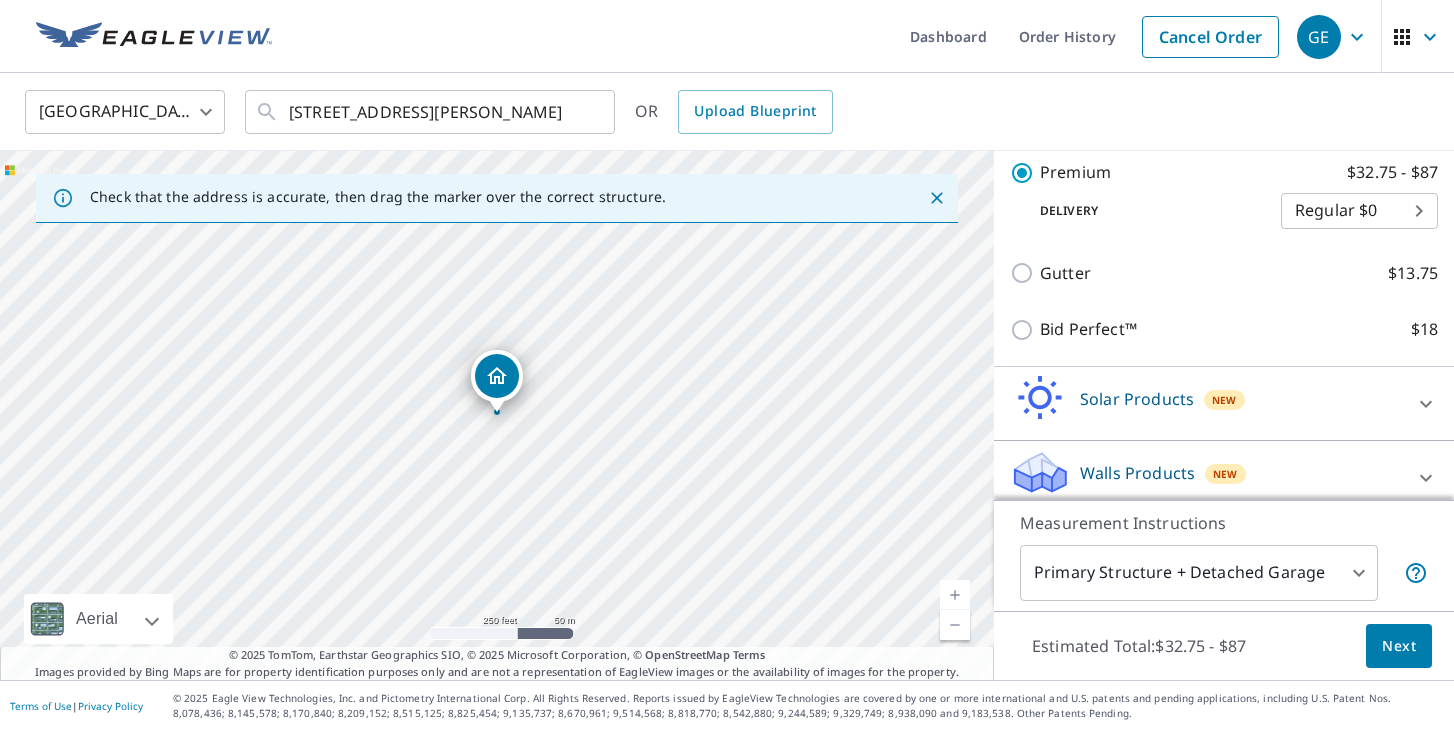 scroll, scrollTop: 391, scrollLeft: 0, axis: vertical 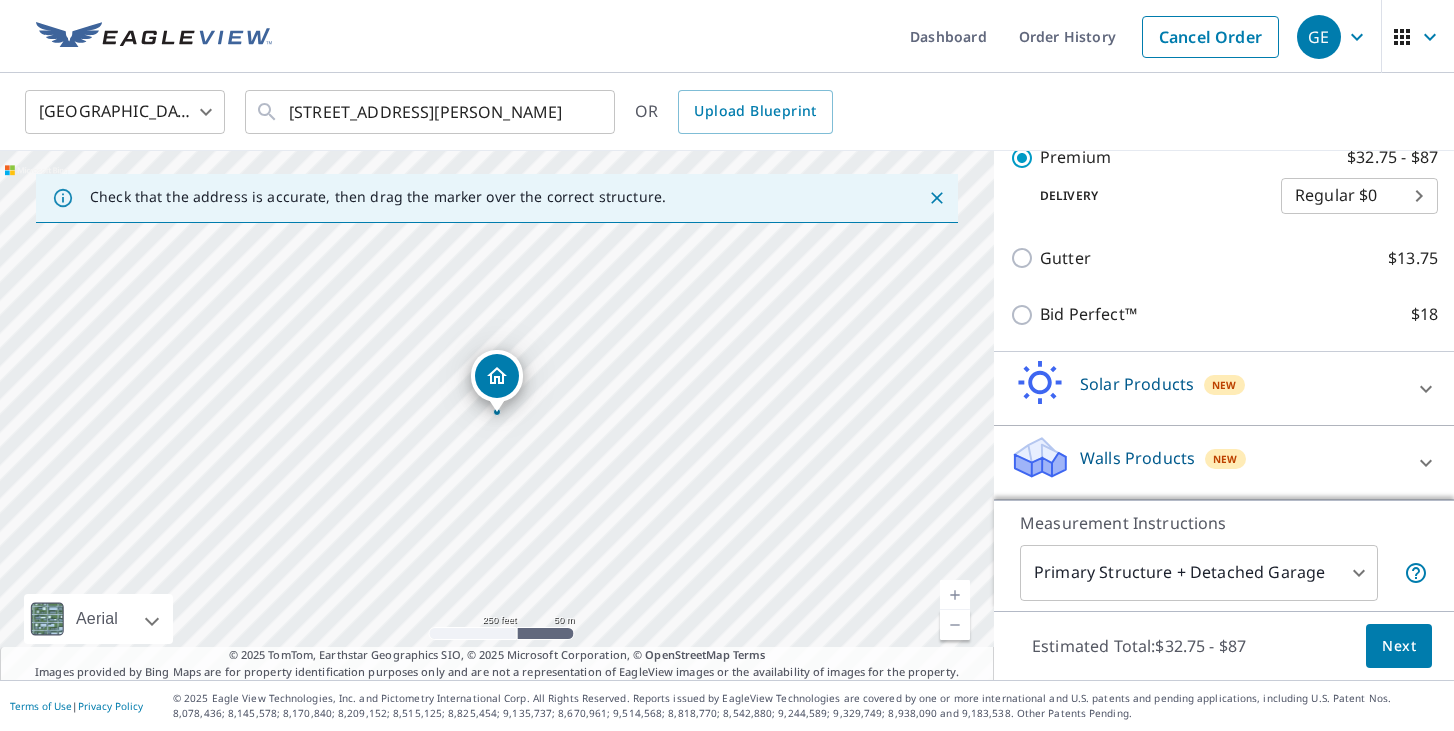 click on "GE GE
Dashboard Order History Cancel Order GE [GEOGRAPHIC_DATA] [GEOGRAPHIC_DATA] ​ [STREET_ADDRESS][PERSON_NAME] ​ OR Upload Blueprint Check that the address is accurate, then drag the marker over the correct structure. [STREET_ADDRESS][PERSON_NAME] Aerial Road A standard road map Aerial A detailed look from above Labels Labels 250 feet 50 m © 2025 TomTom, © Vexcel Imaging, © 2025 Microsoft Corporation,  © OpenStreetMap Terms © 2025 TomTom, Earthstar Geographics SIO, © 2025 Microsoft Corporation, ©   OpenStreetMap   Terms Images provided by Bing Maps are for property identification purposes only and are not a representation of EagleView images or the availability of images for the property. PROPERTY TYPE Residential Commercial Multi-Family This is a complex BUILDING ID [STREET_ADDRESS][PERSON_NAME] Full House Products New Full House™ $105 Roof Products New Premium with Regular Delivery Premium $32.75 - $87 Delivery Regular $0 8 ​ Gutter $13.75 Bid Perfect™ $18 New $63.25 1" at bounding box center (727, 365) 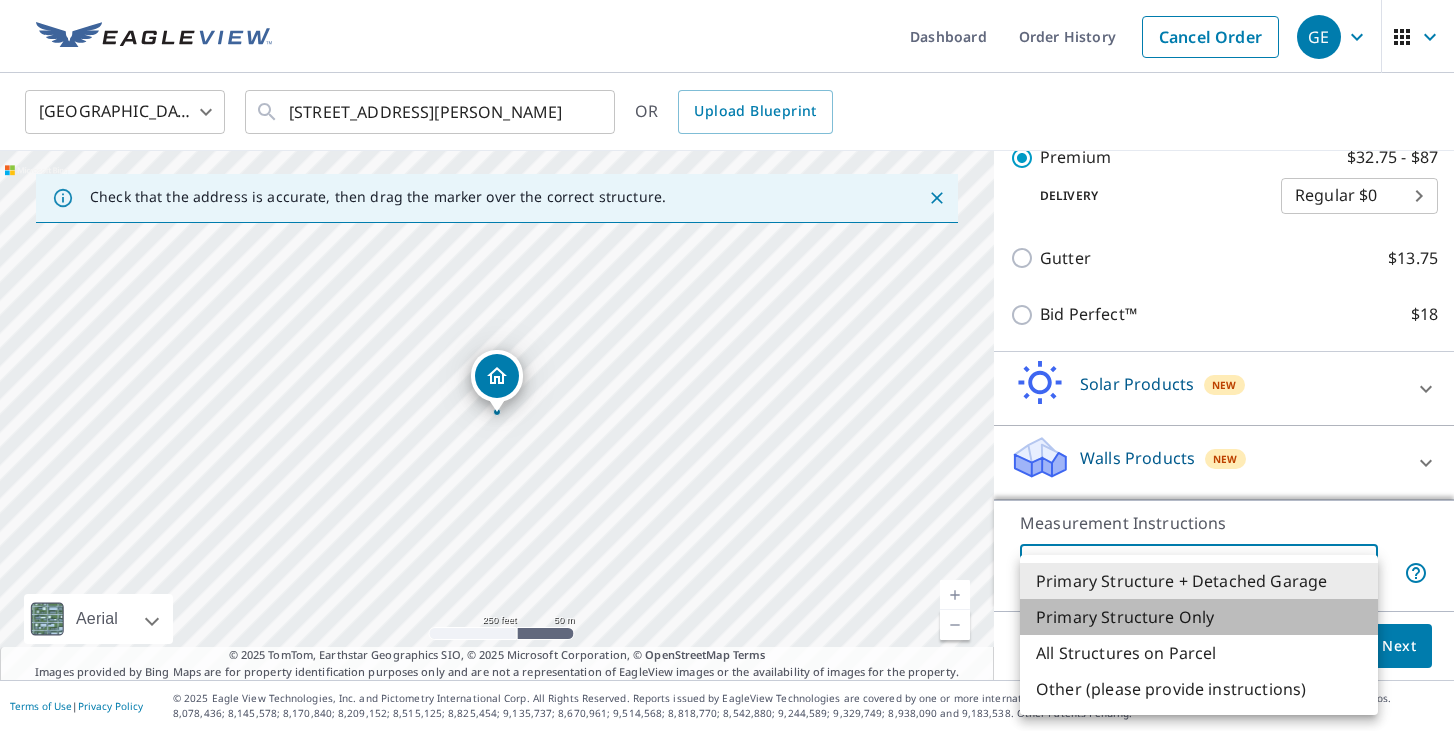 click on "Primary Structure Only" at bounding box center [1199, 617] 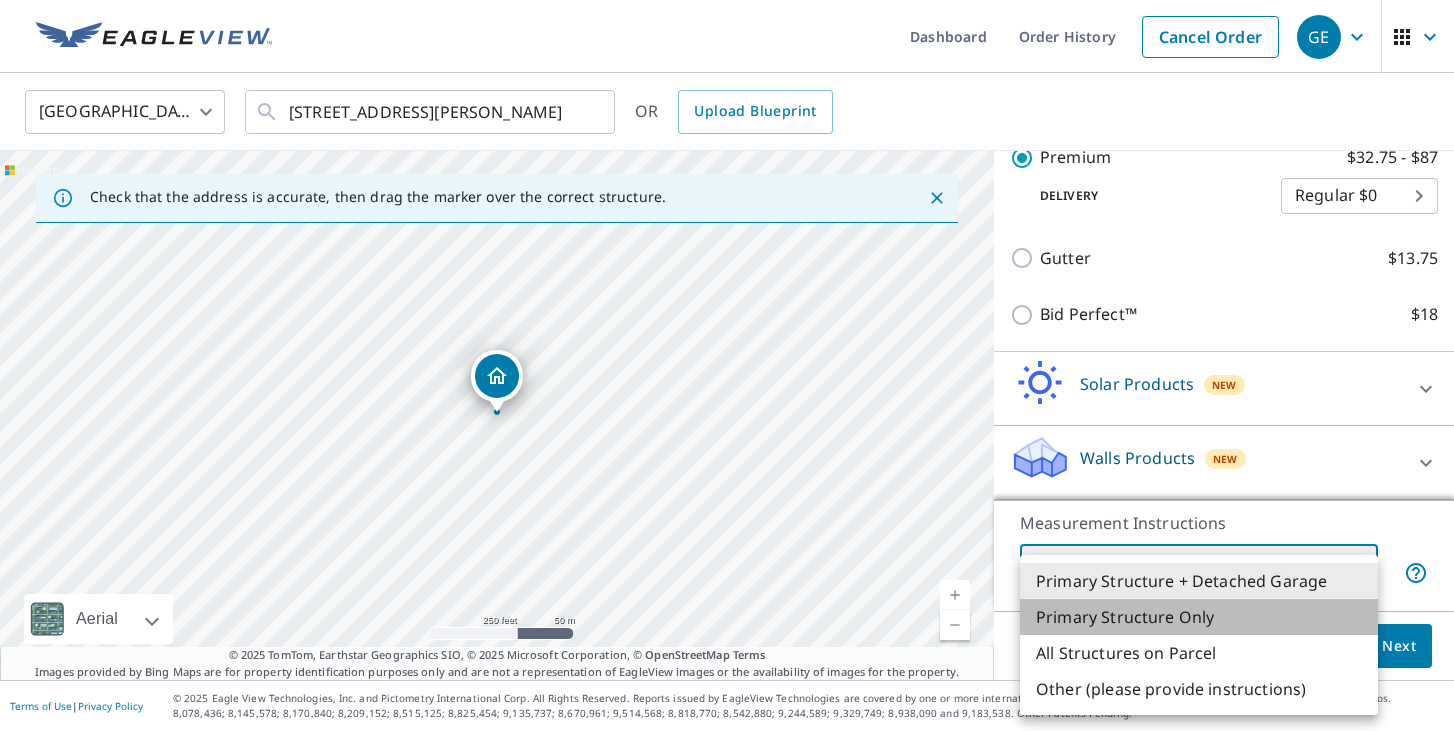 type on "2" 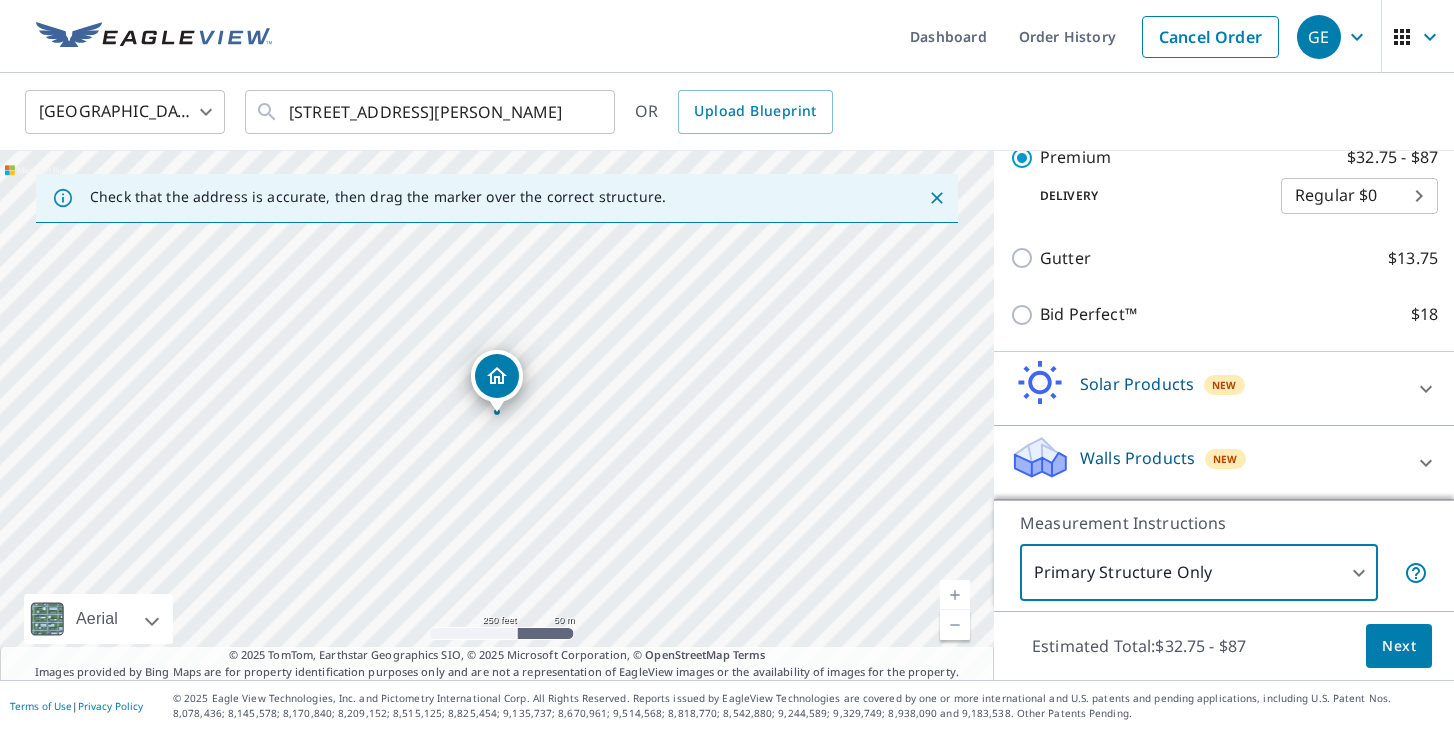 click on "Next" at bounding box center (1399, 646) 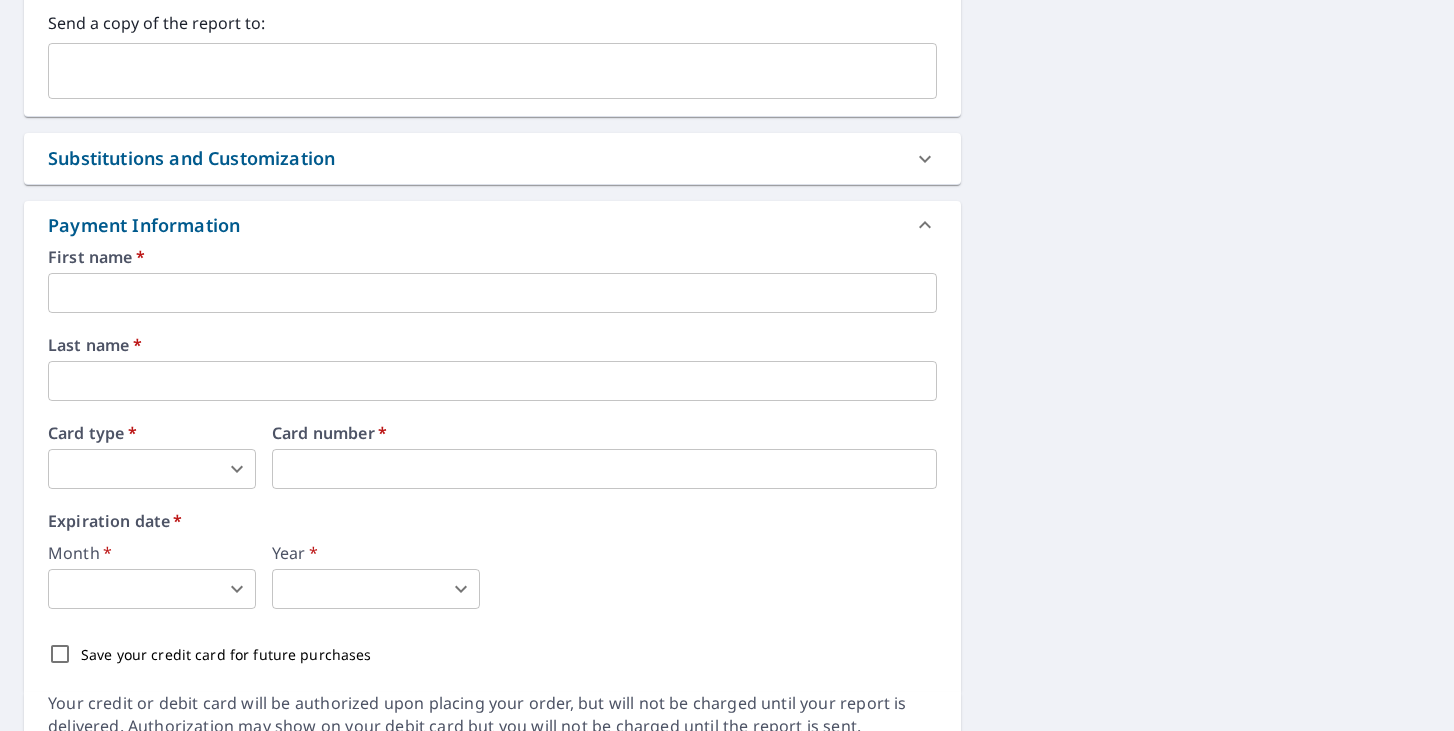 scroll, scrollTop: 874, scrollLeft: 0, axis: vertical 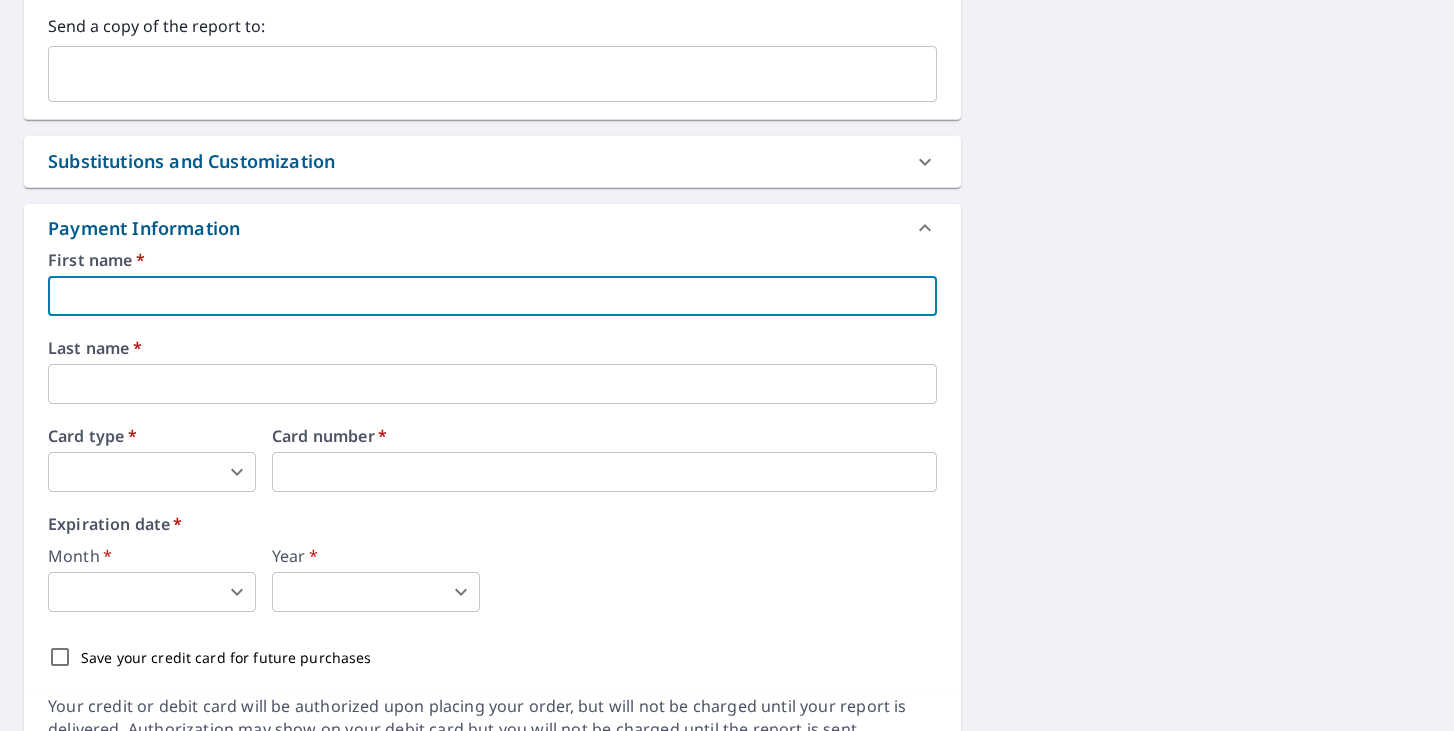 click at bounding box center (492, 296) 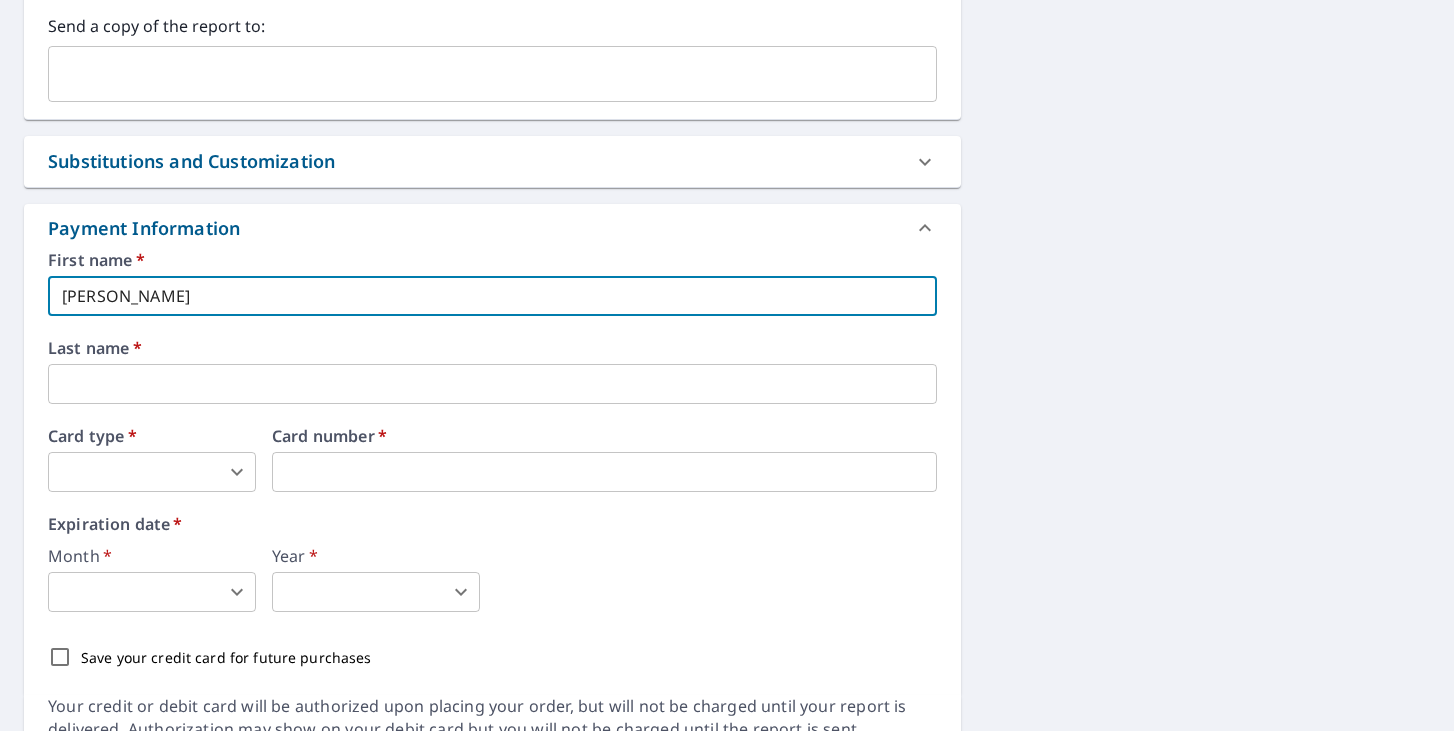 type on "[EMAIL_ADDRESS][DOMAIN_NAME]" 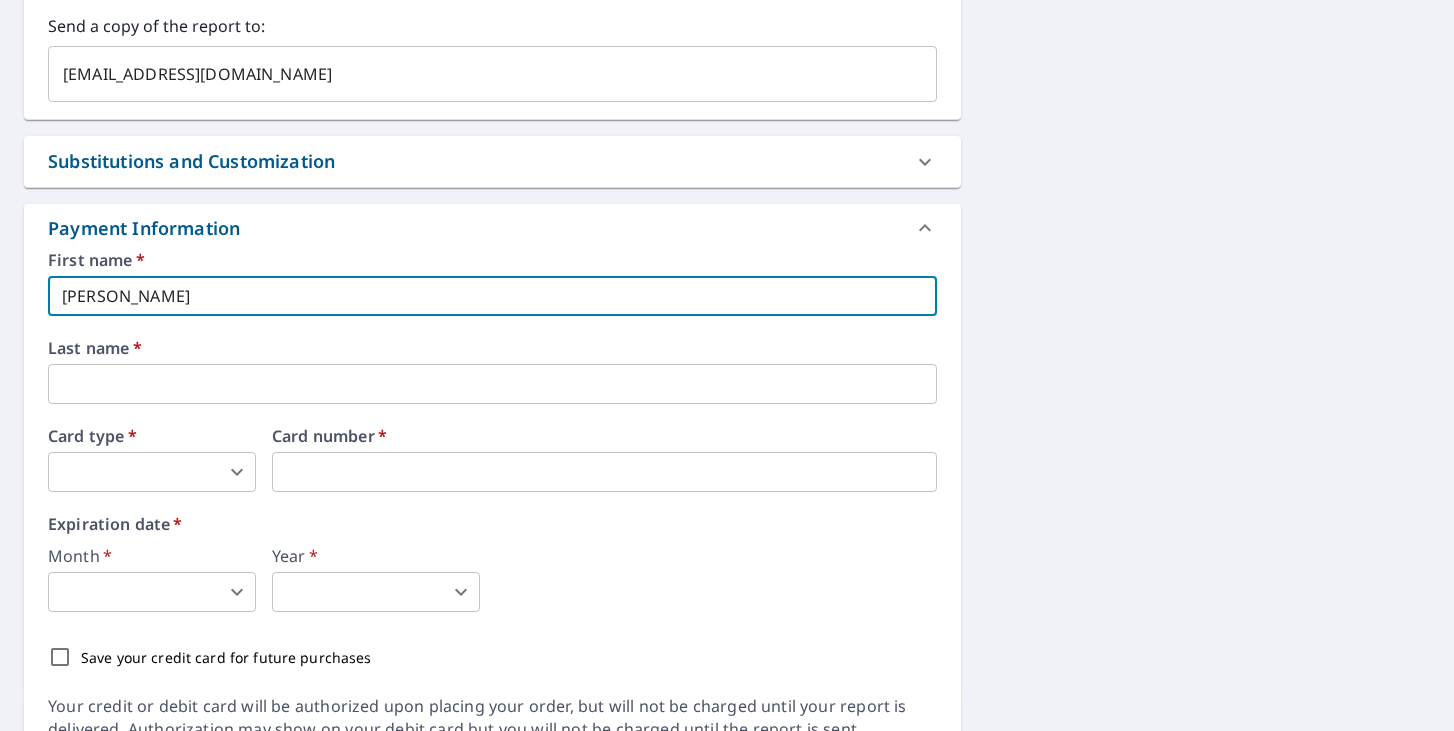 type on "E [PERSON_NAME]" 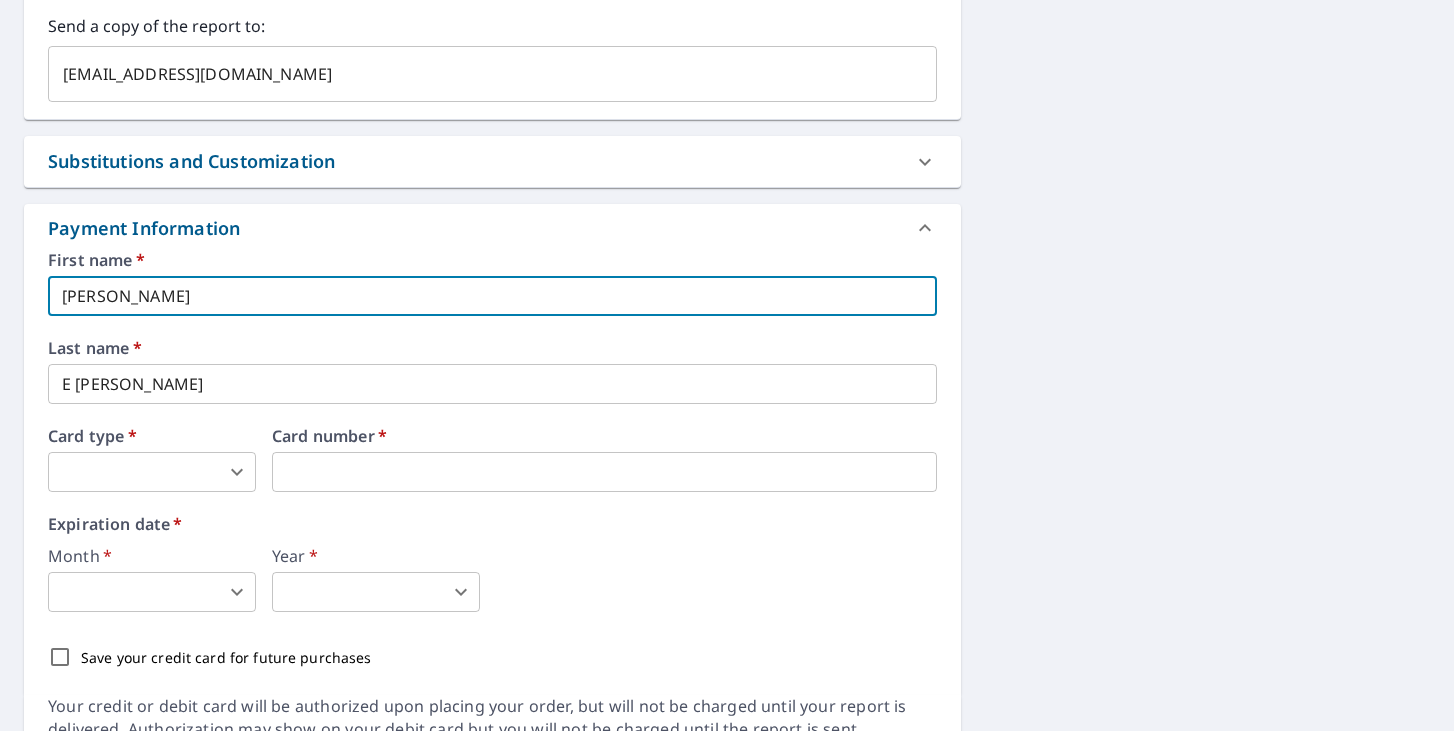 click on "GE GE
Dashboard Order History Cancel Order GE Dashboard / Finalize Order Finalize Order [STREET_ADDRESS][PERSON_NAME] Aerial Road A standard road map Aerial A detailed look from above Labels Labels 250 feet 50 m © 2025 TomTom, © Vexcel Imaging, © 2025 Microsoft Corporation,  © OpenStreetMap Terms PROPERTY TYPE Residential BUILDING ID [STREET_ADDRESS][PERSON_NAME] Changes to structures in last 4 years ( renovations, additions, etc. ) Include Special Instructions x ​ Claim Information Claim number ​ Claim information ​ PO number ​ Date of loss ​ Cat ID ​ Email Recipients Your reports will be sent to  [EMAIL_ADDRESS][DOMAIN_NAME].  Edit Contact Information. Send a copy of the report to: [EMAIL_ADDRESS][DOMAIN_NAME] ​ Substitutions and Customization Roof measurement report substitutions If a Premium Report is unavailable send me an Extended Coverage 3D Report: Yes No Ask If an Extended Coverage 3D Report is unavailable send me an Extended Coverage 2D Report: Yes No Ask Yes No Ask DXF *" at bounding box center (727, 365) 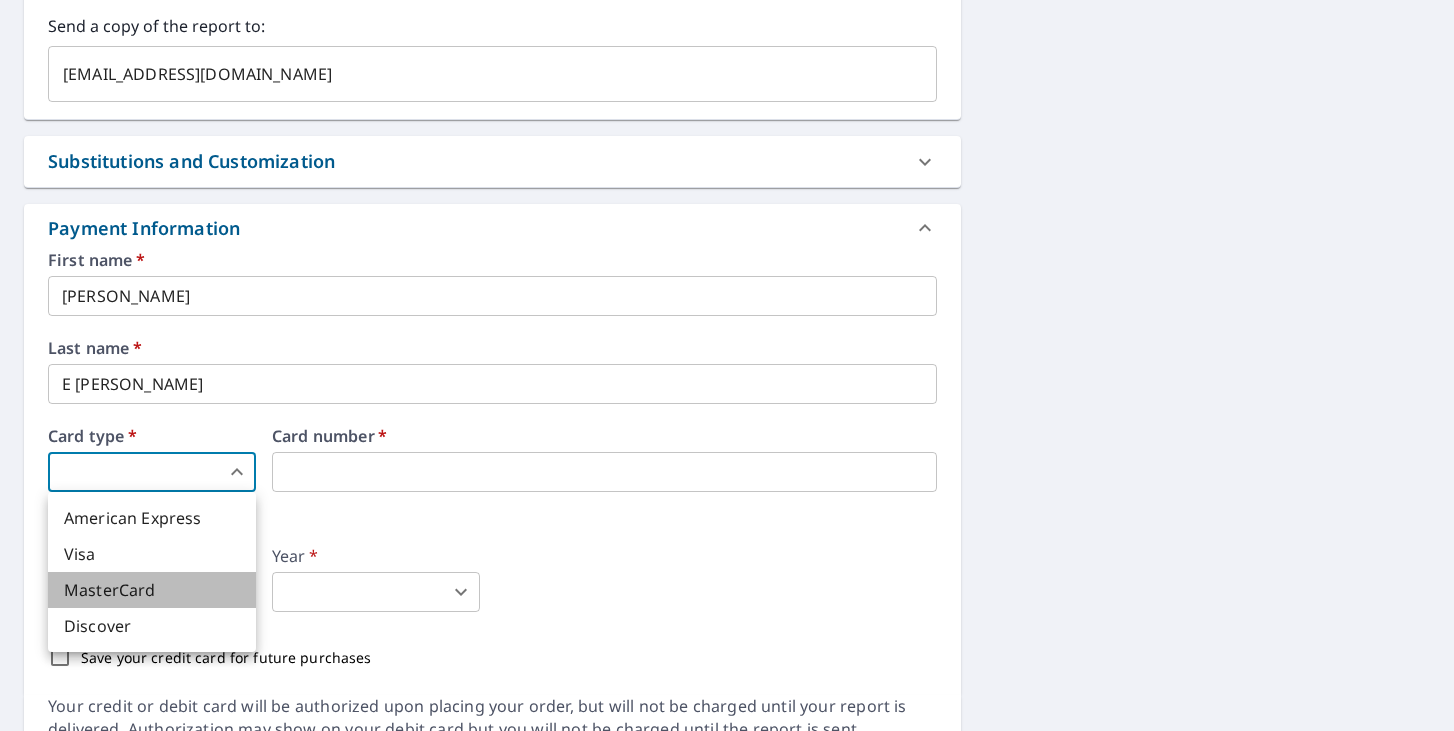 click on "MasterCard" at bounding box center [152, 590] 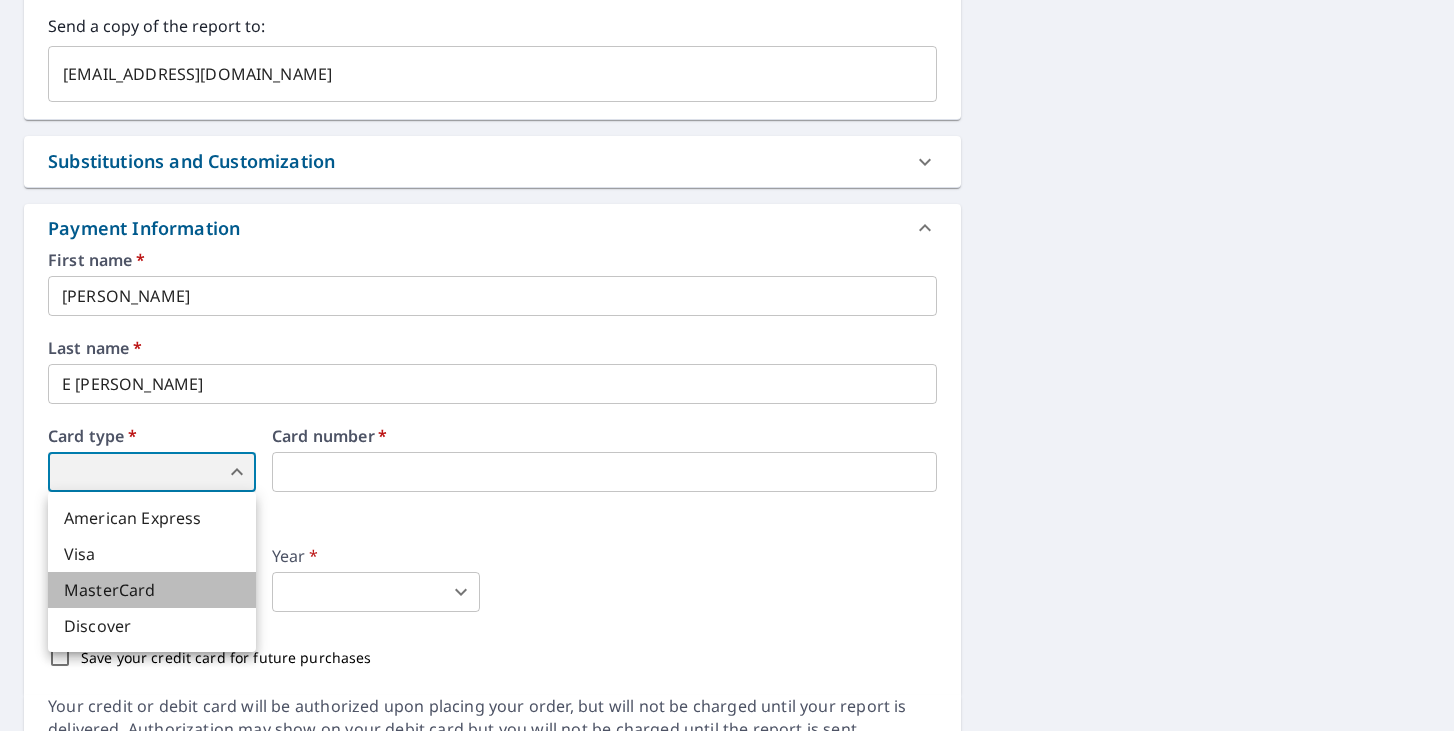 type on "3" 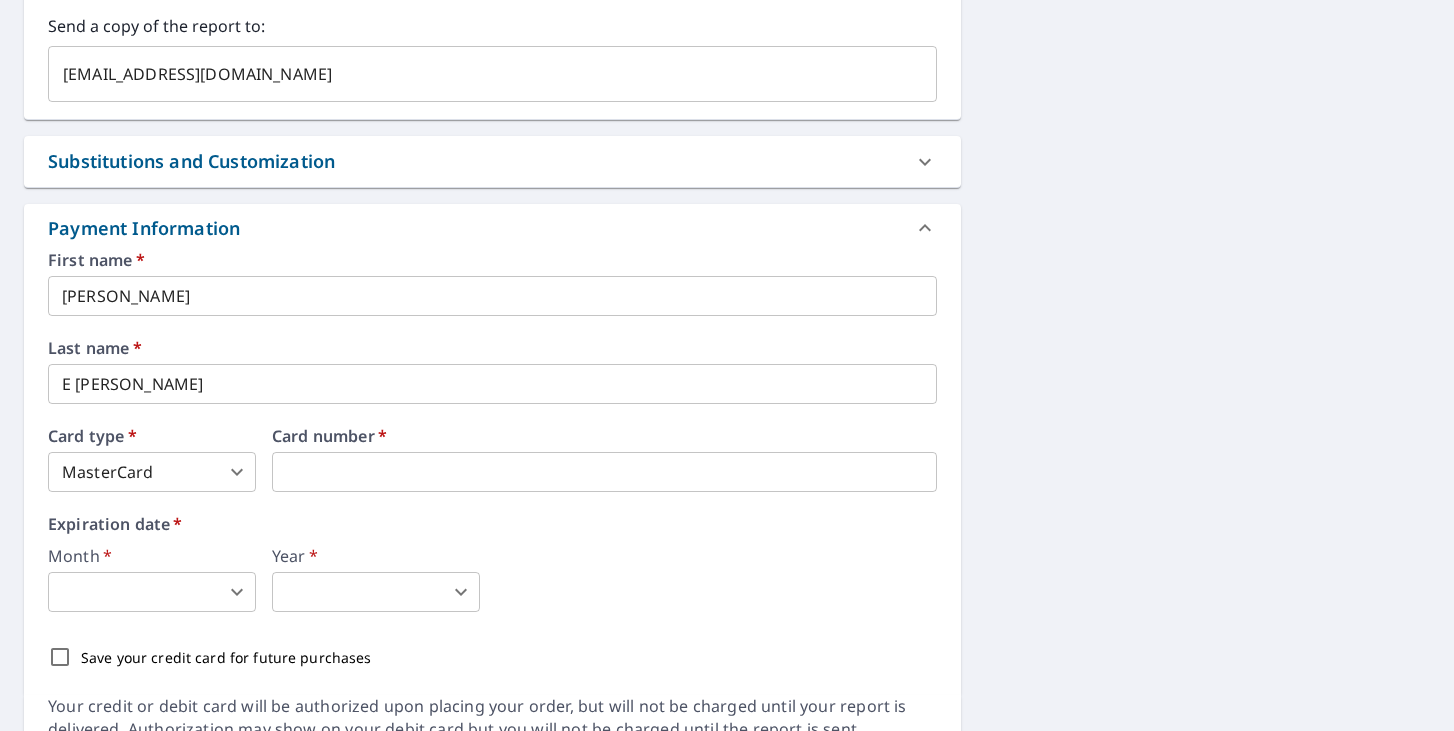 click on "Your reports will be sent to  [EMAIL_ADDRESS][DOMAIN_NAME].  Edit Contact Information. Send a copy of the report to: [EMAIL_ADDRESS][DOMAIN_NAME] ​" at bounding box center (492, -221) 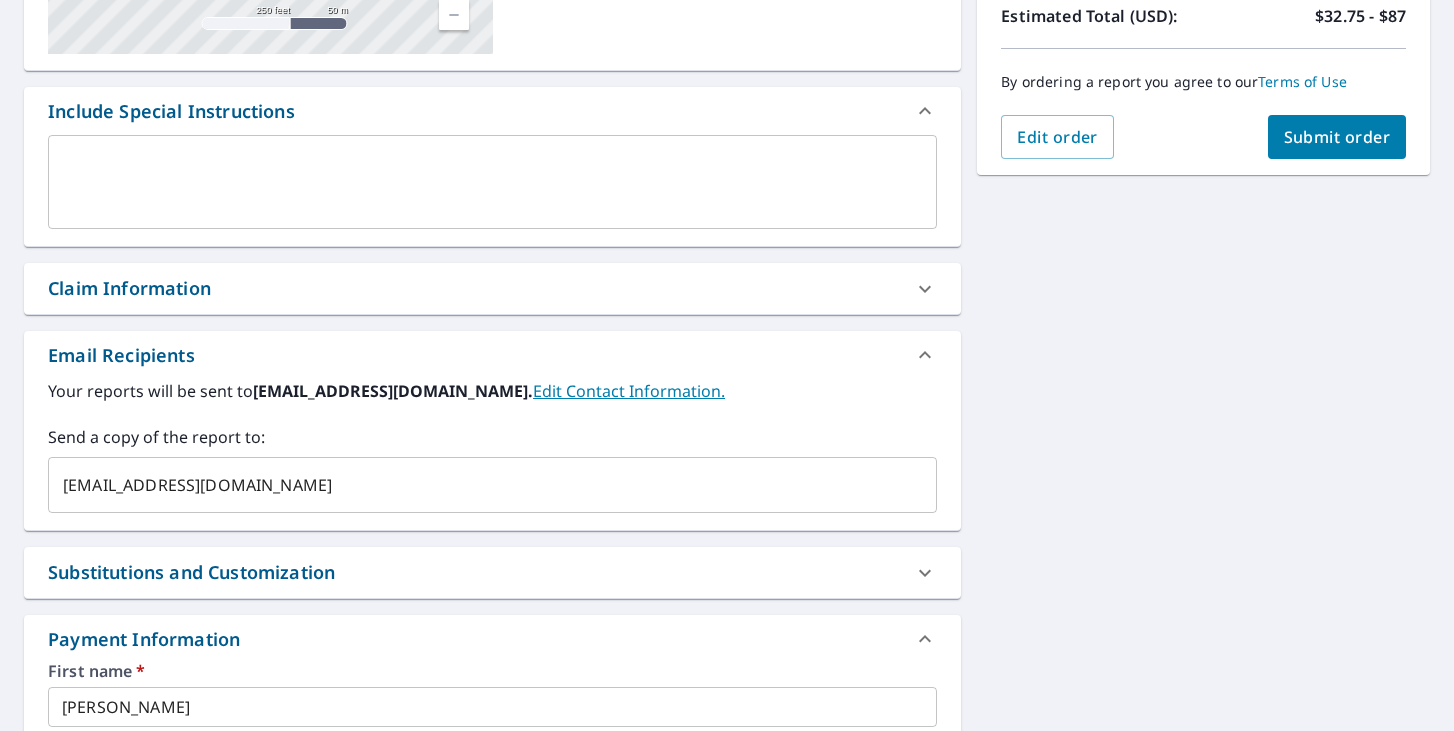 scroll, scrollTop: 498, scrollLeft: 0, axis: vertical 